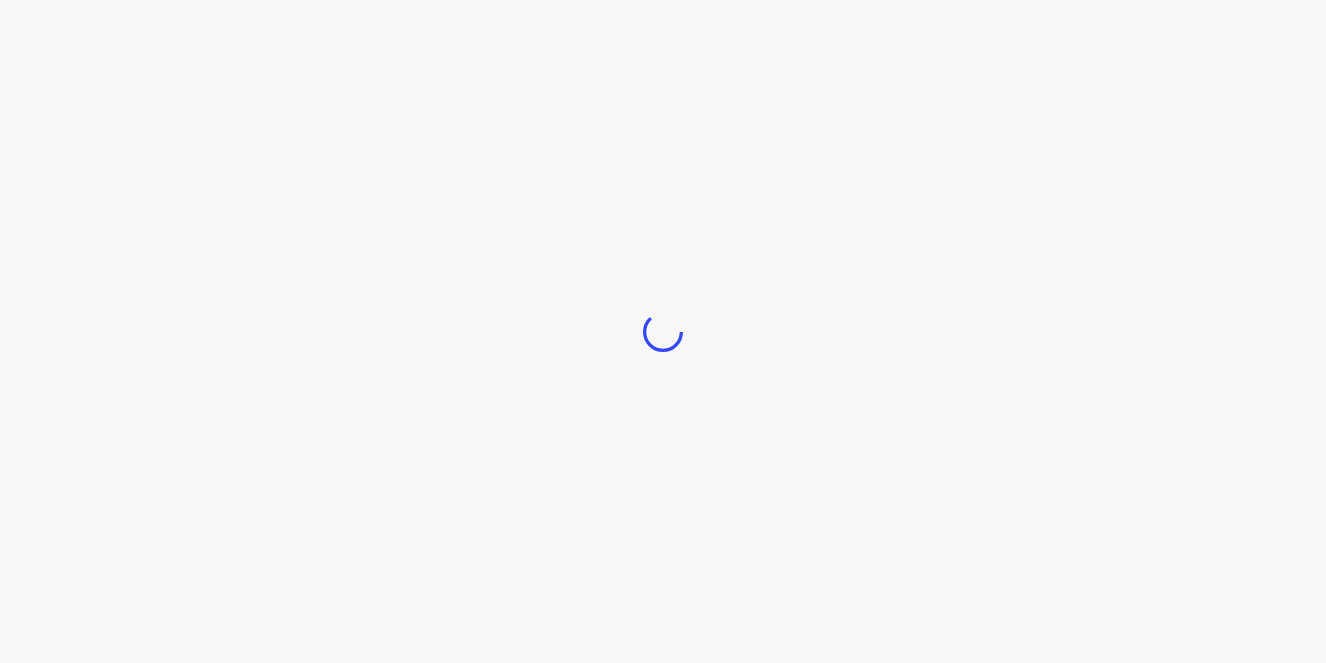 scroll, scrollTop: 0, scrollLeft: 0, axis: both 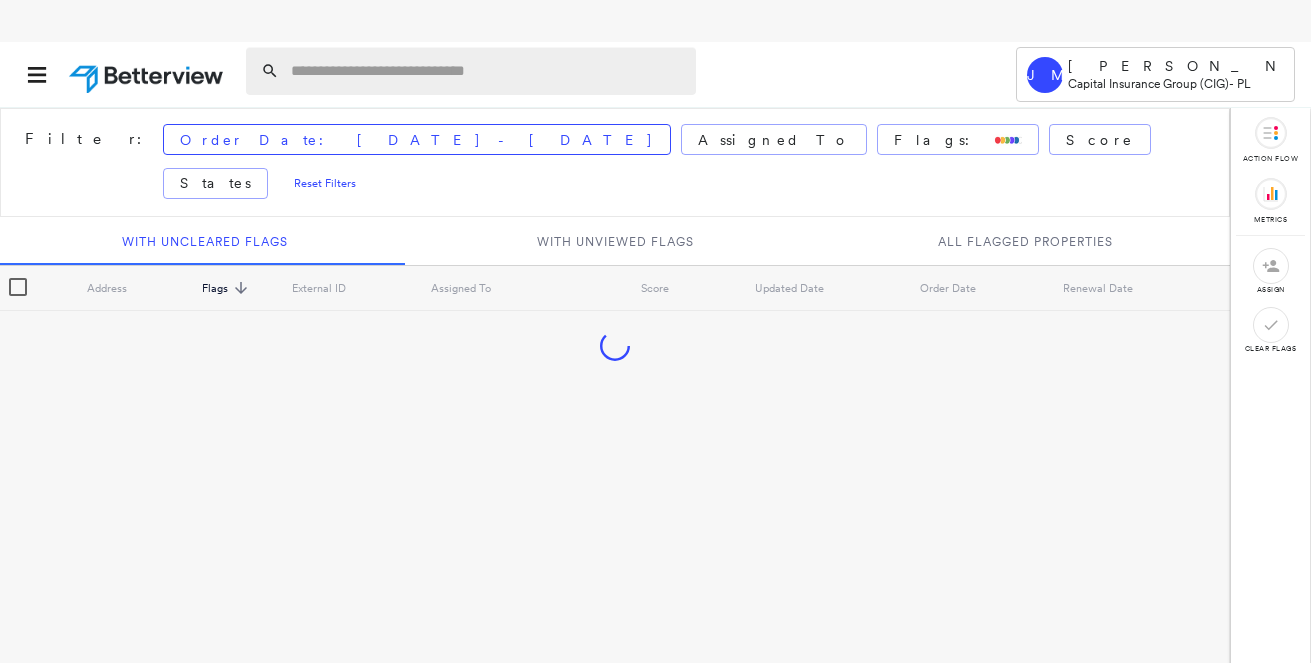 click at bounding box center [487, 71] 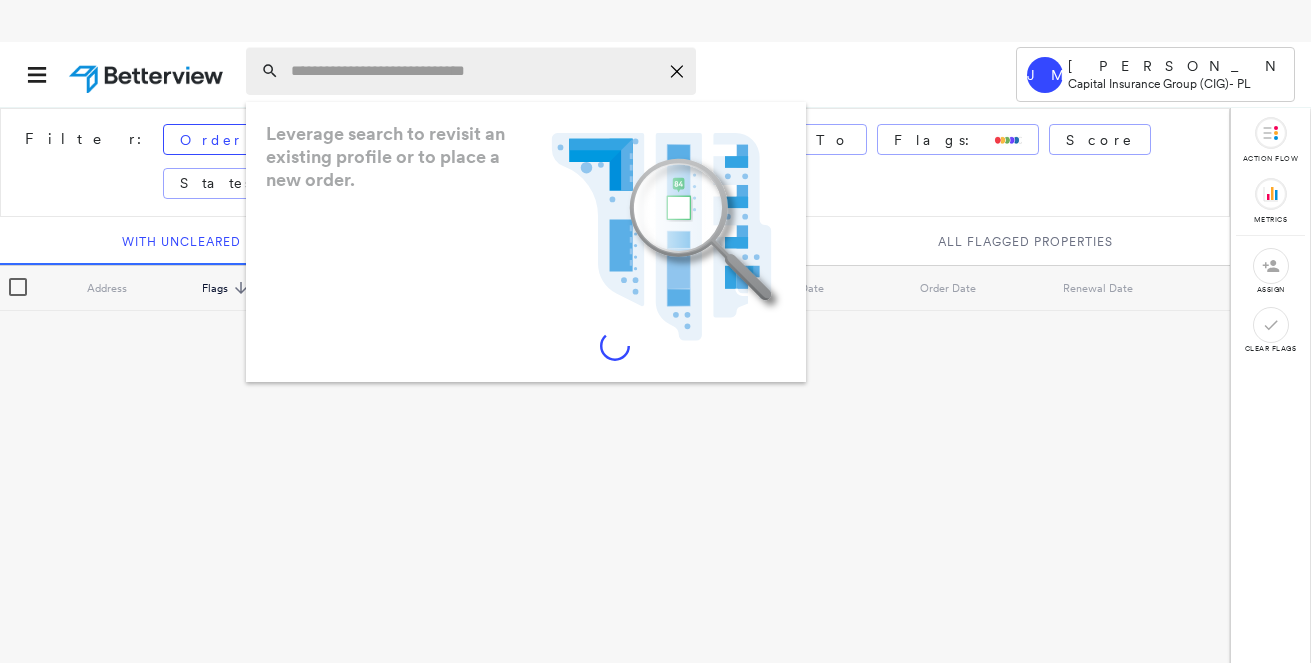 paste on "**********" 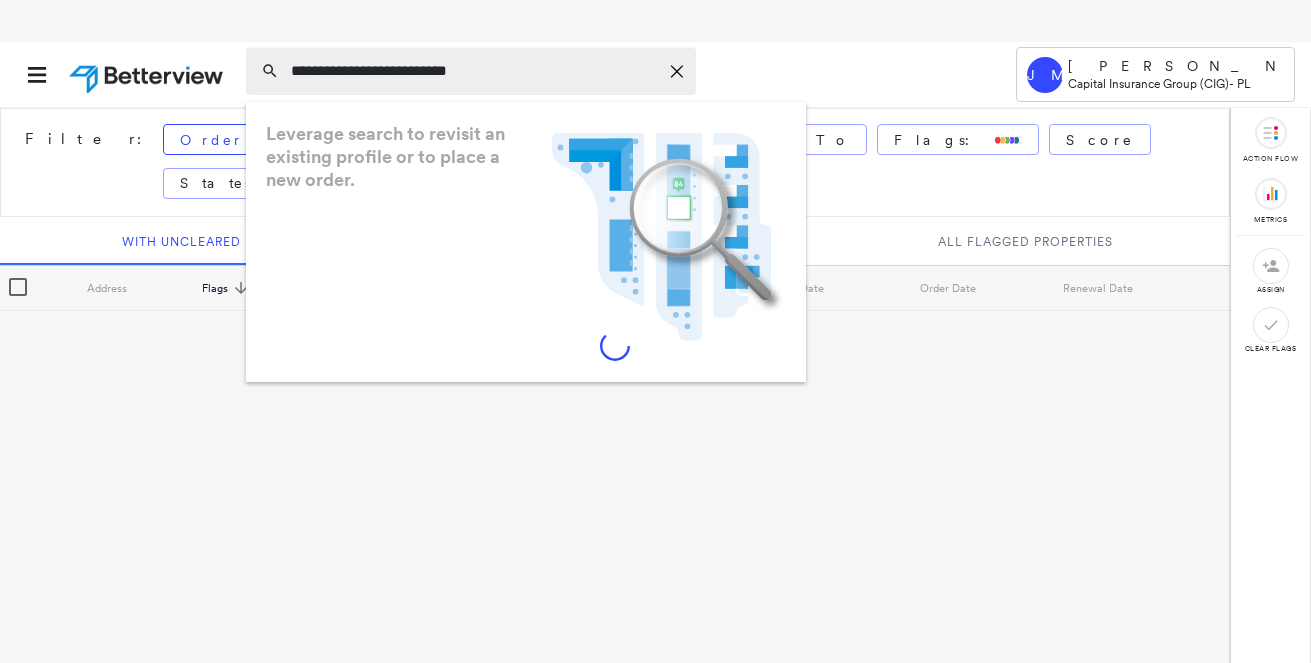type on "**********" 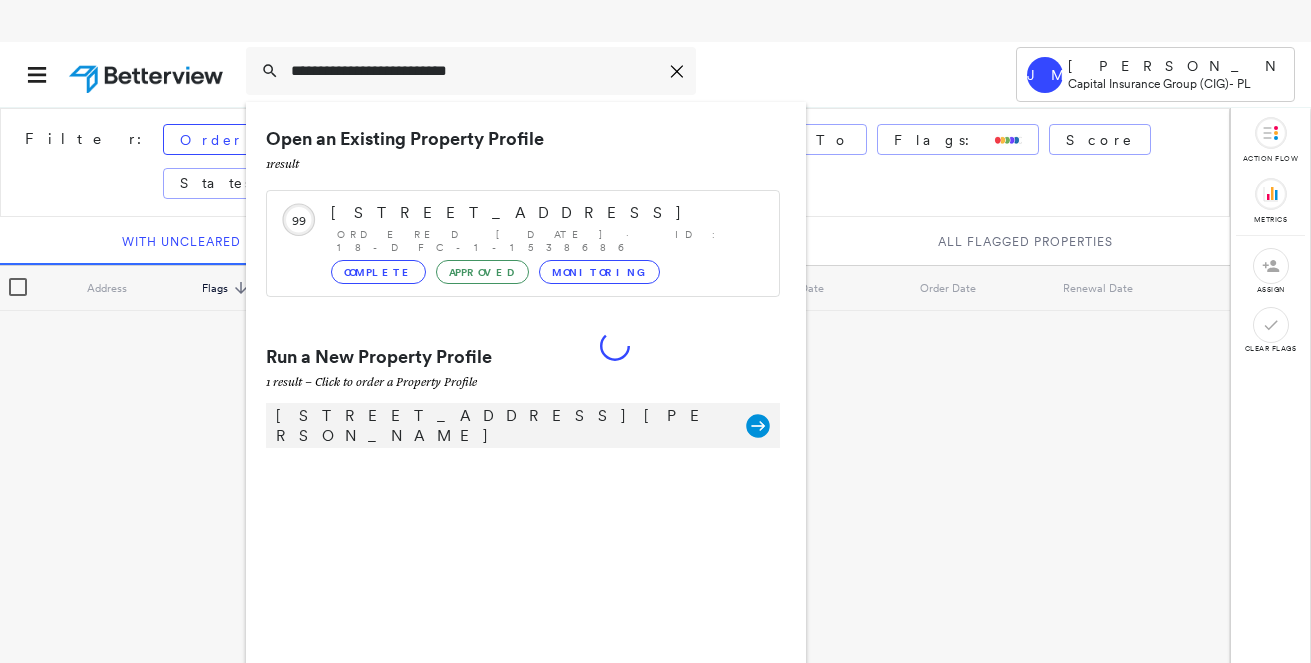 click on "8805 Lemas Rd, Sacramento, CA 95828 Group Created with Sketch." at bounding box center [523, 425] 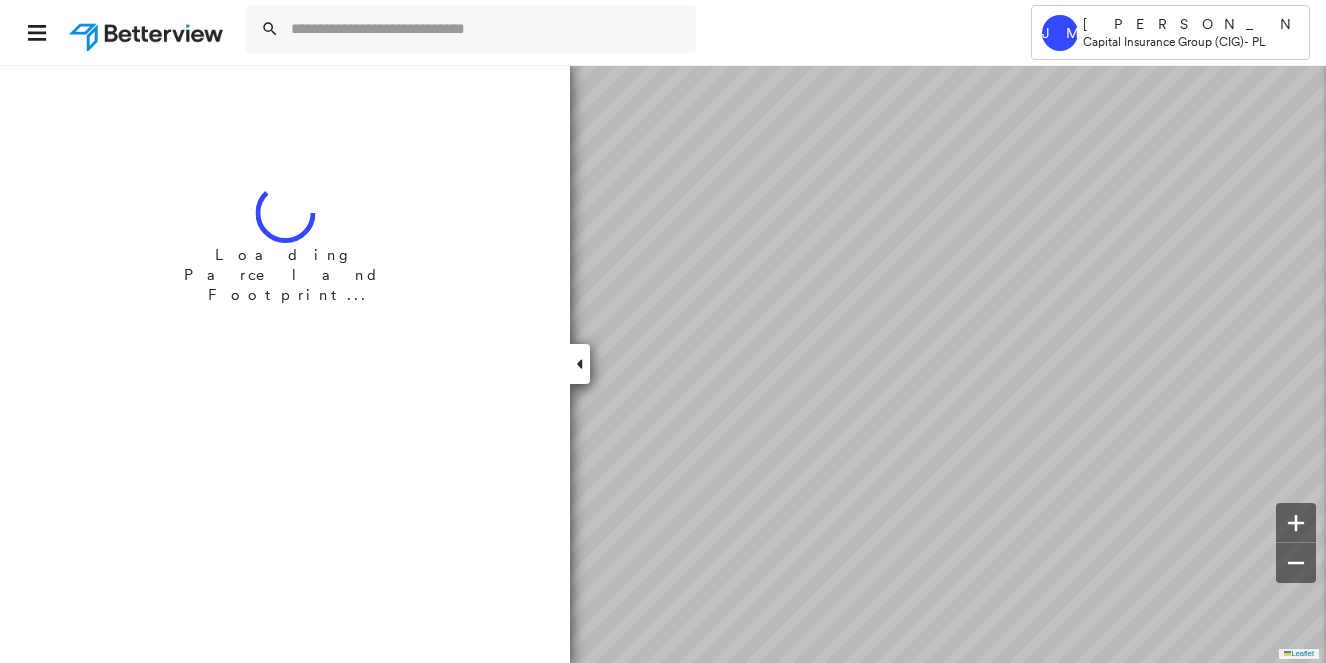 scroll, scrollTop: 0, scrollLeft: 0, axis: both 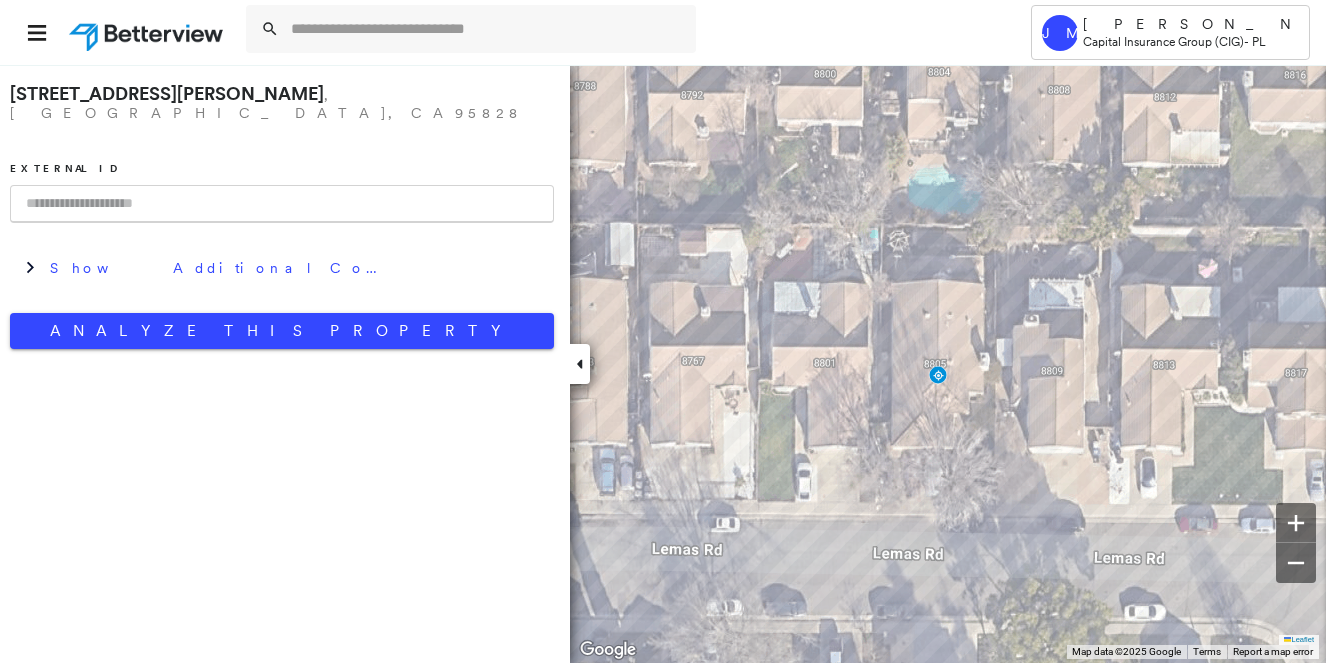 click at bounding box center [282, 204] 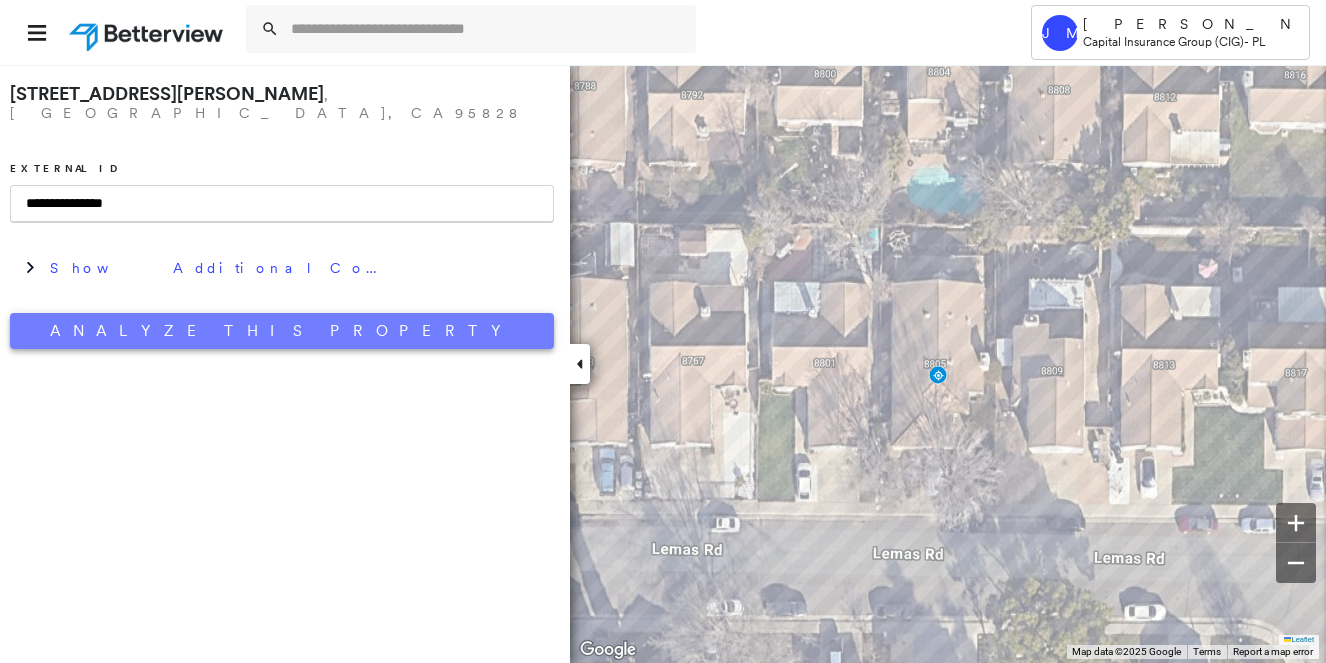 type on "**********" 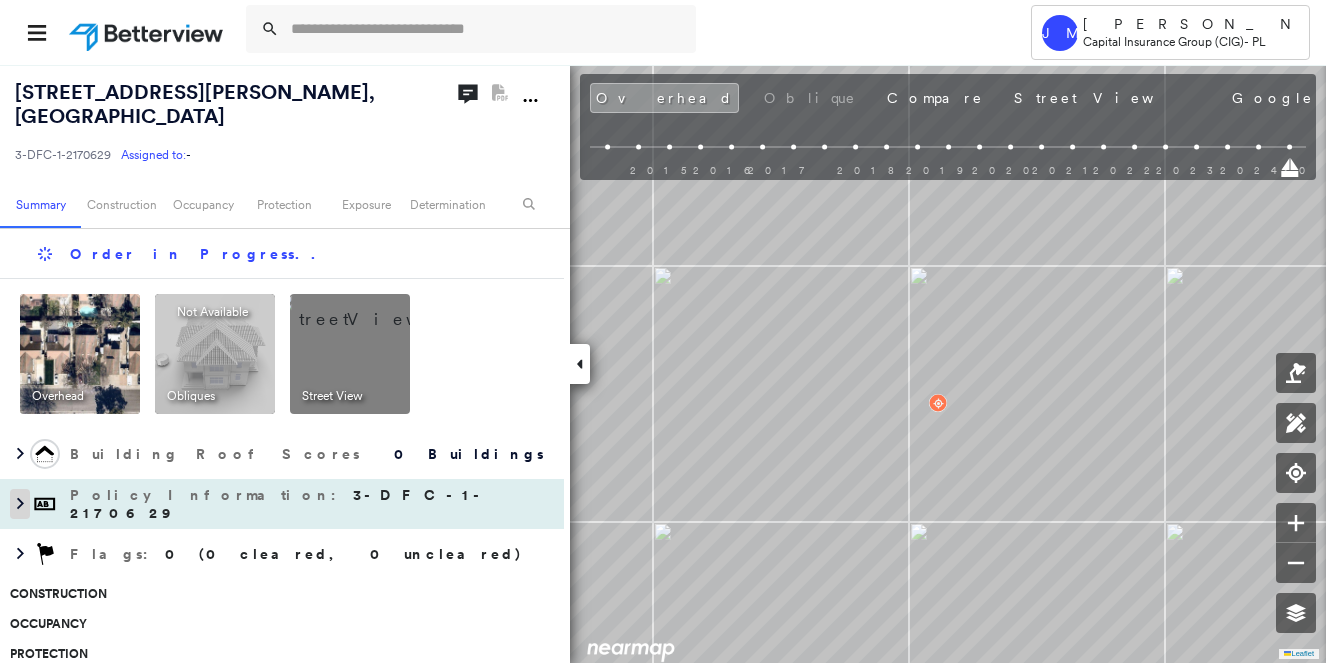 scroll, scrollTop: 0, scrollLeft: 0, axis: both 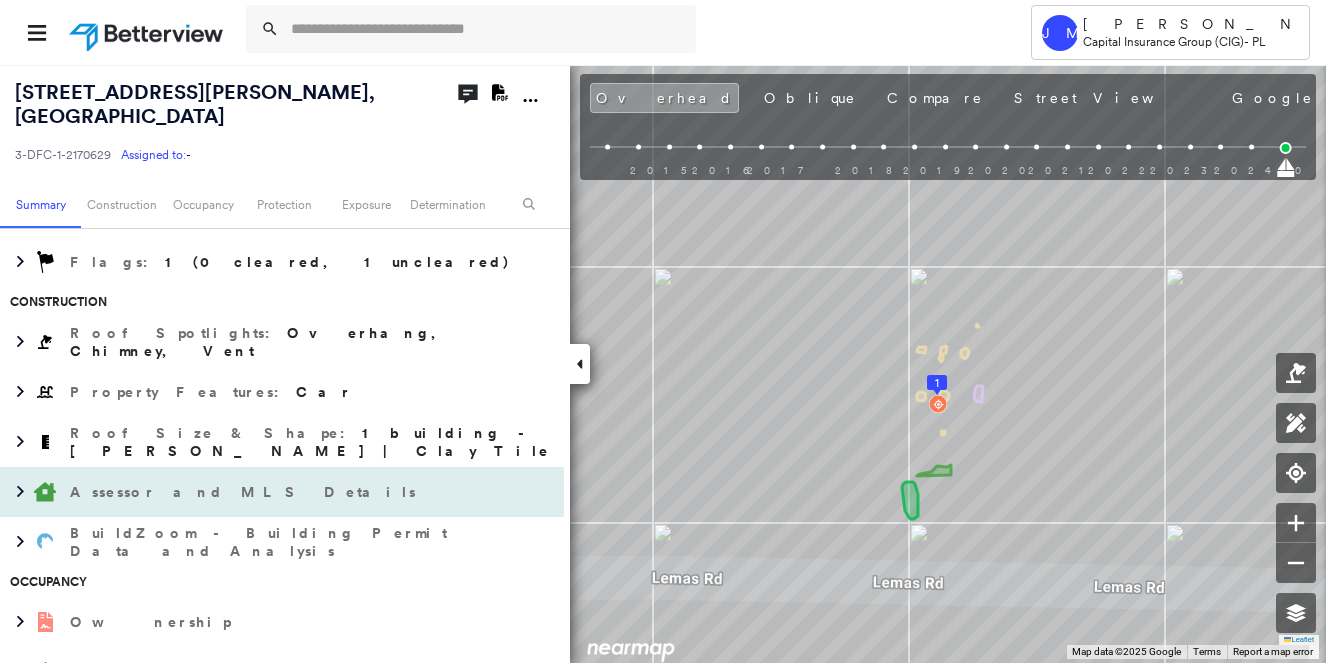 click on "Assessor and MLS Details" at bounding box center [245, 492] 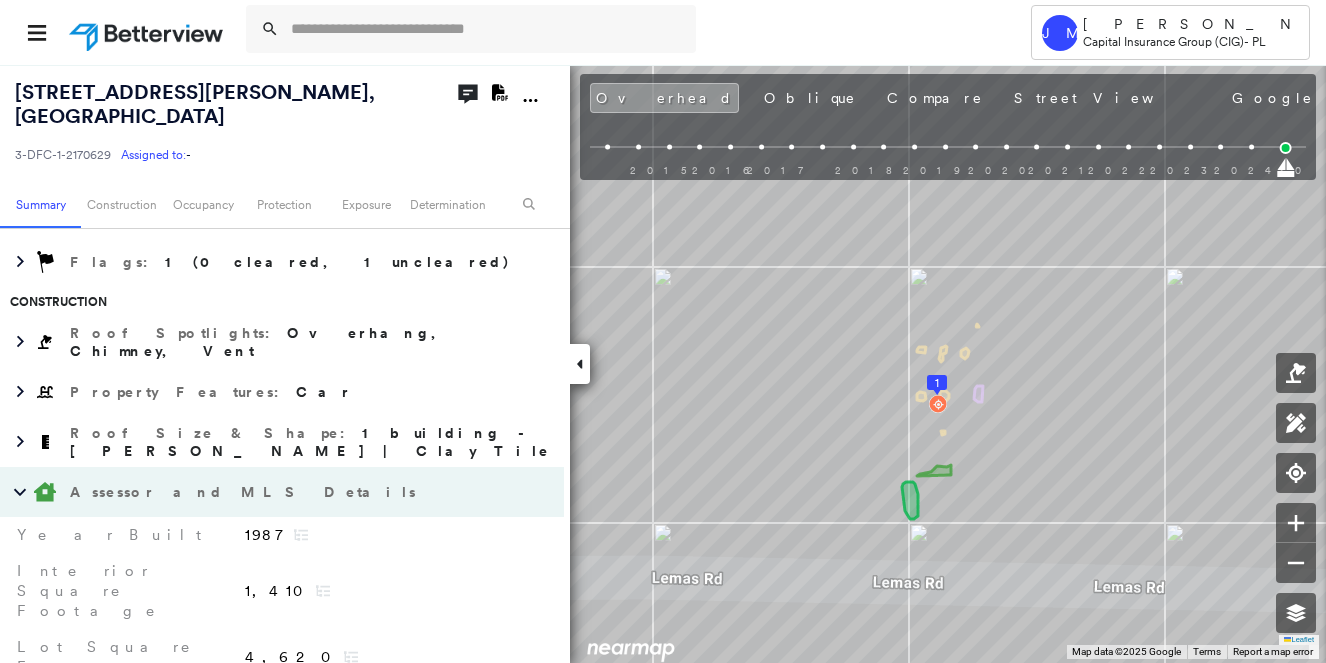 click on "Assessor and MLS Details" at bounding box center [245, 492] 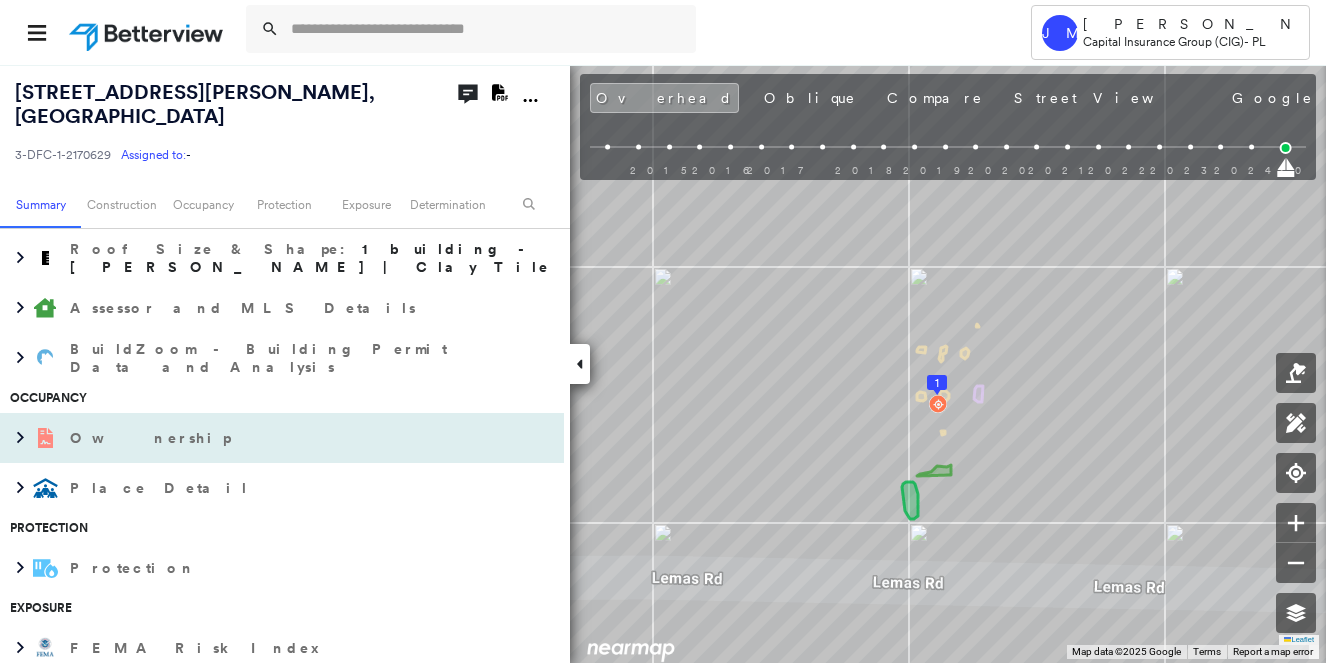 scroll, scrollTop: 600, scrollLeft: 0, axis: vertical 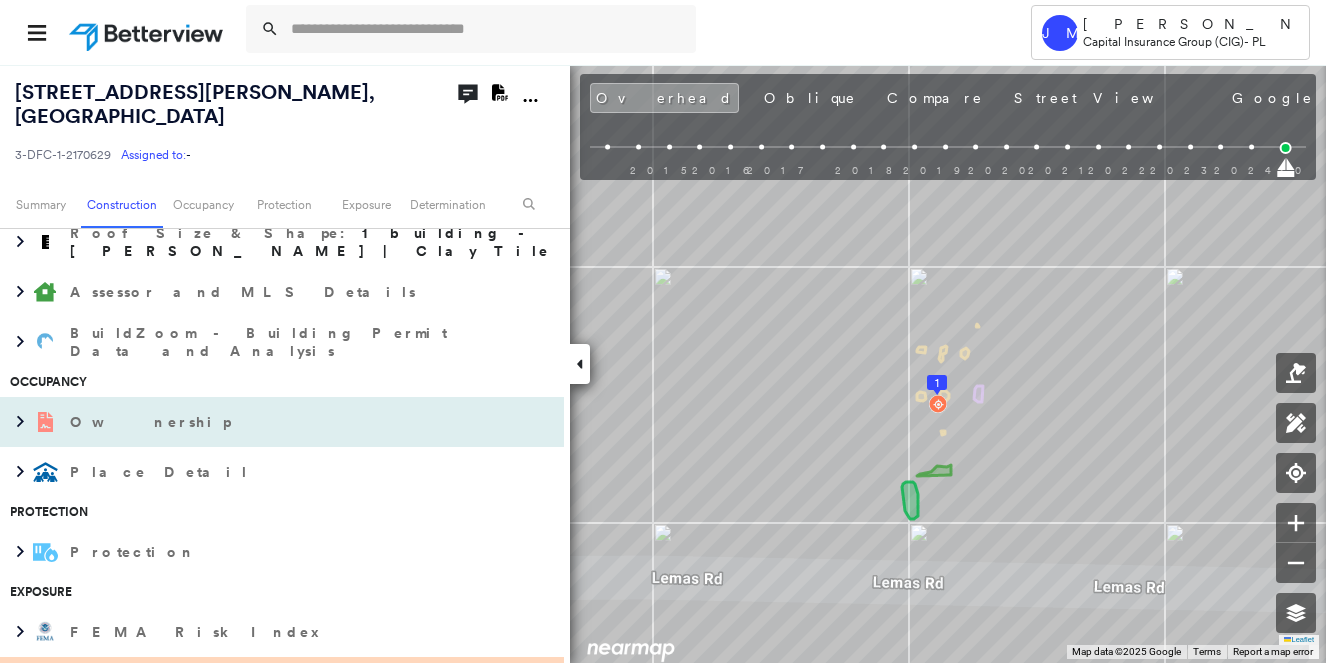 click on "Ownership" at bounding box center [262, 422] 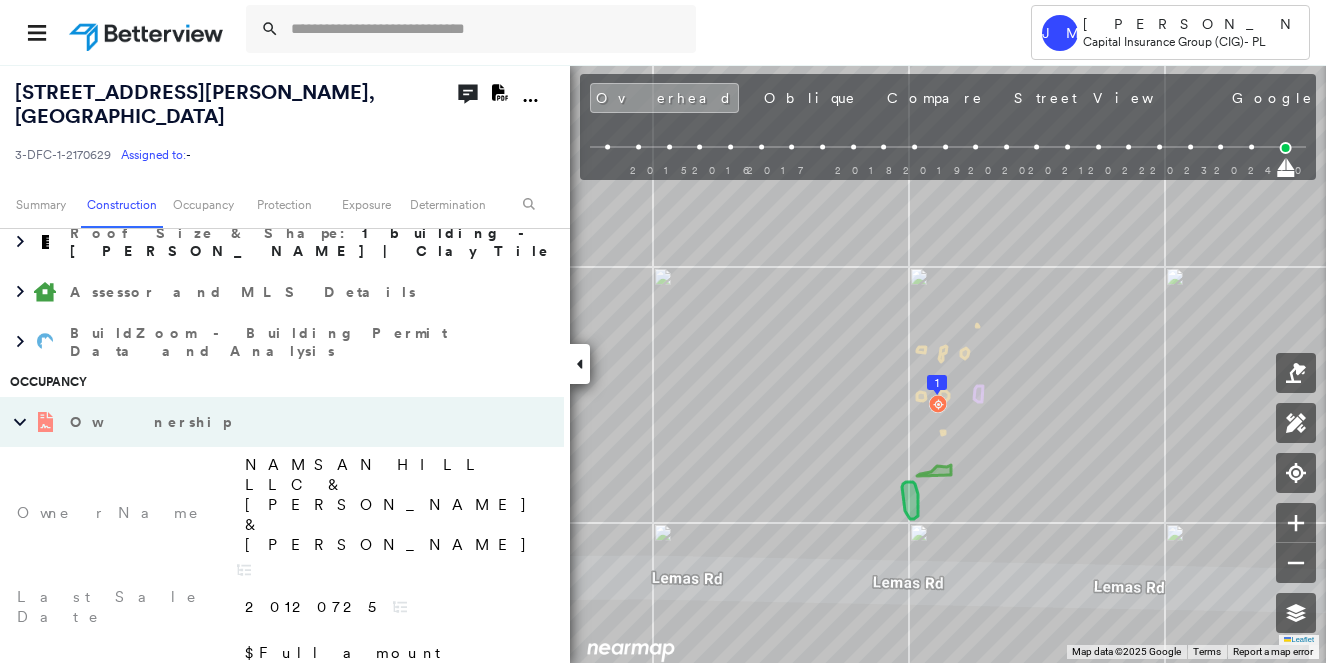click on "Ownership" at bounding box center (262, 422) 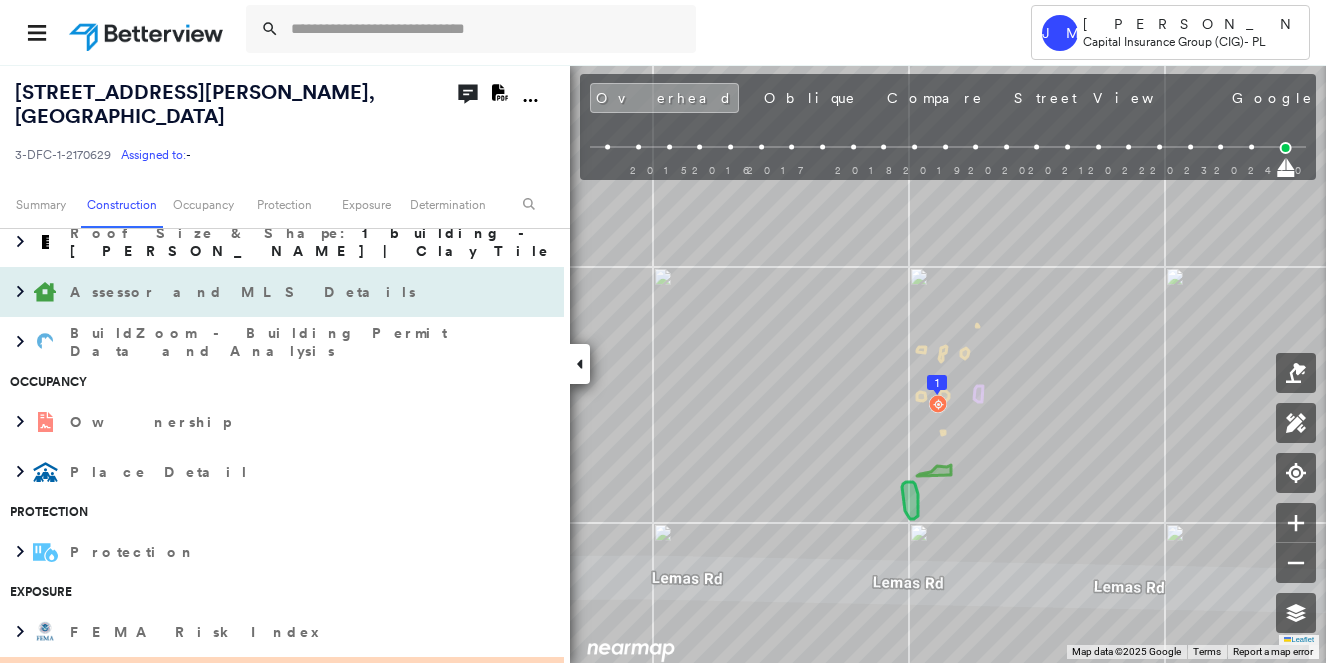 click on "Assessor and MLS Details" at bounding box center (262, 292) 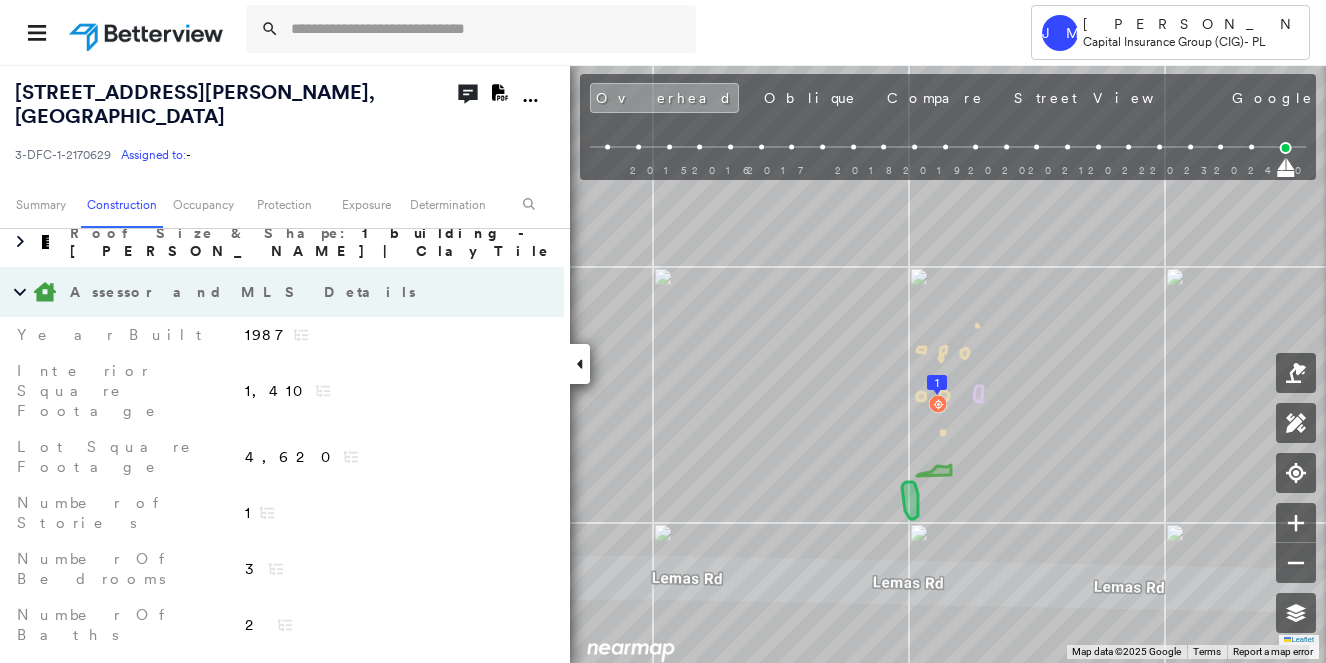 click on "Assessor and MLS Details" at bounding box center [262, 292] 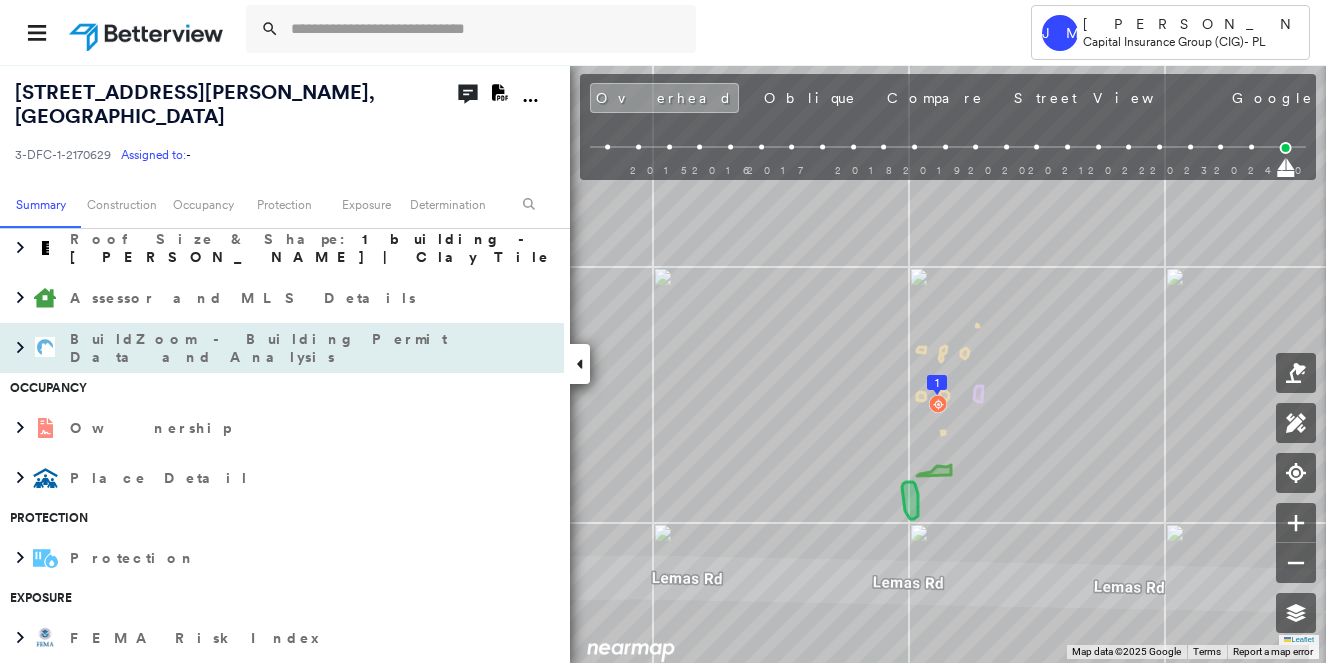 scroll, scrollTop: 600, scrollLeft: 0, axis: vertical 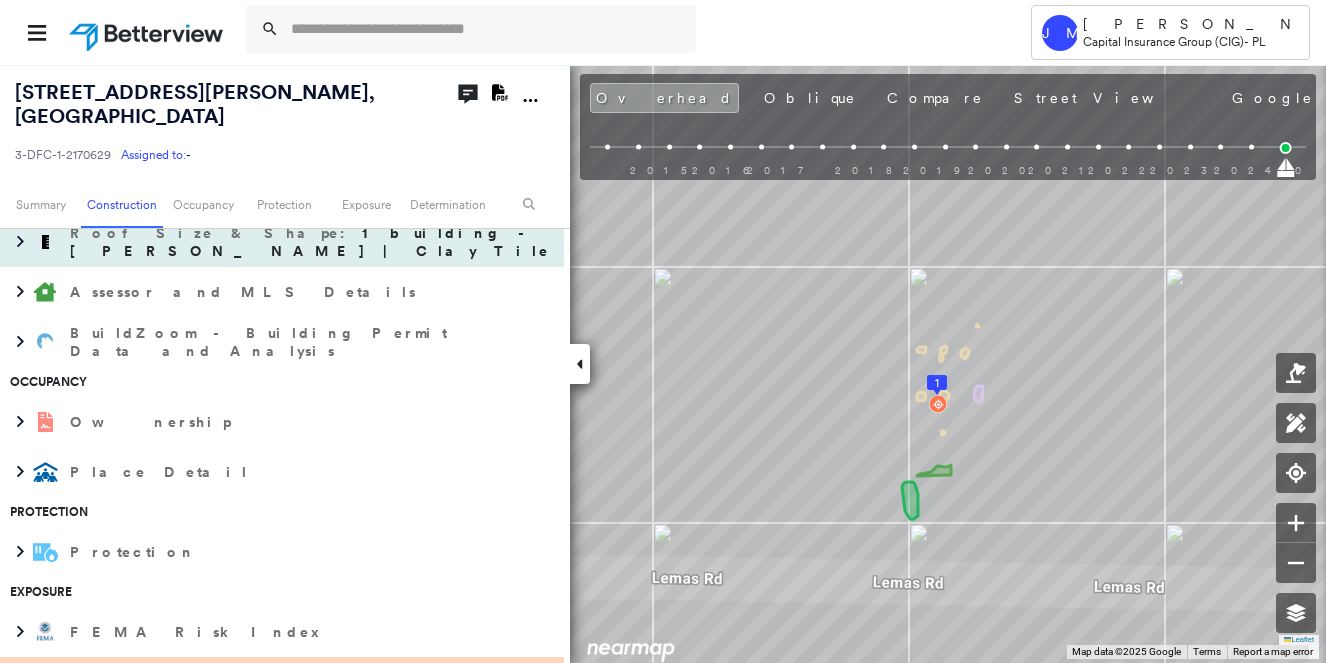 click on "Roof Size & Shape :  1 building  - Gable | Clay Tile" at bounding box center (312, 242) 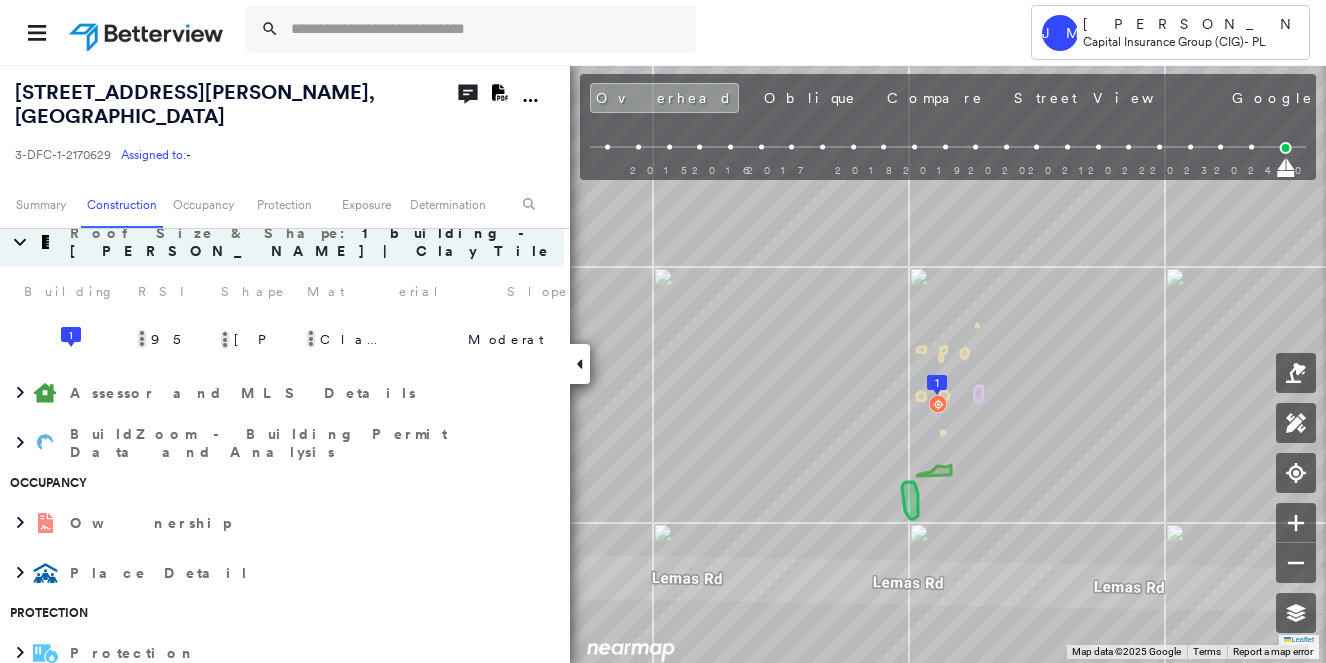 click on "Roof Size & Shape :  1 building  - Gable | Clay Tile" at bounding box center (312, 242) 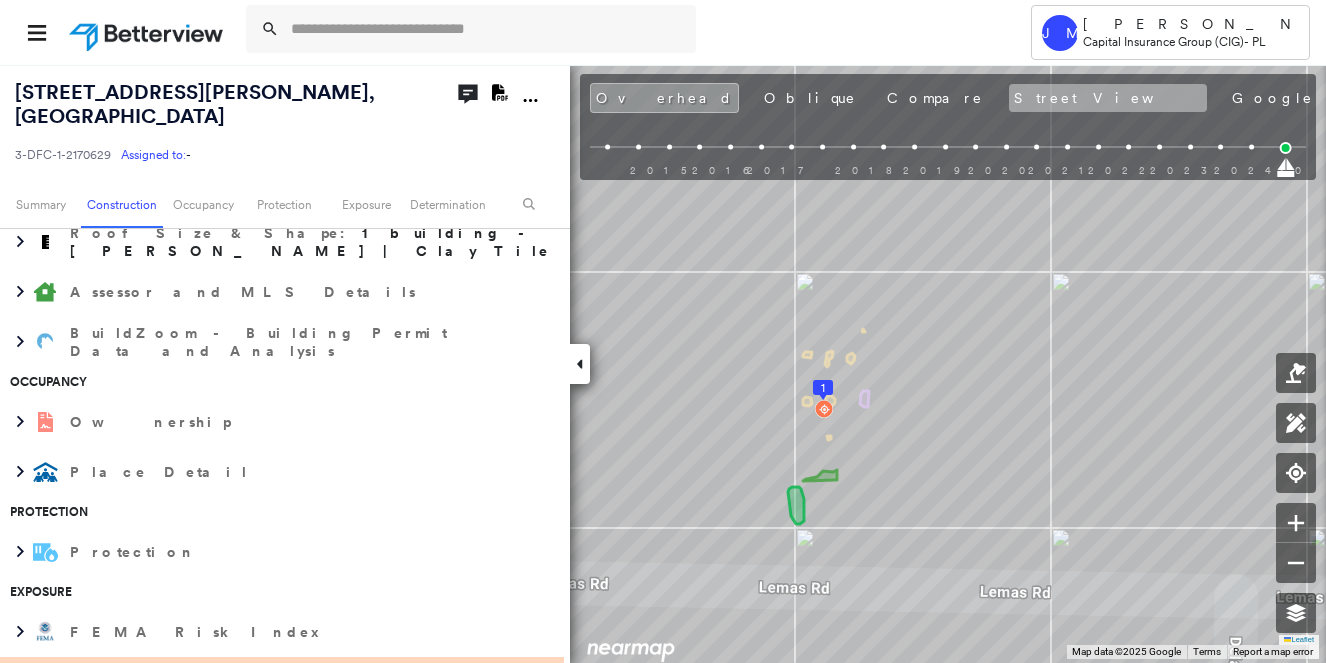 click on "Street View" at bounding box center [1108, 98] 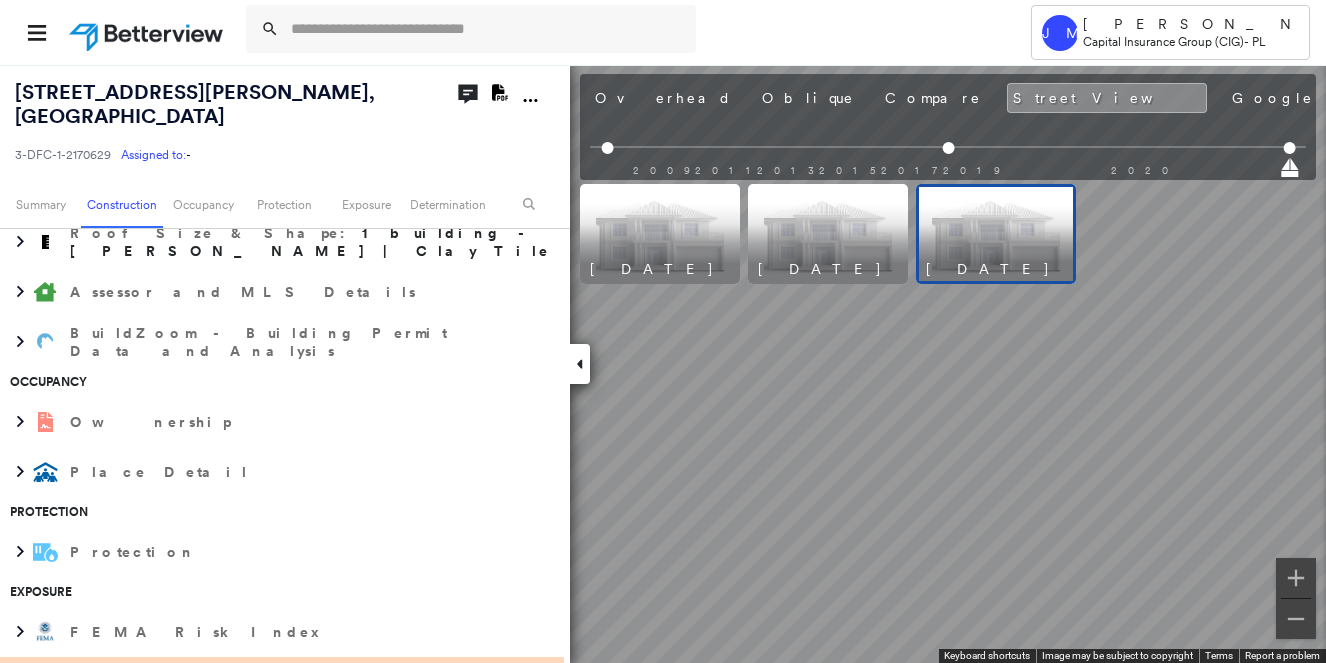scroll, scrollTop: 0, scrollLeft: 0, axis: both 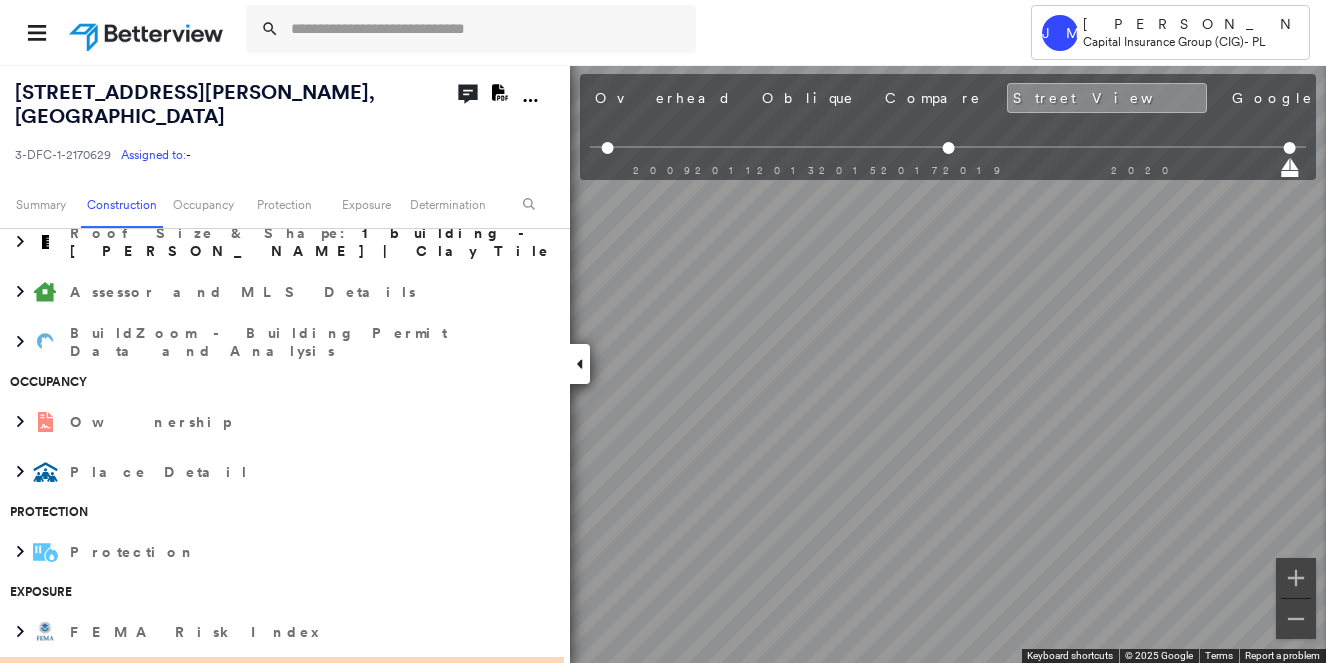 click on "Tower JM Jeanette Melchor Capital Insurance Group (CIG)  -   PL 8805  Lemas Rd ,  Sacramento, CA 95828 3-DFC-1-2170629 Assigned to:  - Assigned to:  - 3-DFC-1-2170629 Assigned to:  - Open Comments Download PDF Report Summary Construction Occupancy Protection Exposure Determination Overhead Obliques Street View Roof Spotlight™ Index :  95 out of 100 0 100 25 50 75 1 Building Roof Scores 1 Buildings Policy Information :  3-DFC-1-2170629 Flags :  1 (0 cleared, 1 uncleared) Construction Roof Spotlights :  Overhang, Chimney, Vent Property Features :  Car Roof Size & Shape :  1 building  - Gable | Clay Tile Assessor and MLS Details BuildZoom - Building Permit Data and Analysis Occupancy Ownership Place Detail Protection Protection Exposure FEMA Risk Index Wildfire Regional Hazard: 2   out of  5 Flood Regional Hazard: 1   out of  5 Additional Perils Guidewire HazardHub Determination Flags :  1 (0 cleared, 1 uncleared) Uncleared Flags (1) Cleared Flags  (0) Low Low Priority Flagged 07/10/25 Clear Action Taken Save" at bounding box center (663, 331) 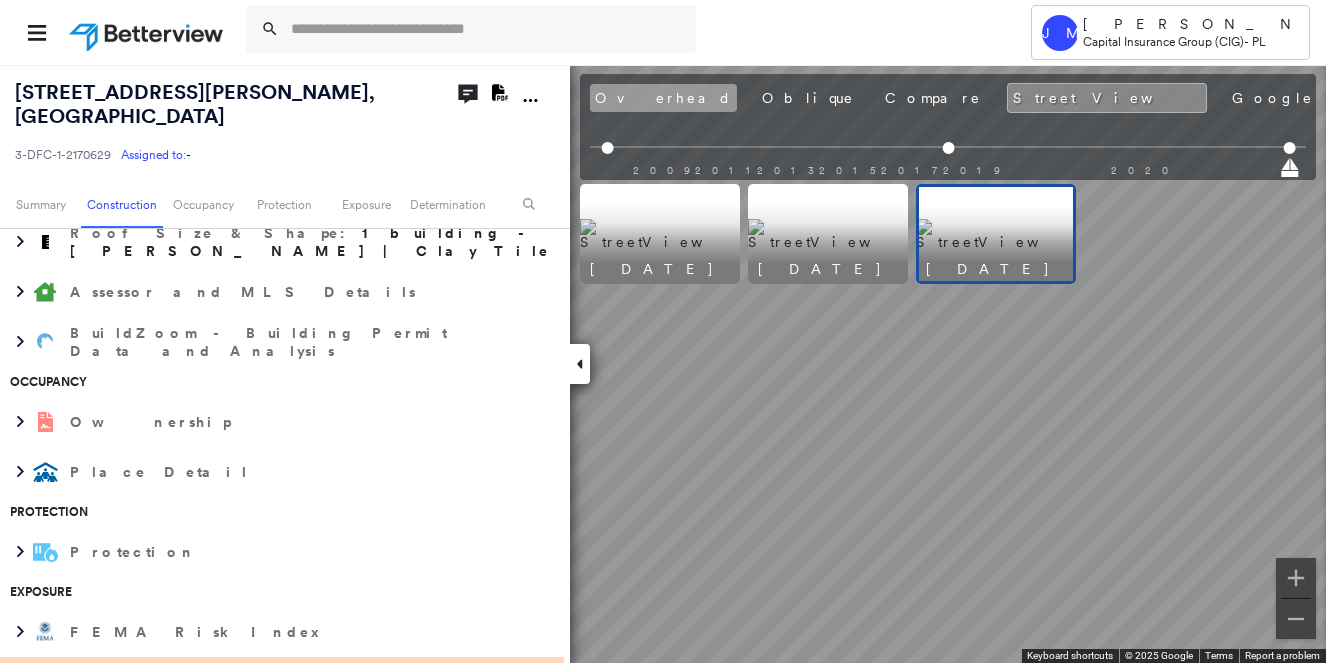 click on "Overhead" at bounding box center [663, 98] 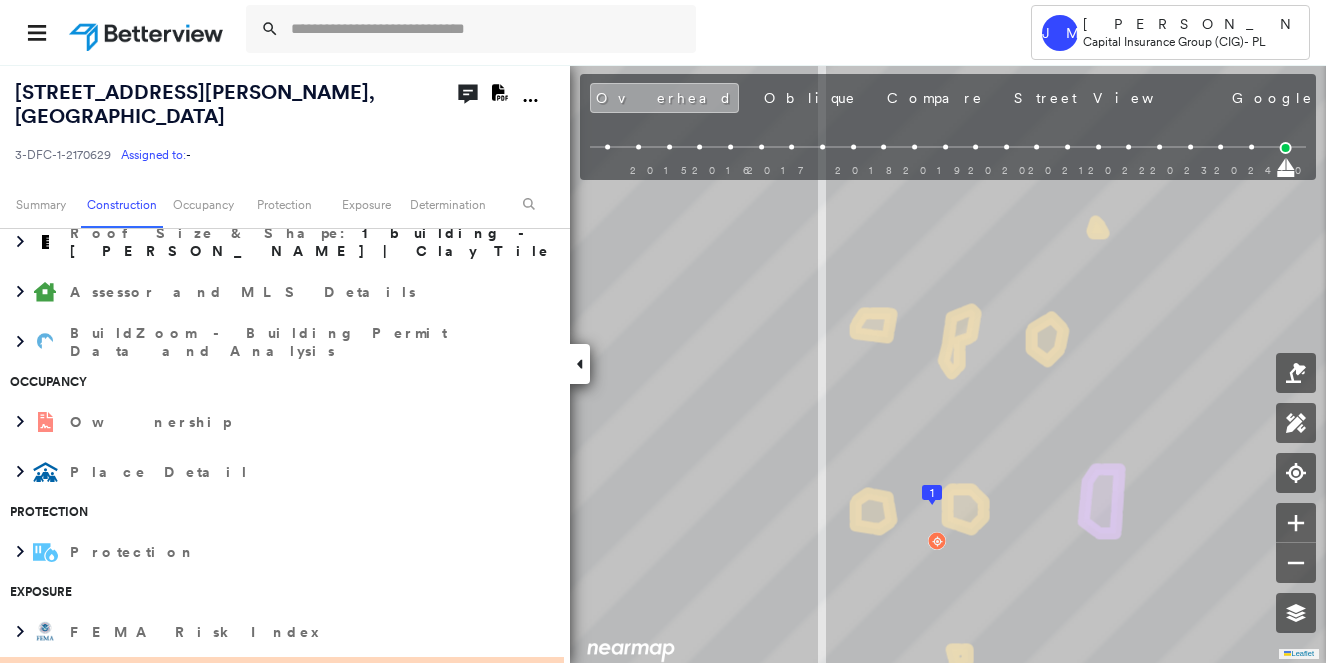 scroll, scrollTop: 0, scrollLeft: 0, axis: both 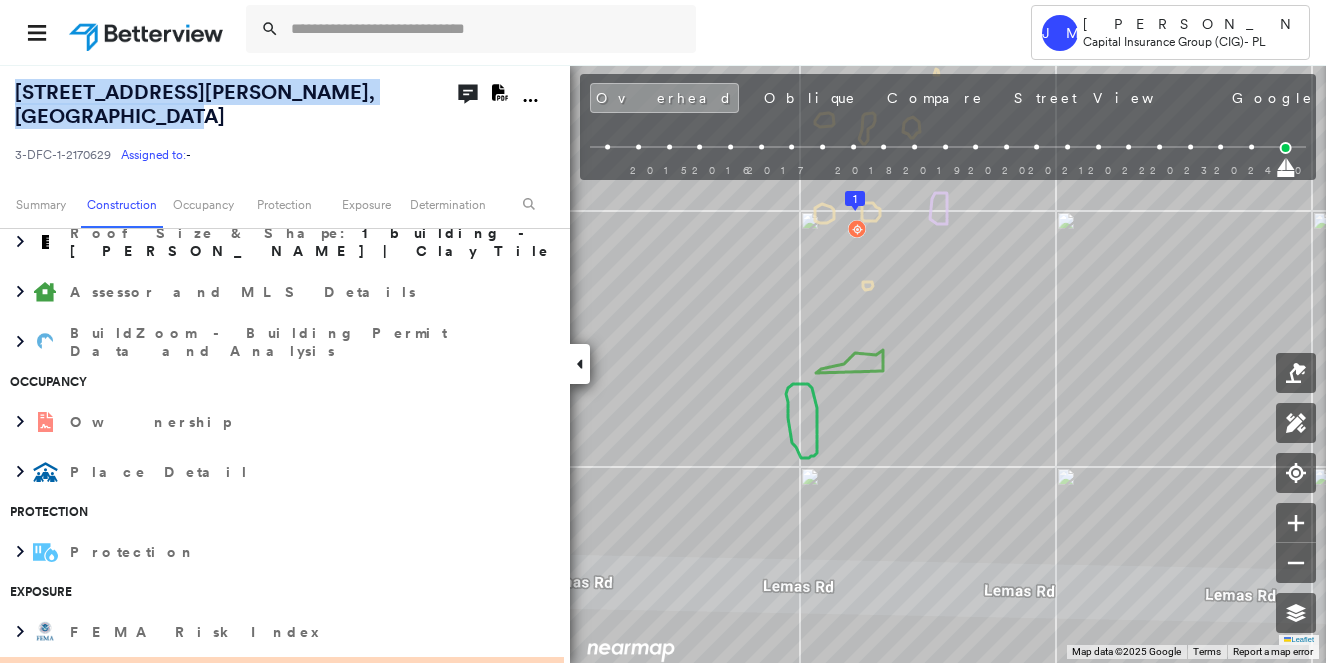 drag, startPoint x: 237, startPoint y: 94, endPoint x: 12, endPoint y: 100, distance: 225.07999 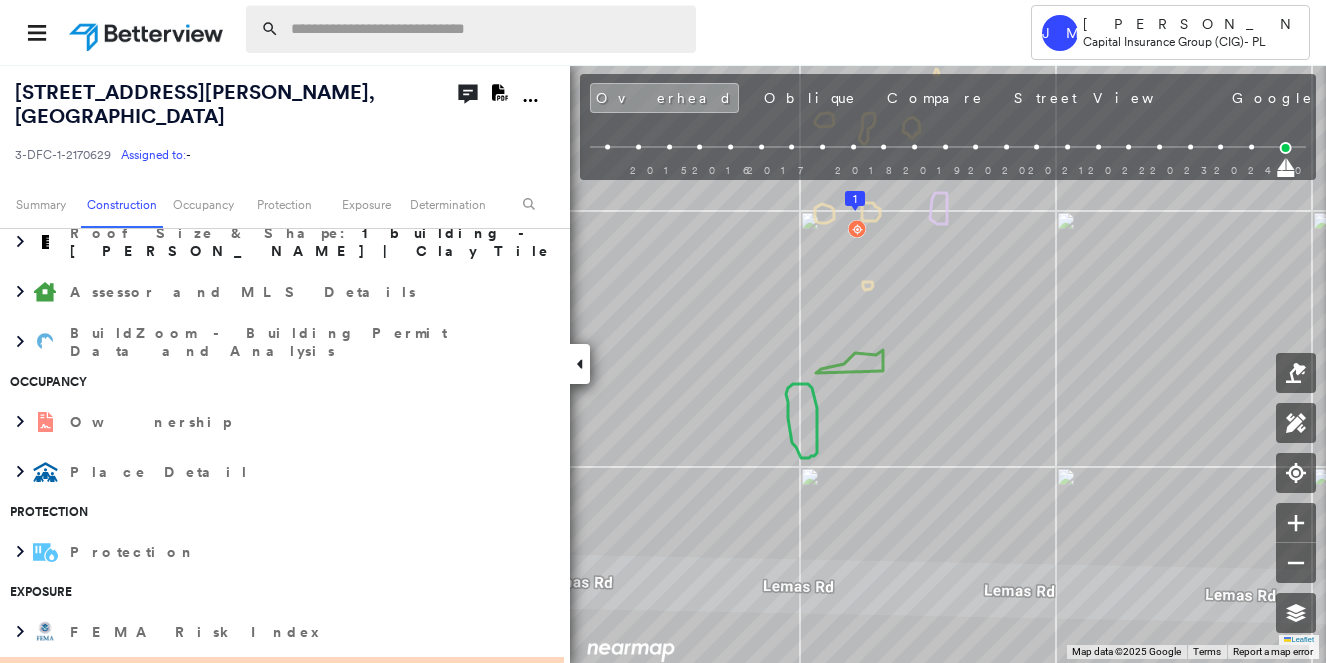 click at bounding box center [487, 29] 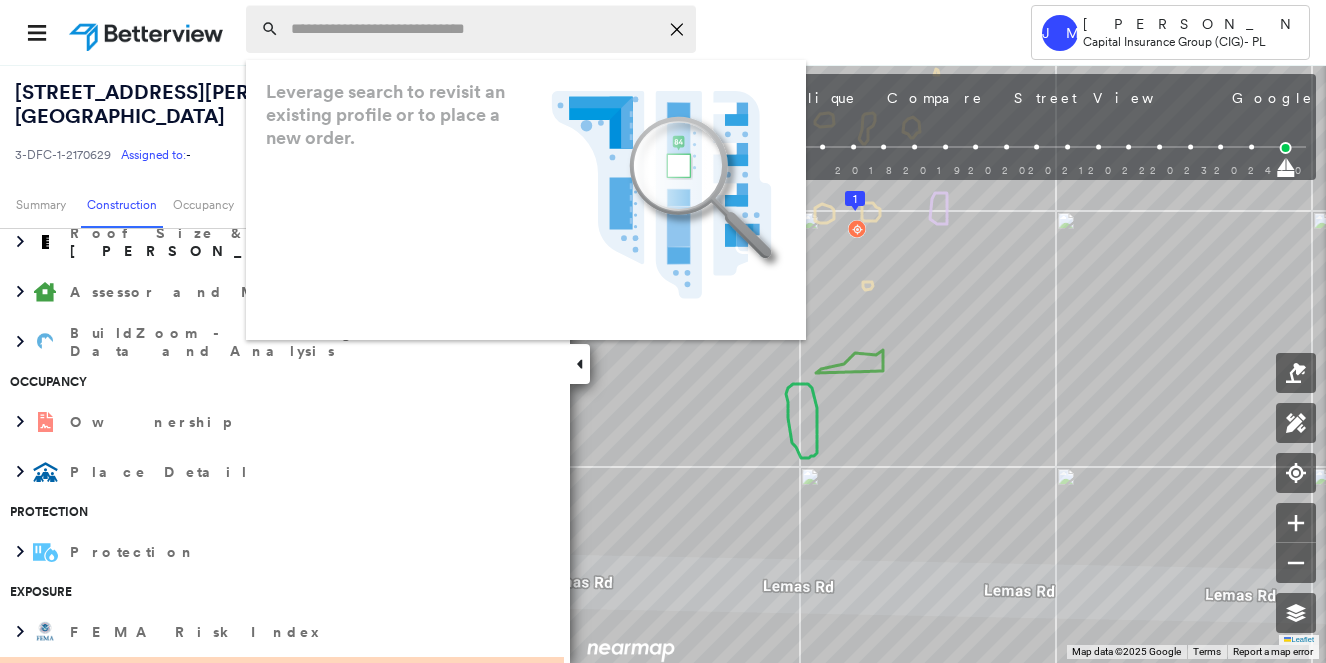 paste on "**********" 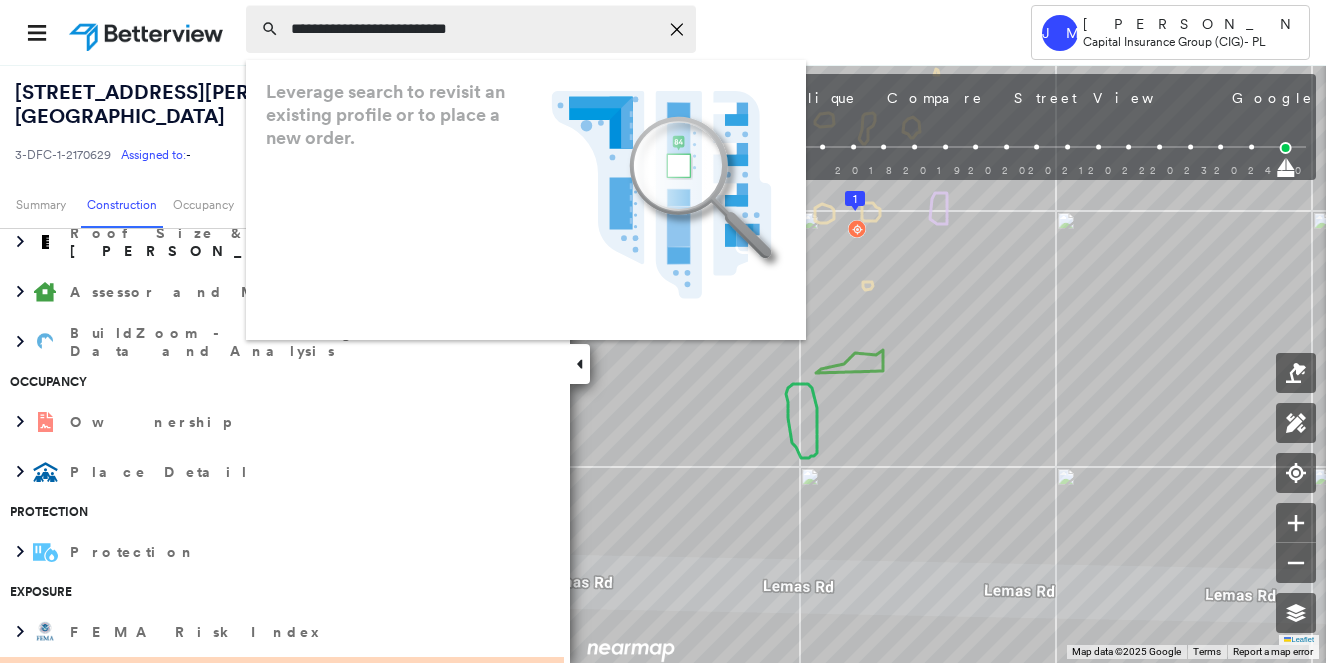 type on "**********" 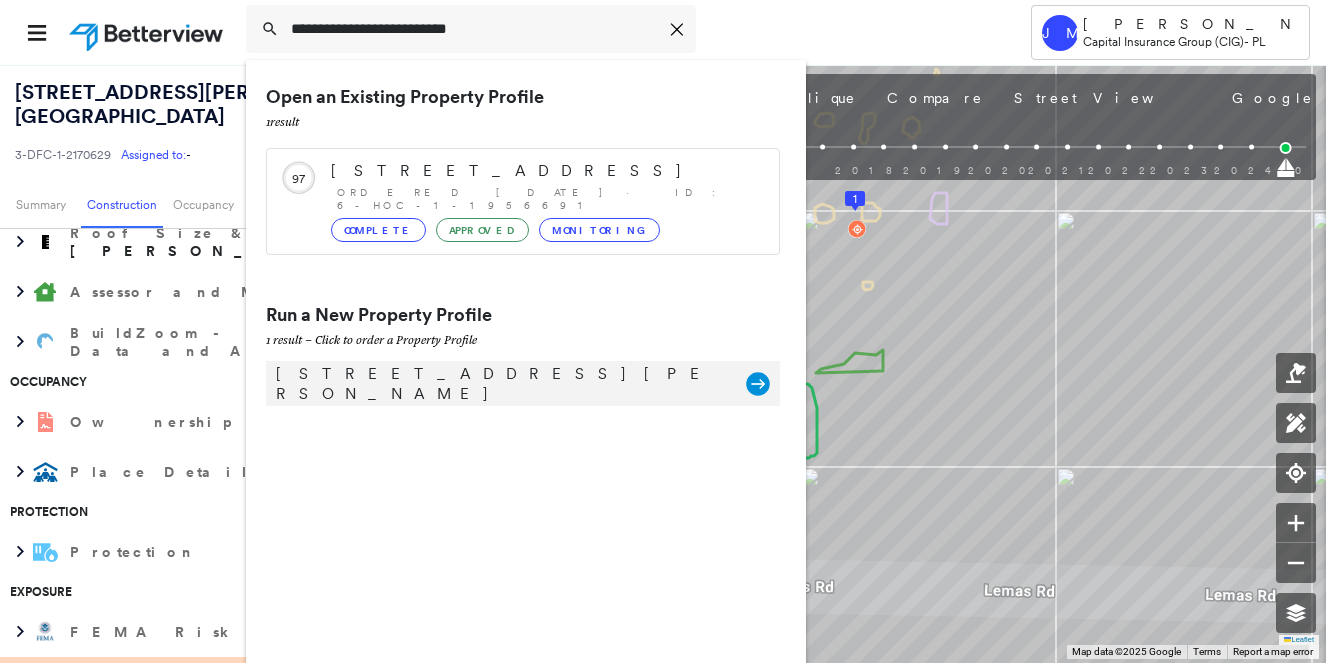 click on "8758 Lemas Rd, Sacramento, CA 95828" at bounding box center (501, 384) 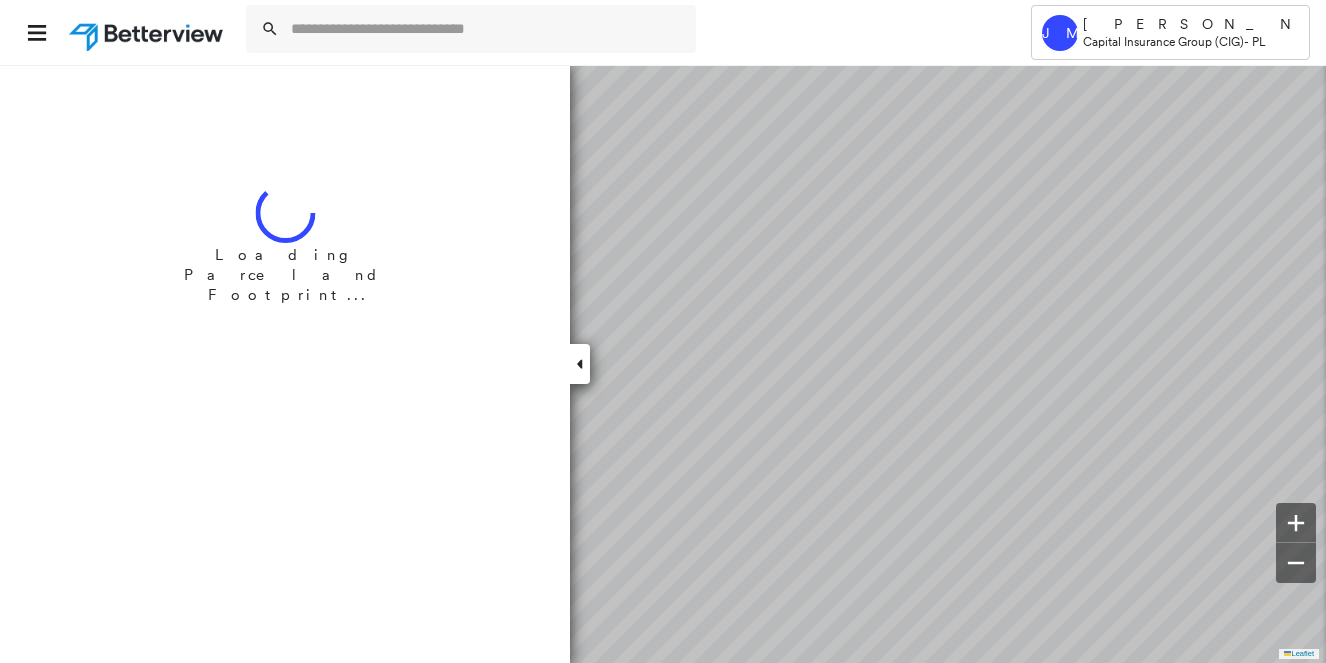scroll, scrollTop: 0, scrollLeft: 0, axis: both 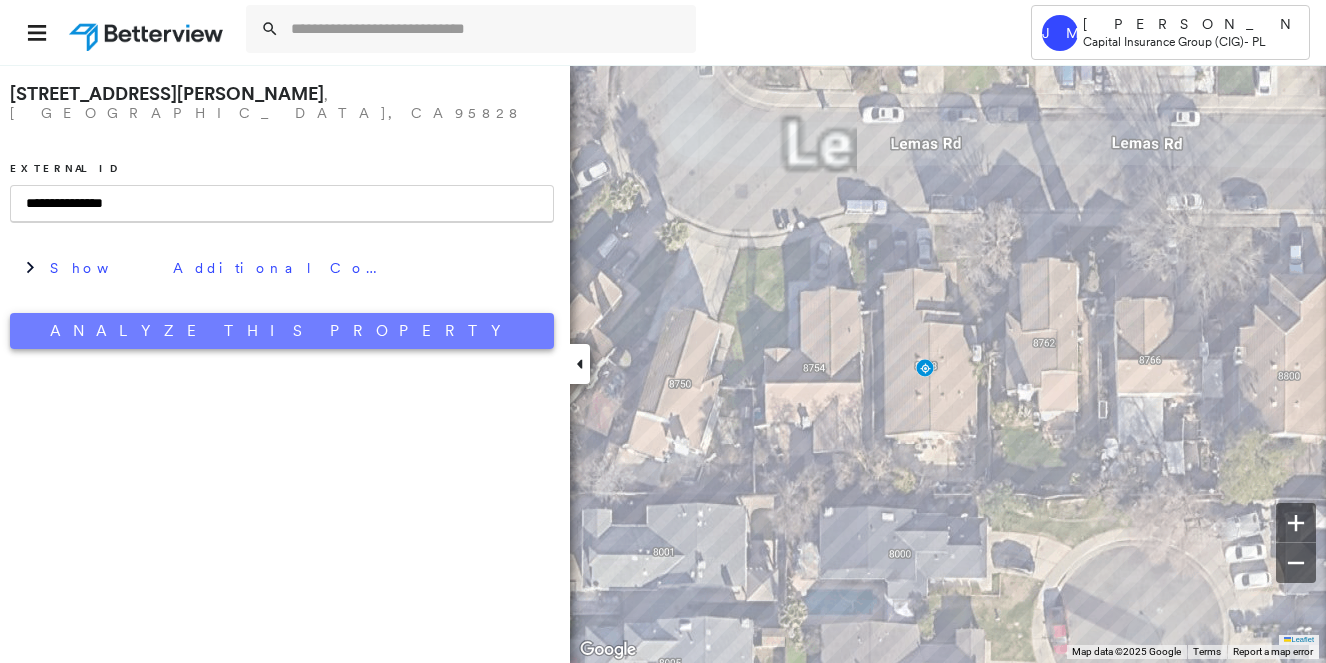type on "**********" 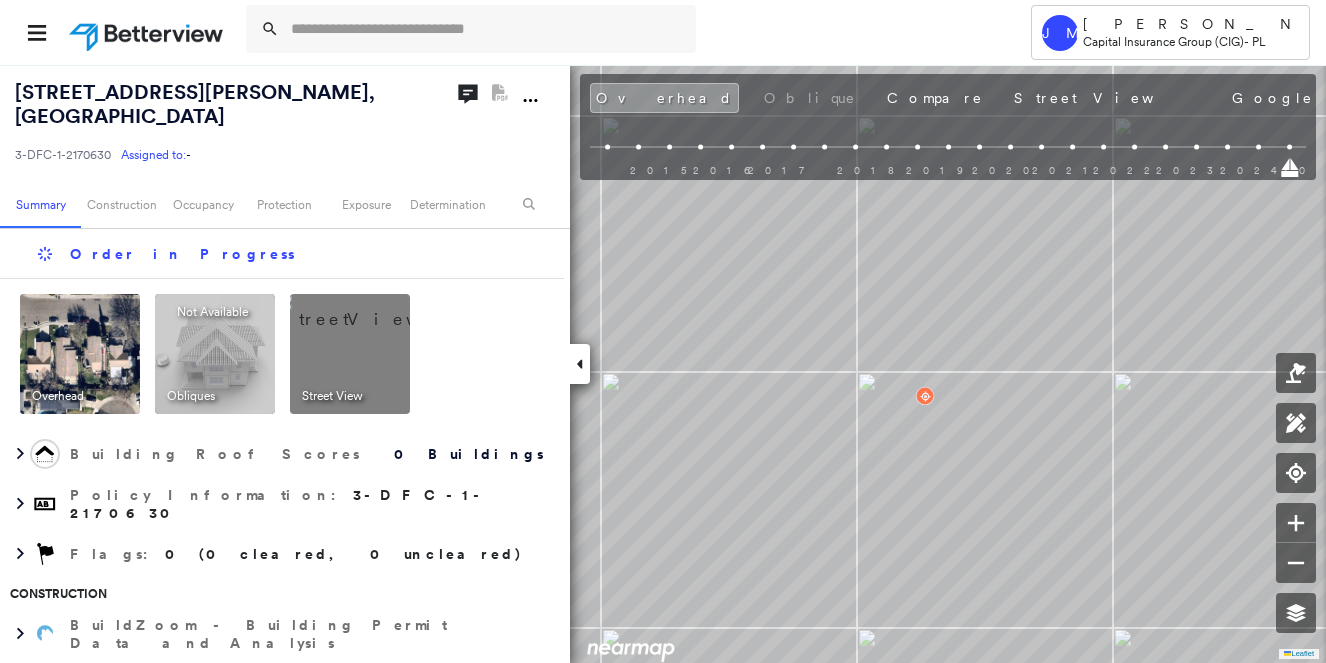 scroll, scrollTop: 0, scrollLeft: 0, axis: both 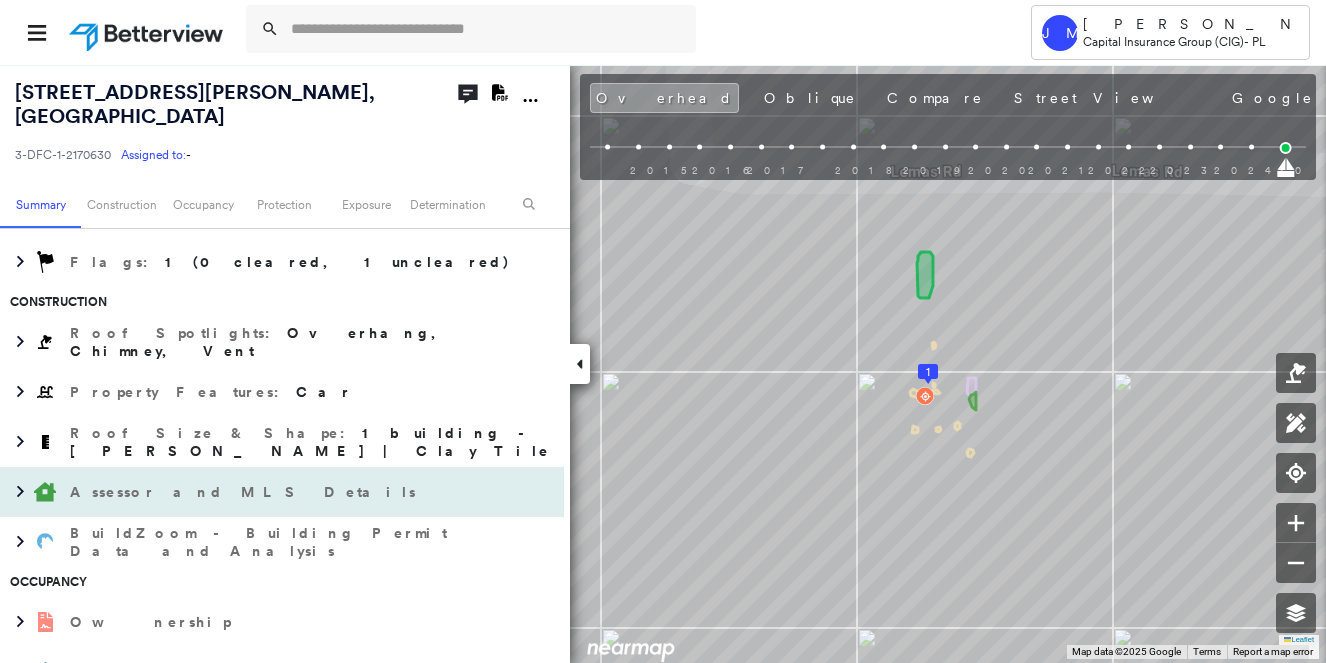 click on "Assessor and MLS Details" at bounding box center [262, 492] 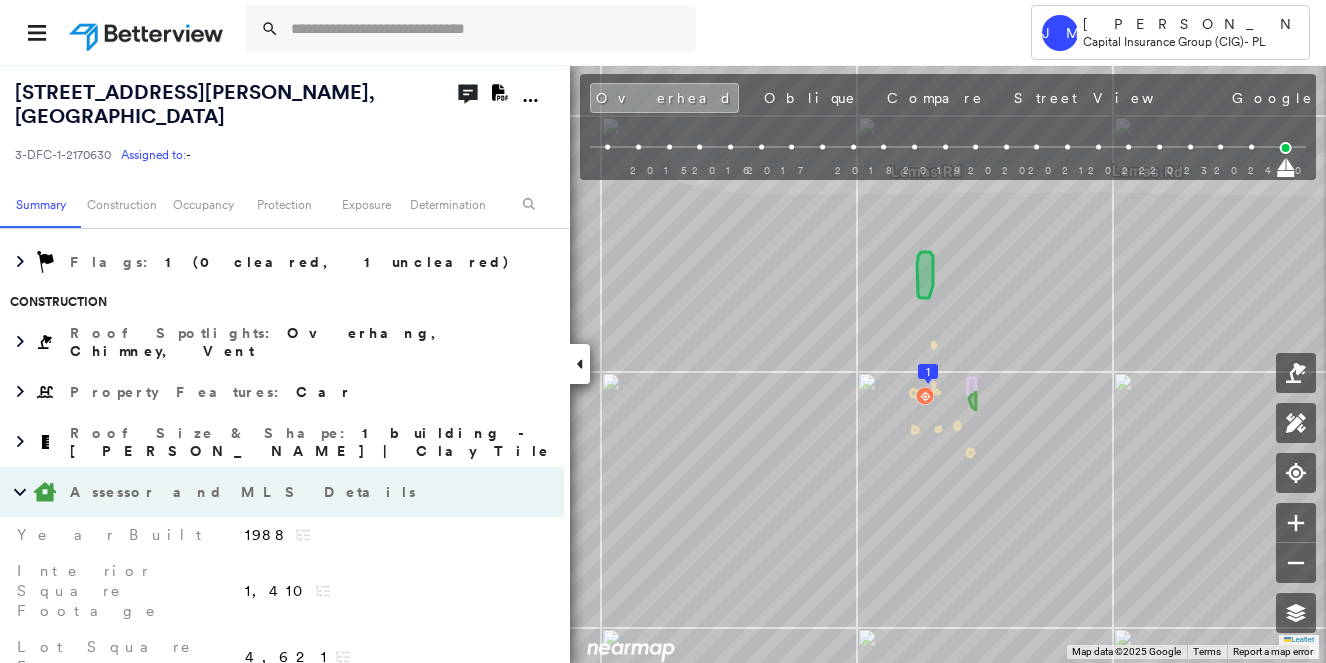 click on "Assessor and MLS Details" at bounding box center (262, 492) 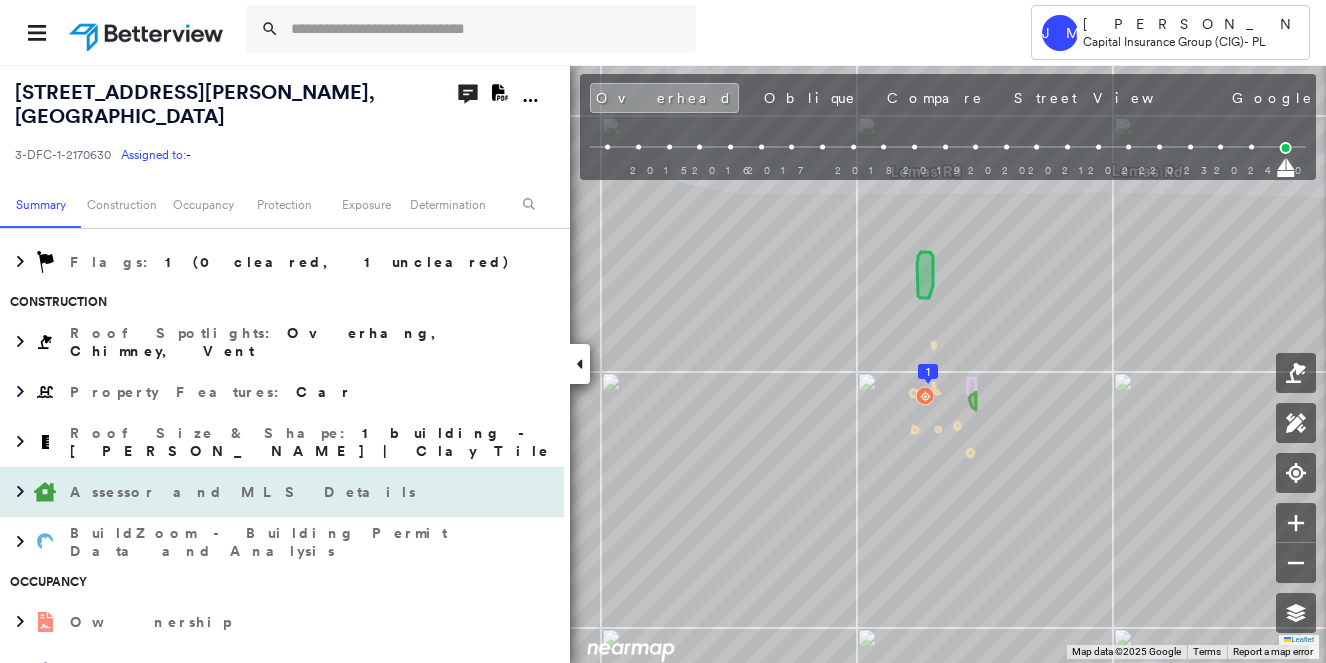scroll, scrollTop: 600, scrollLeft: 0, axis: vertical 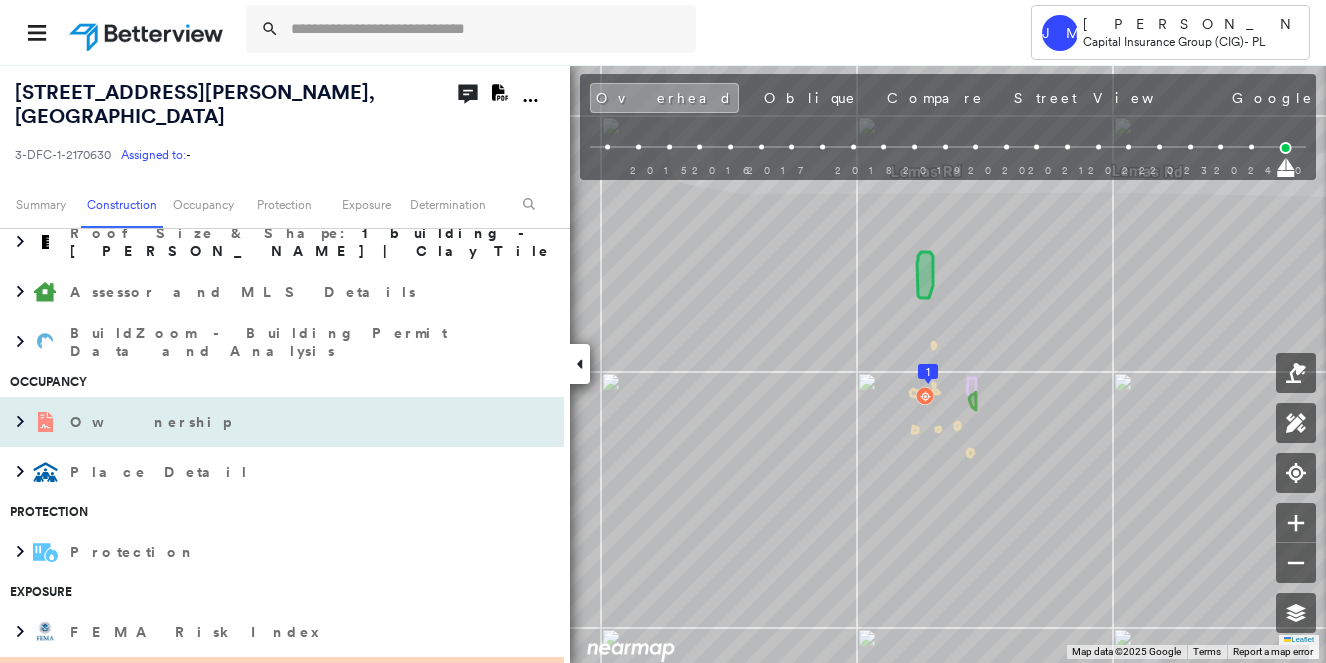 click on "Ownership" at bounding box center [262, 422] 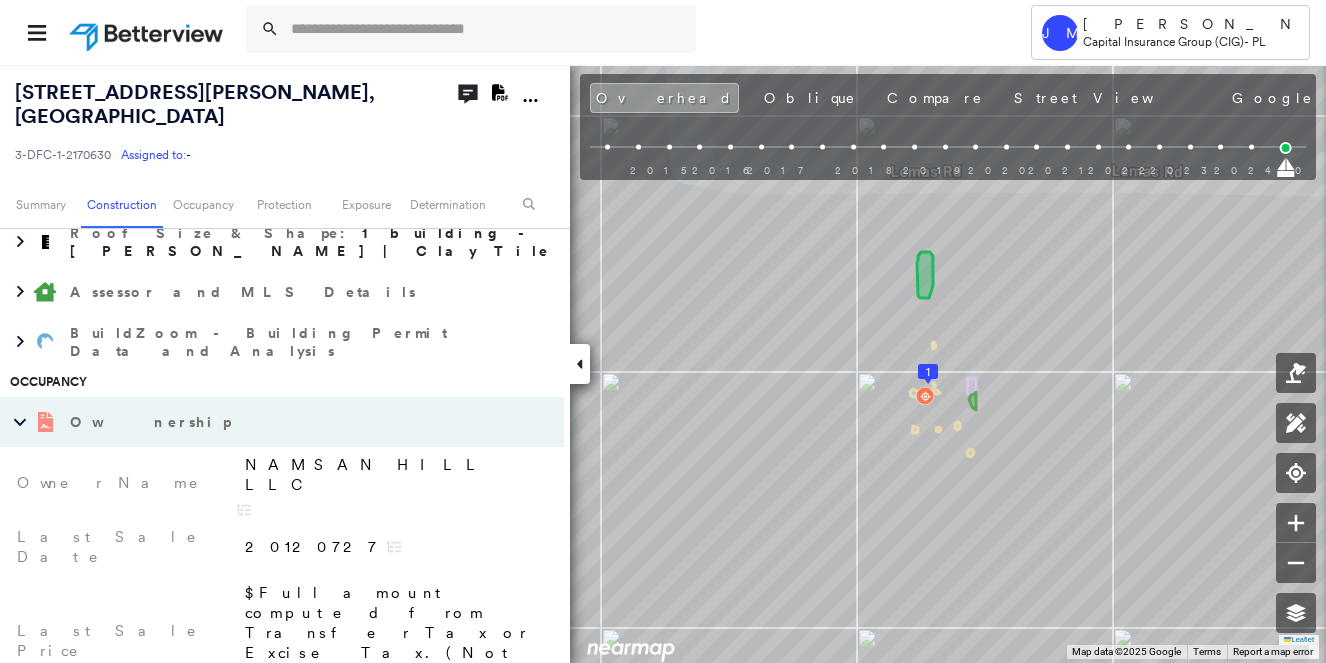 click on "Ownership" at bounding box center (262, 422) 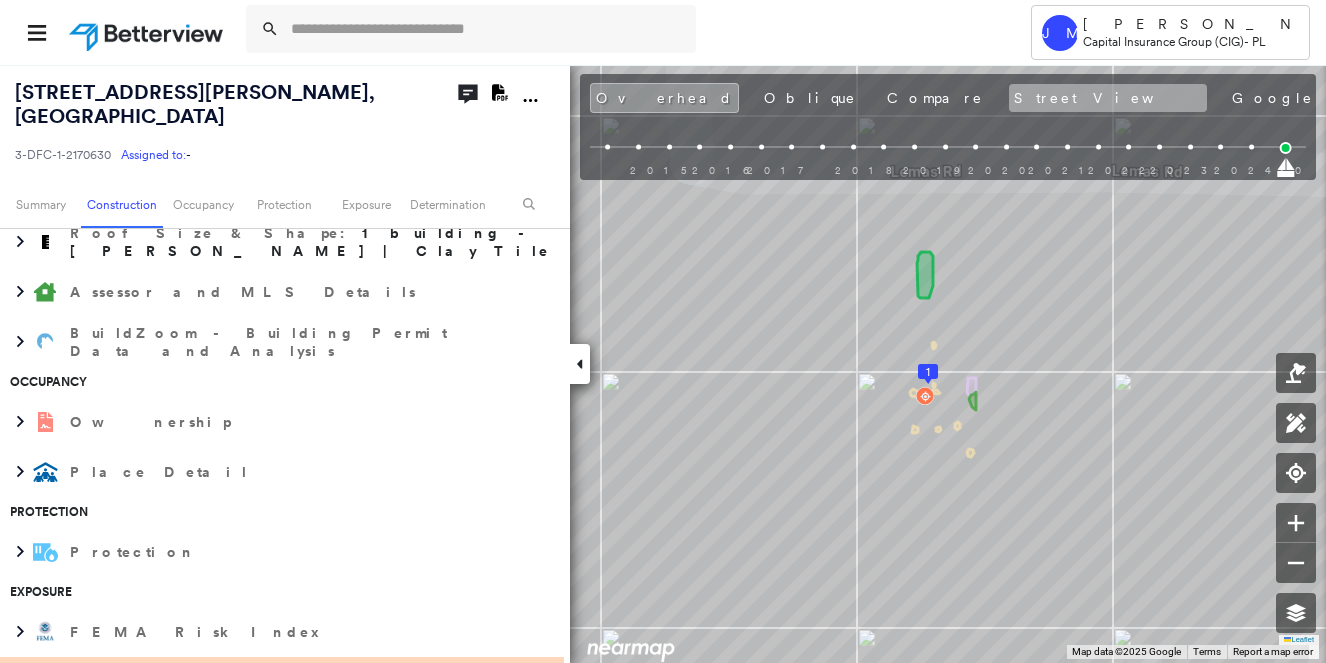 click on "Street View" at bounding box center [1108, 98] 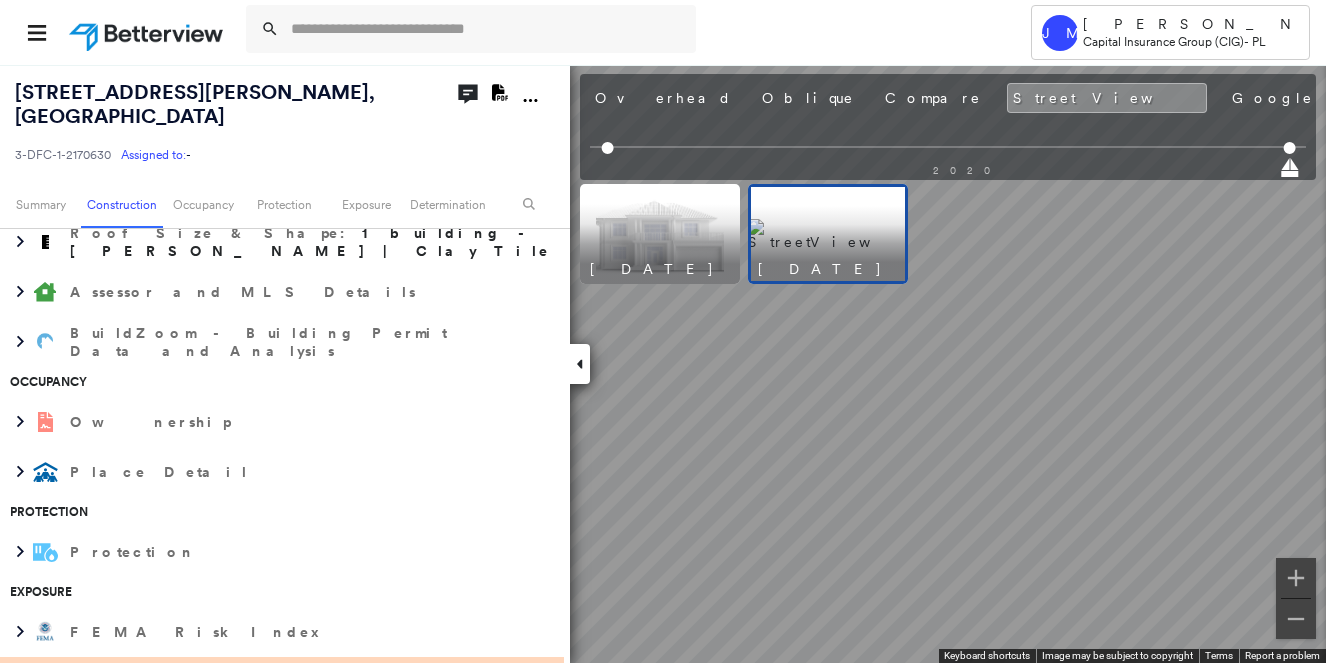 scroll, scrollTop: 0, scrollLeft: 0, axis: both 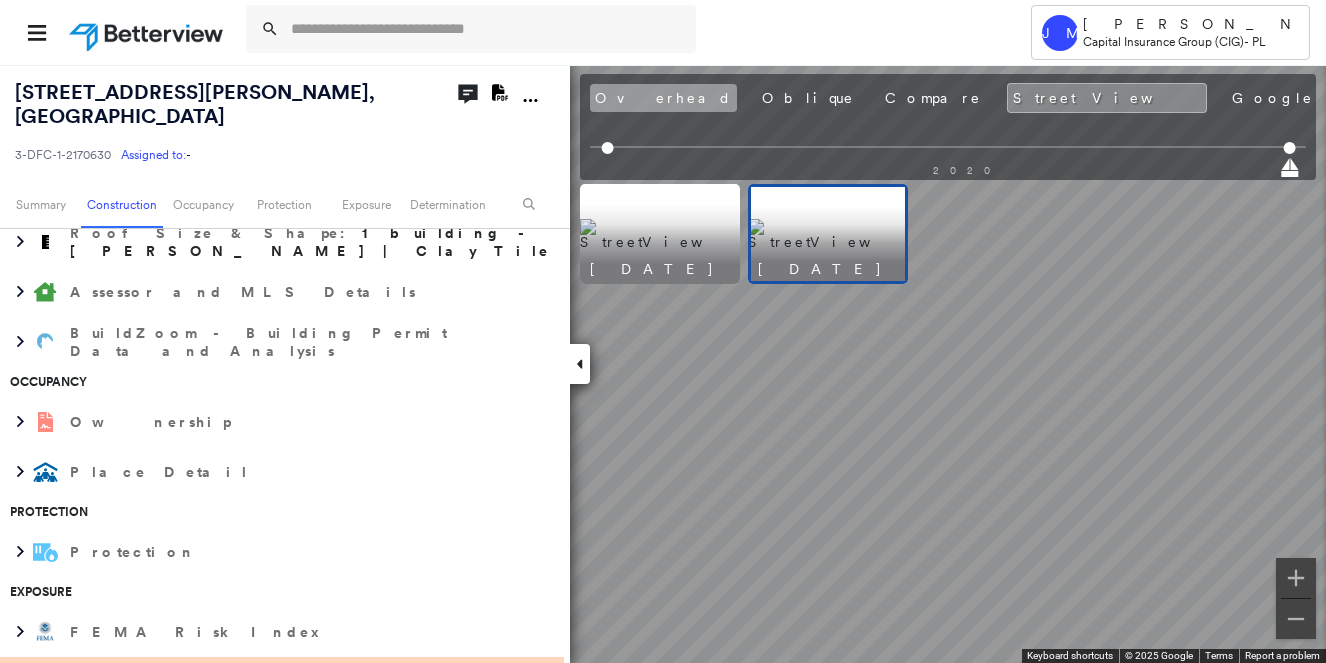 click on "Overhead" at bounding box center [663, 98] 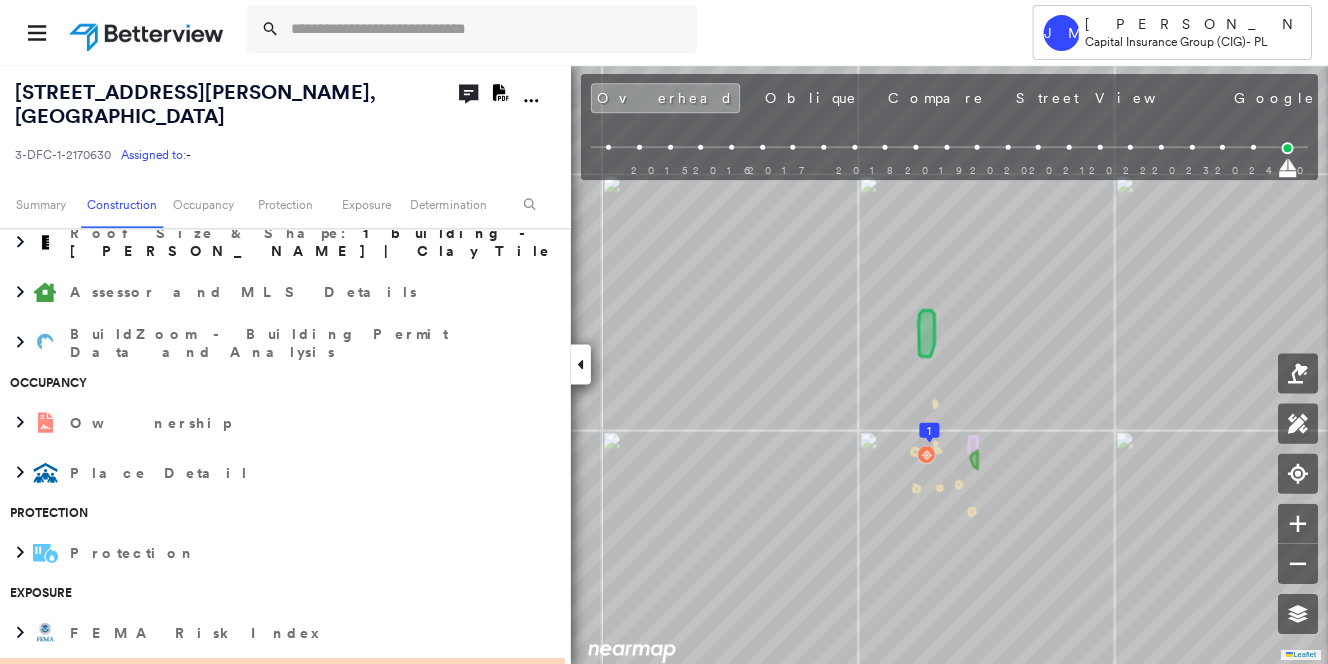 scroll, scrollTop: 0, scrollLeft: 0, axis: both 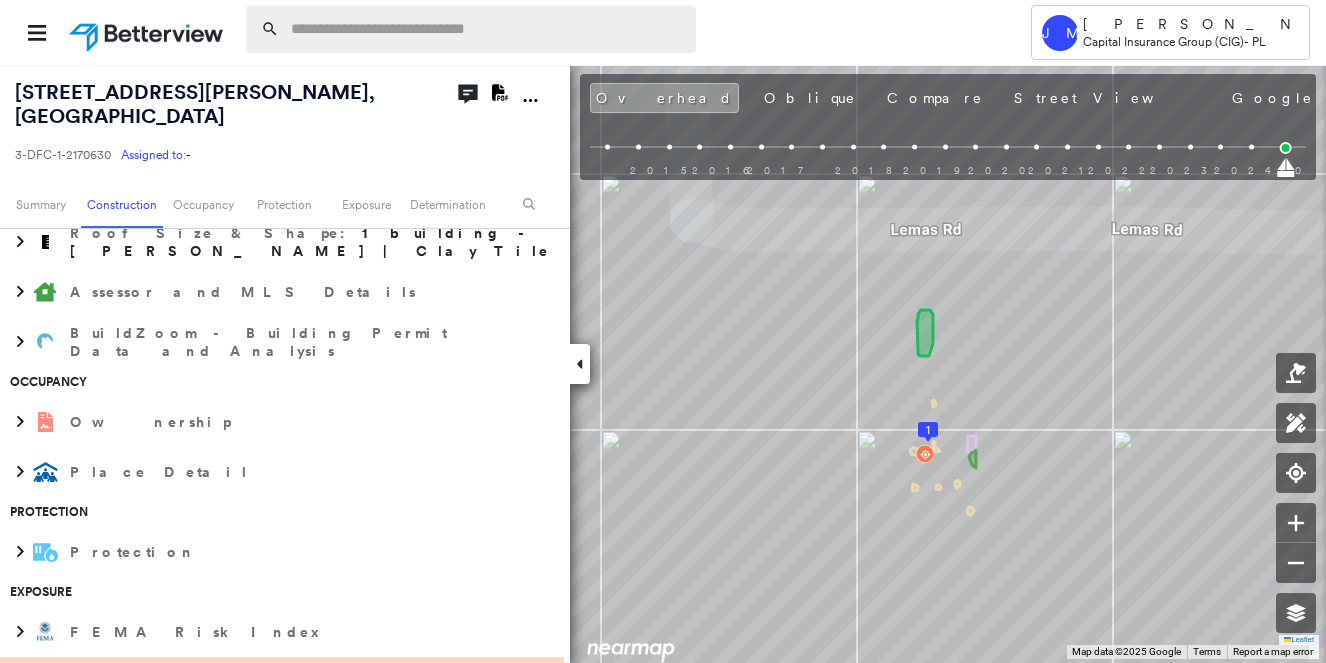 click at bounding box center [487, 29] 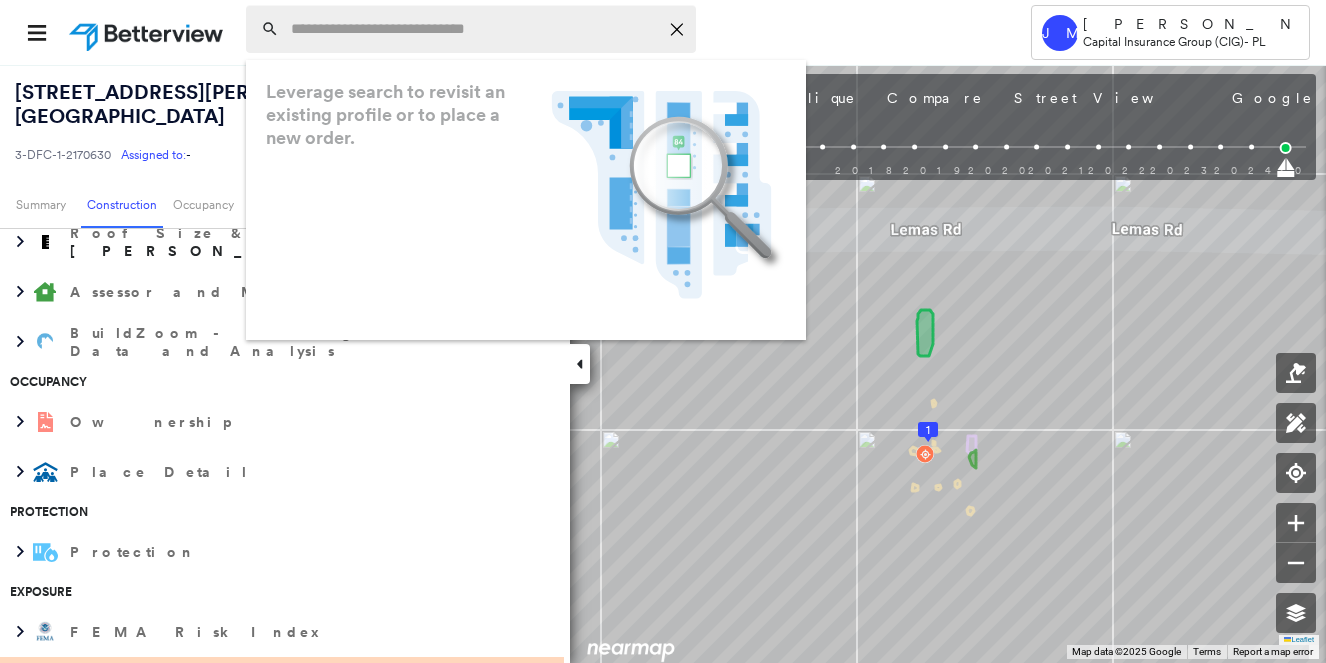 paste on "**********" 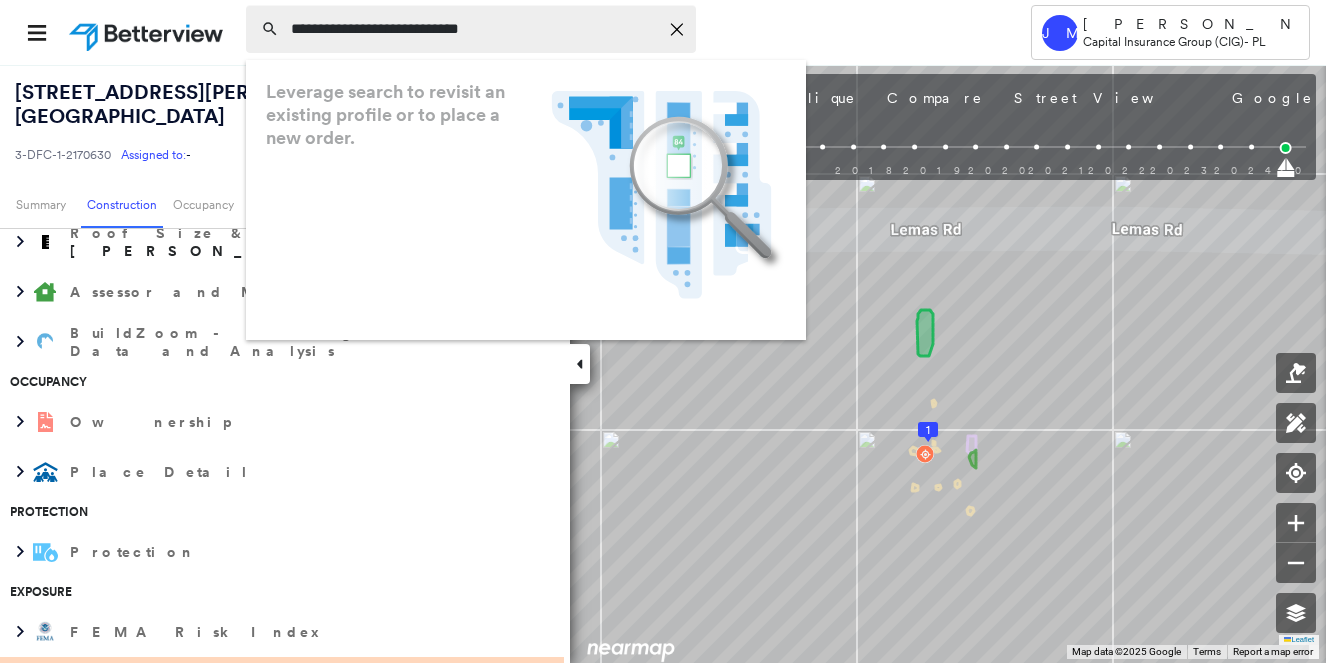 type on "**********" 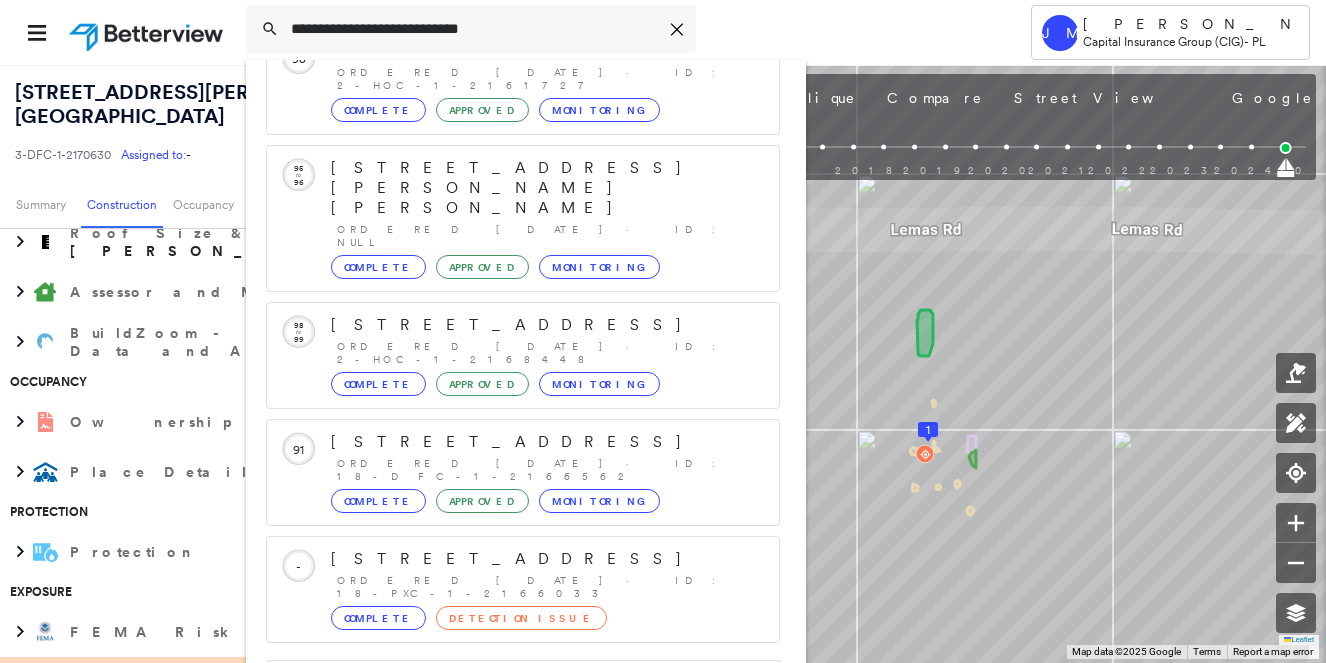 scroll, scrollTop: 213, scrollLeft: 0, axis: vertical 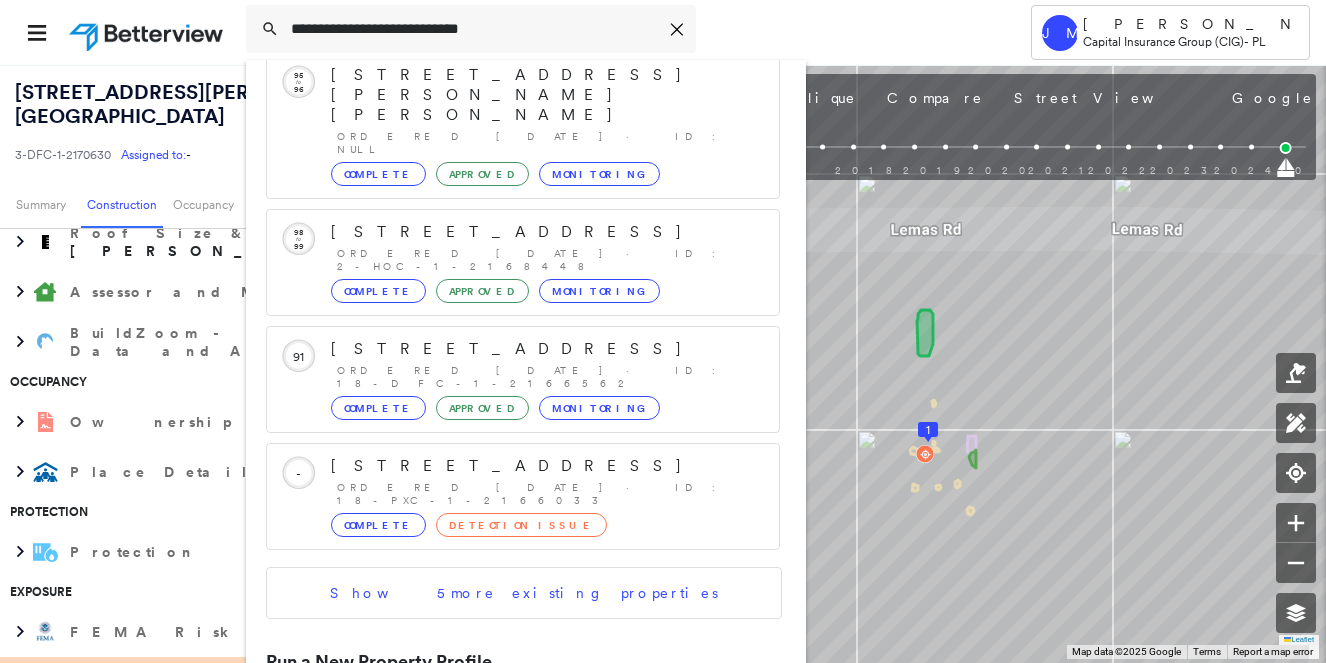 click on "247 Roble Ave, Redwood City, CA 94061" at bounding box center [501, 731] 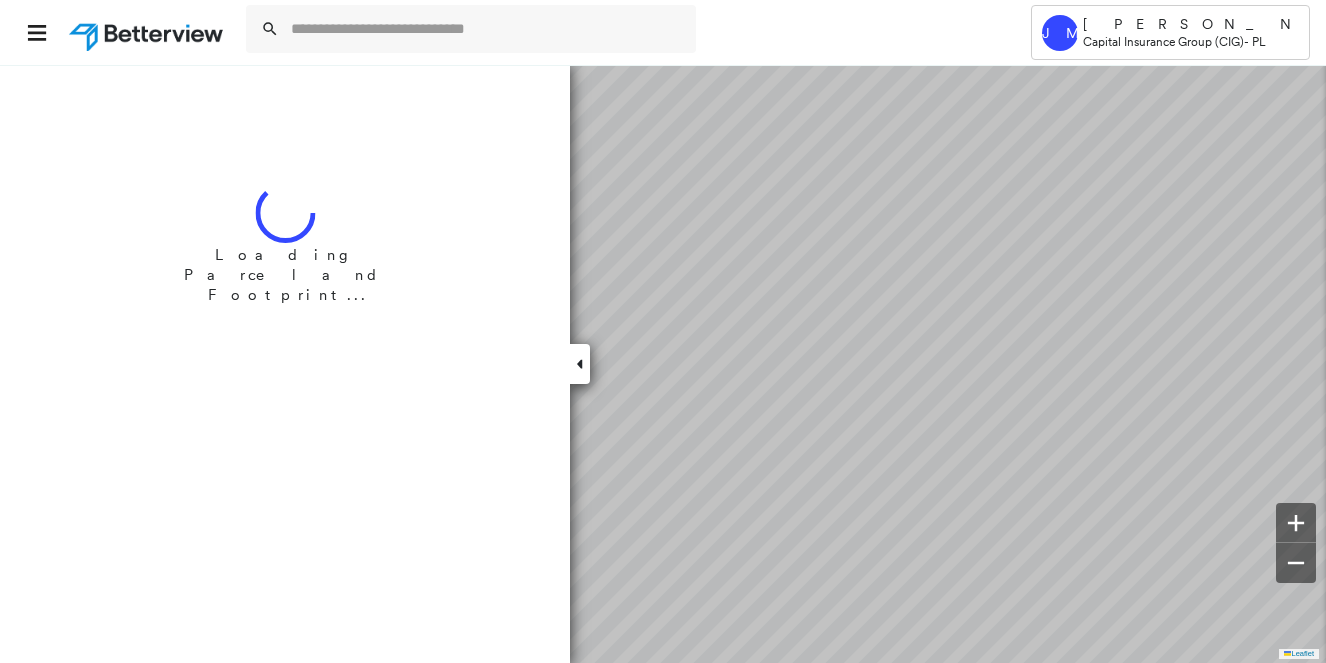 scroll, scrollTop: 0, scrollLeft: 0, axis: both 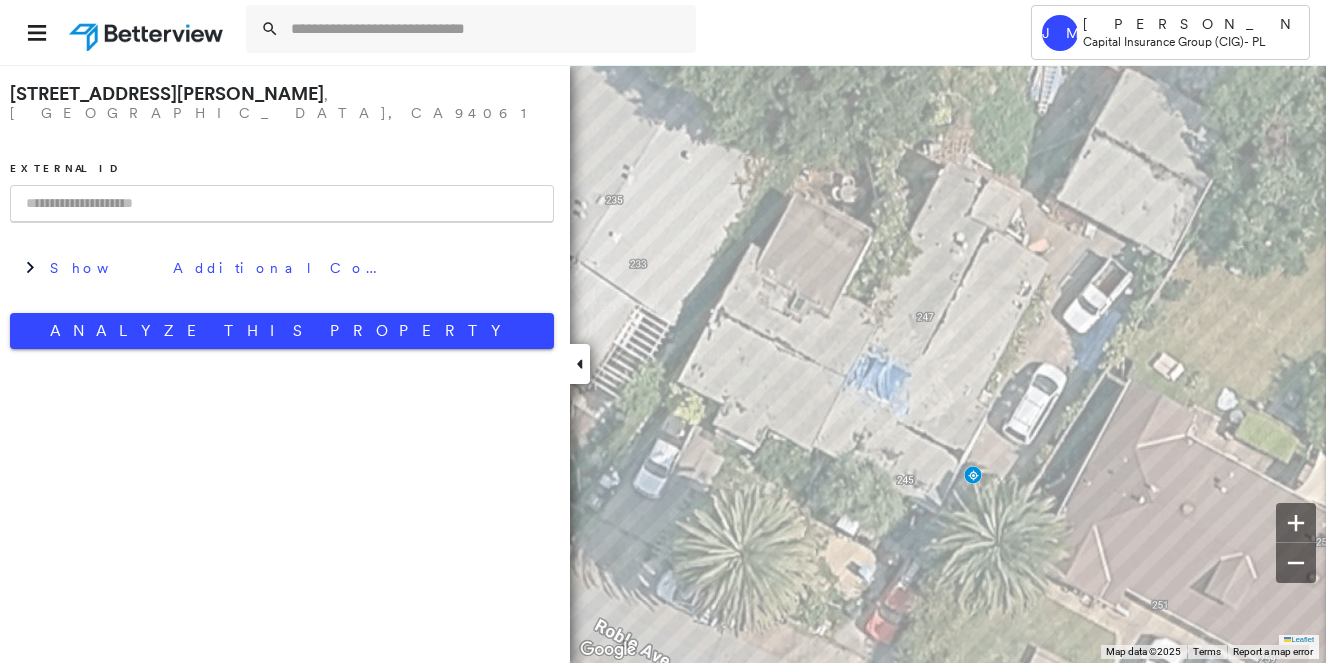 click at bounding box center [282, 204] 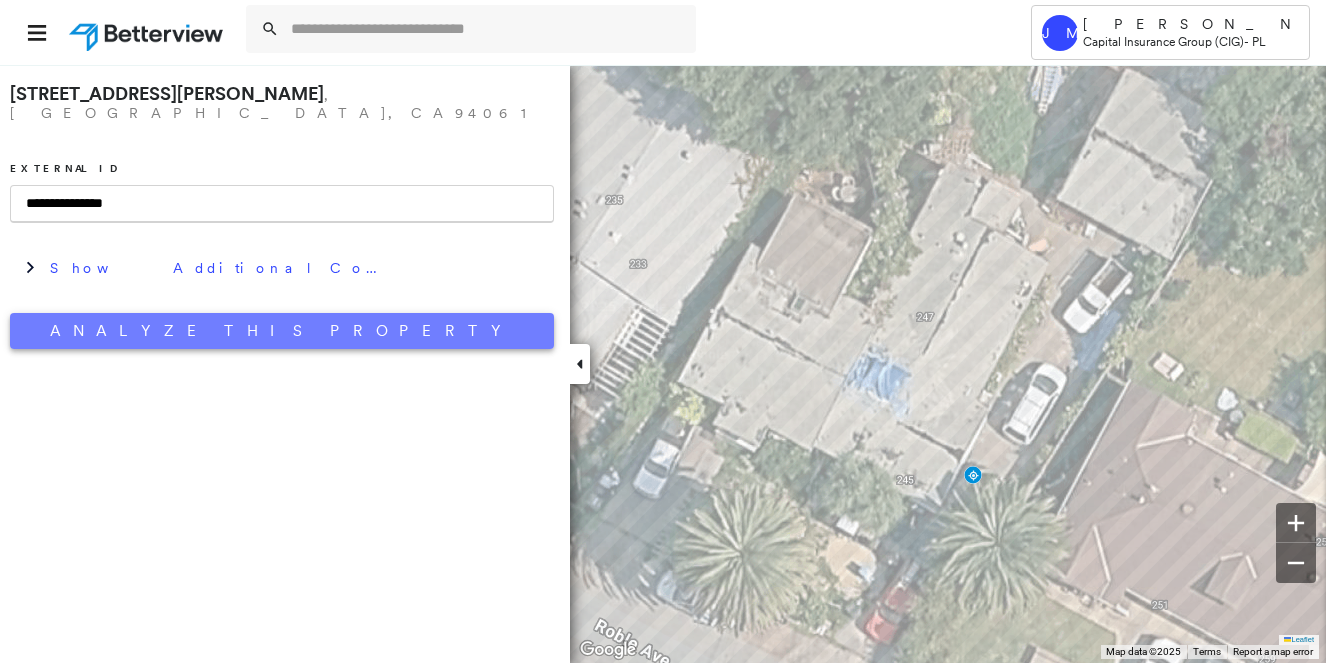 type on "**********" 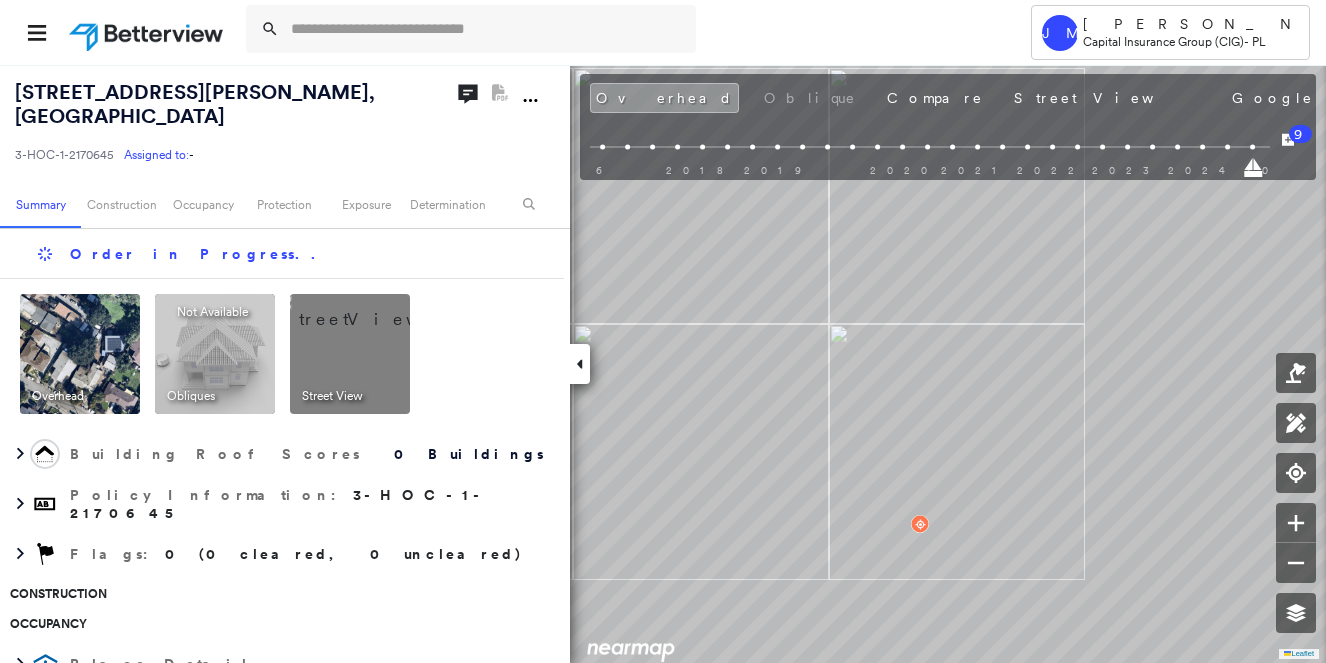 scroll, scrollTop: 0, scrollLeft: 0, axis: both 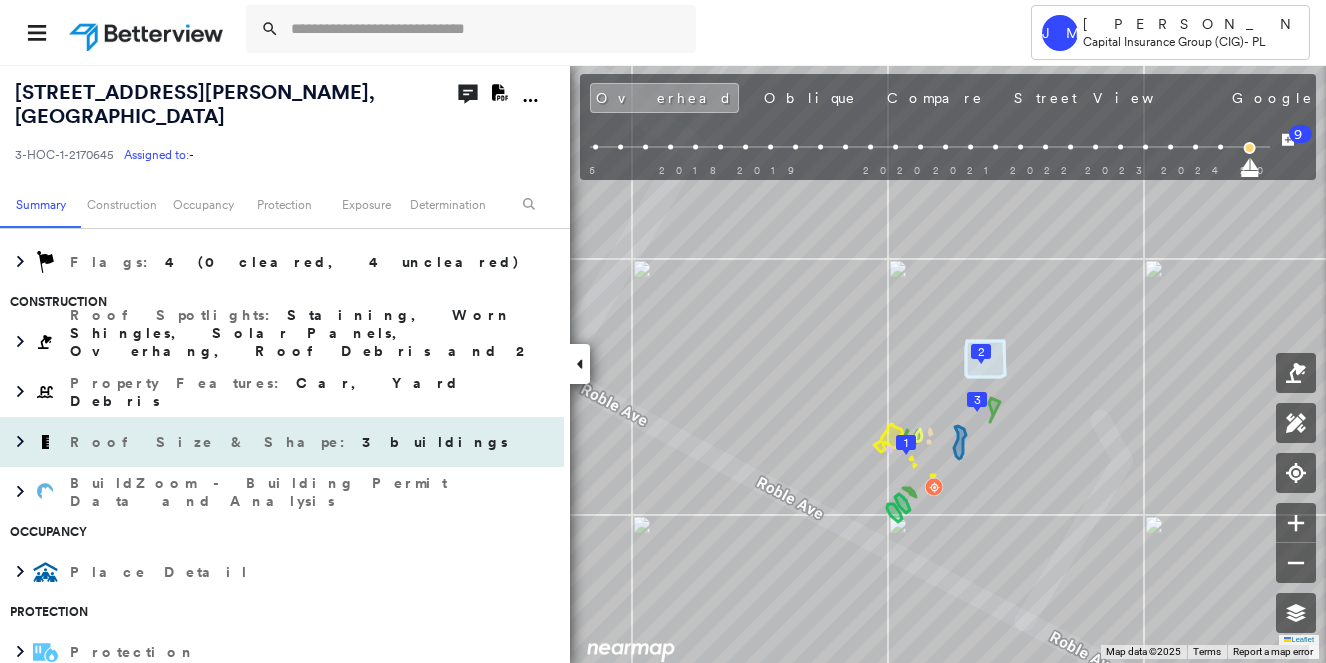 click on "3 buildings" at bounding box center [435, 442] 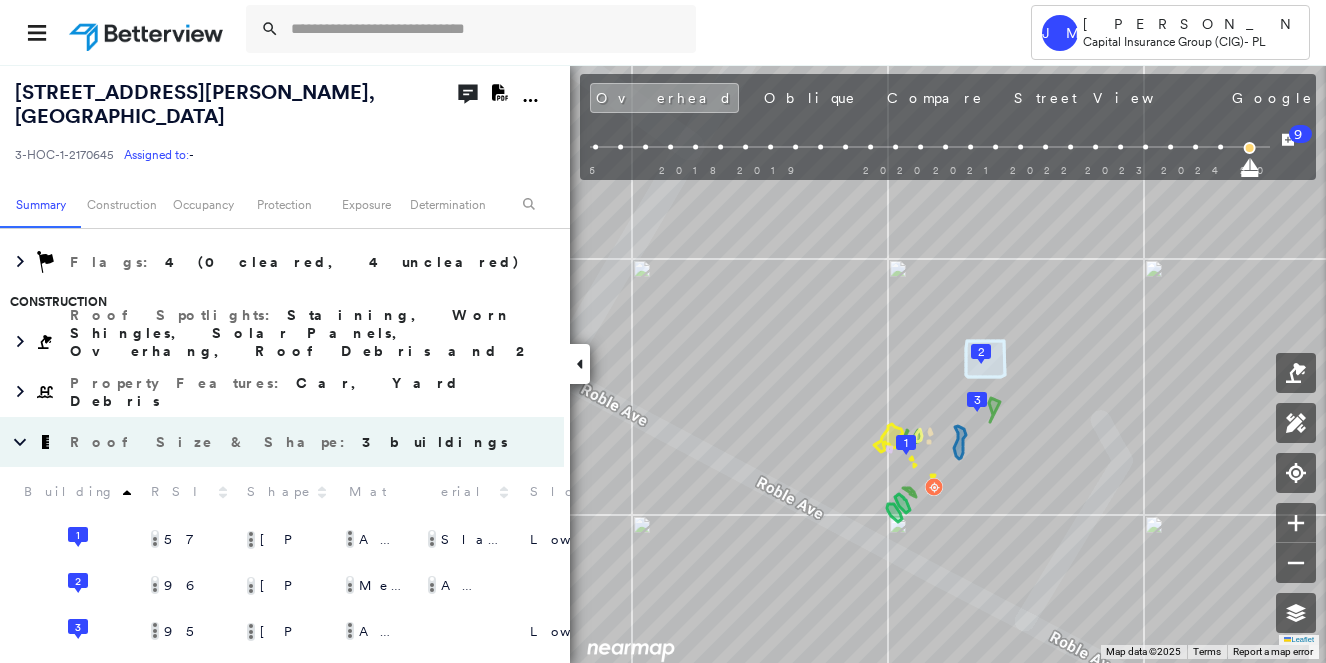 click on "3 buildings" at bounding box center [435, 442] 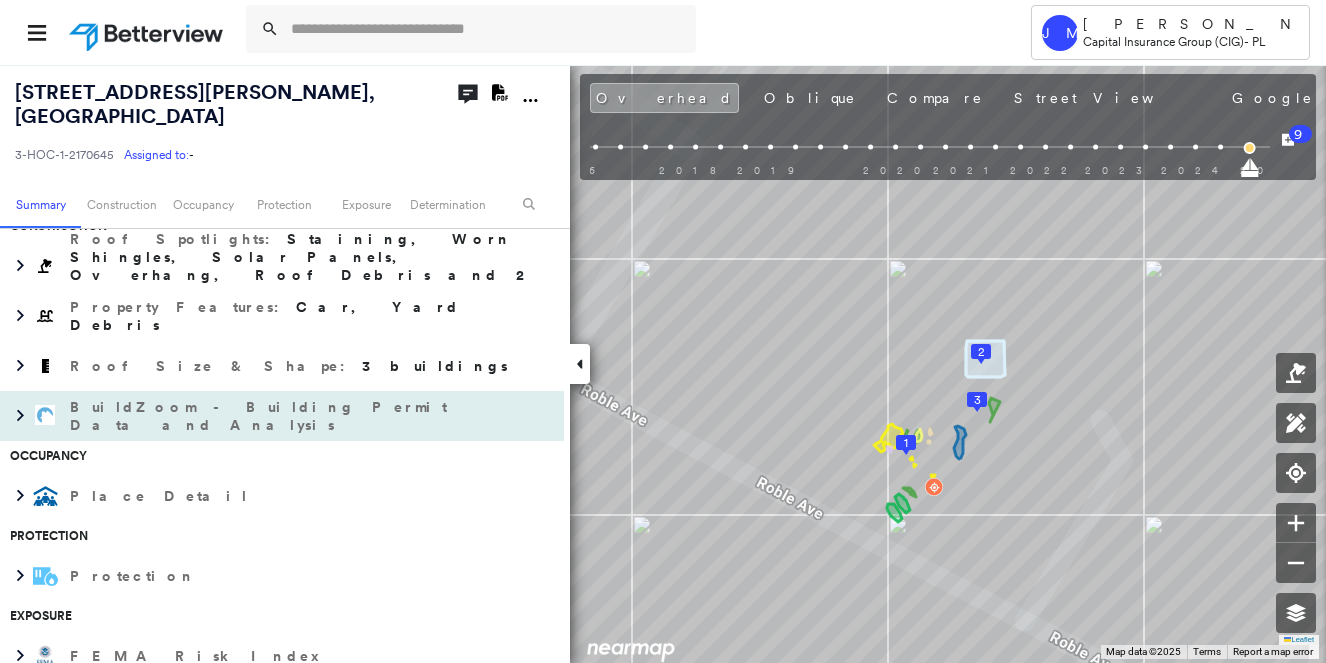 scroll, scrollTop: 700, scrollLeft: 0, axis: vertical 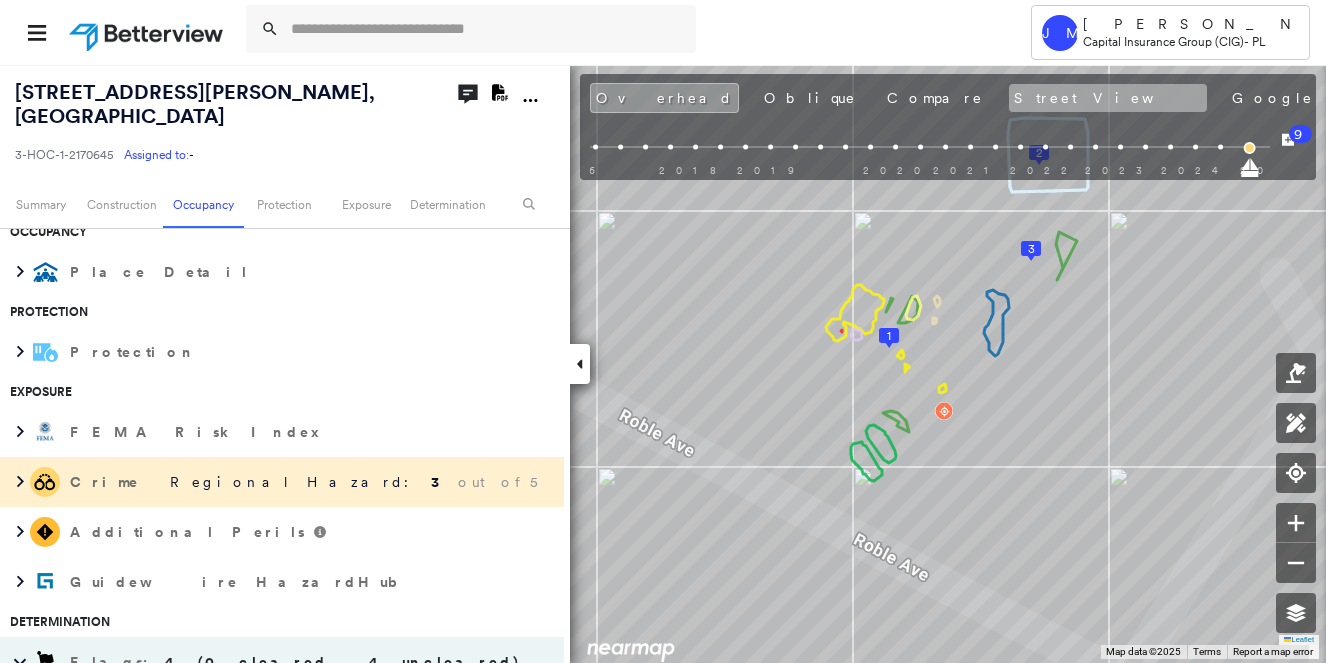 click on "Street View" at bounding box center (1108, 98) 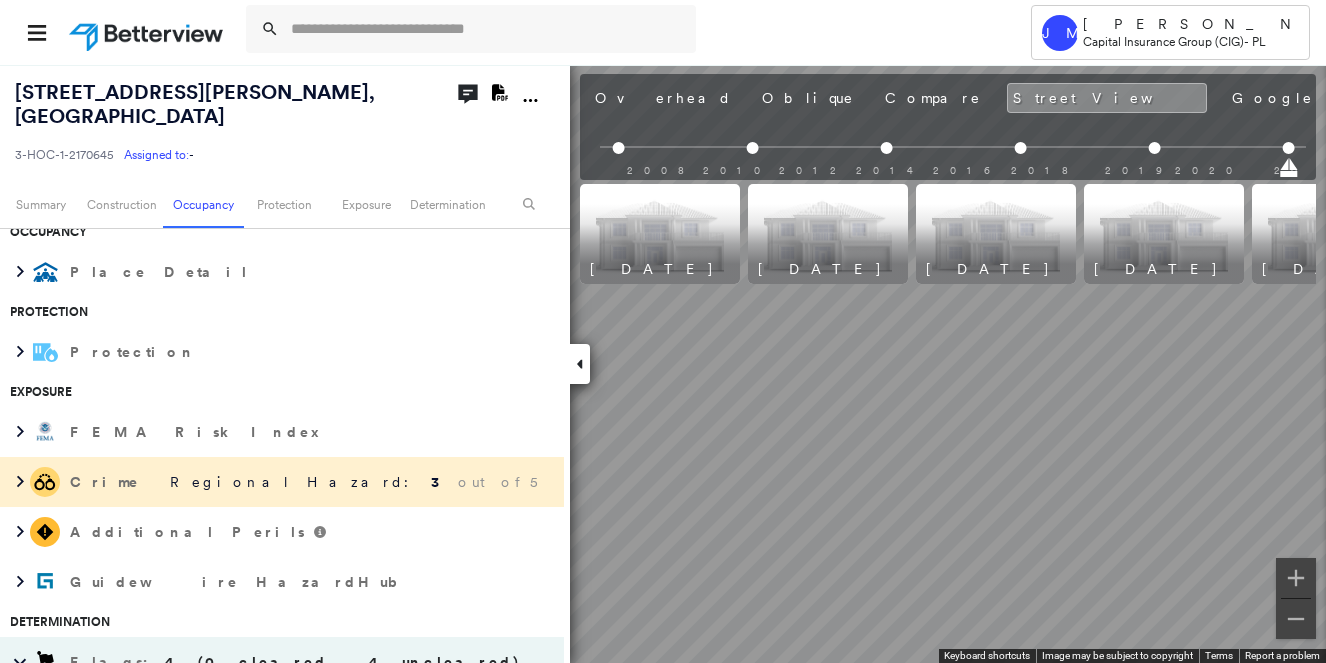 scroll, scrollTop: 0, scrollLeft: 230, axis: horizontal 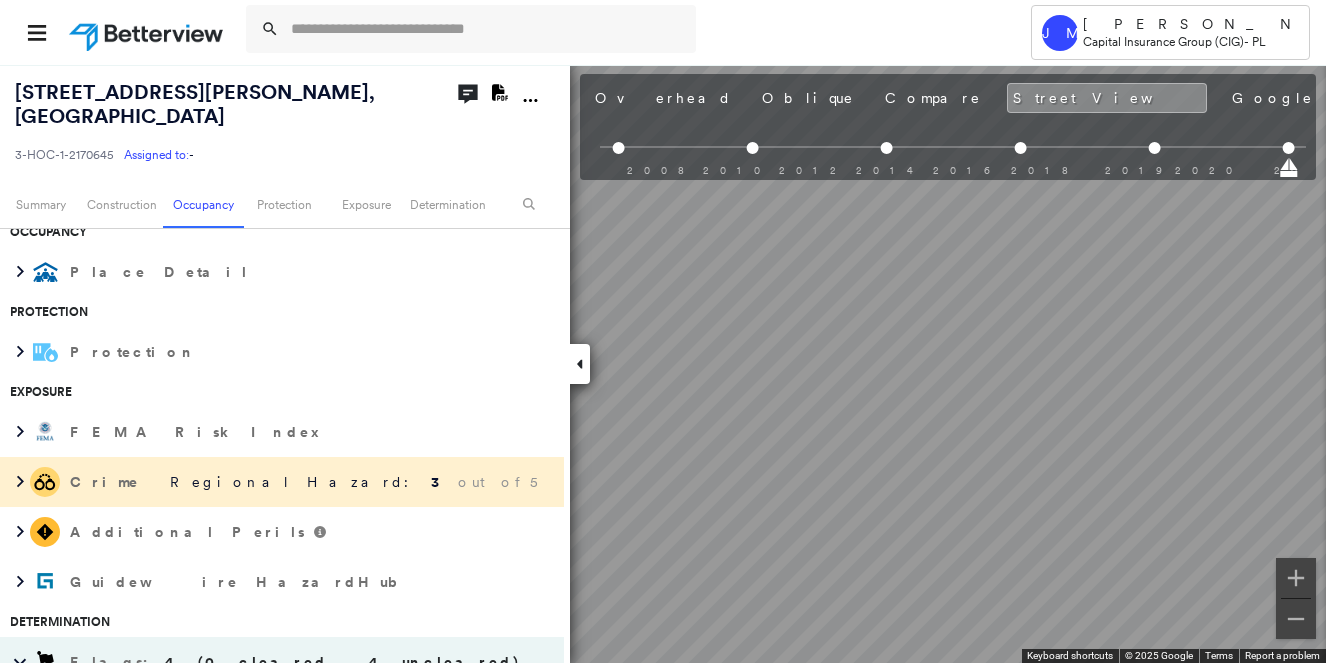click on "Tower JM Jeanette Melchor Capital Insurance Group (CIG)  -   PL 247  Roble Ave ,  Redwood City, CA 94061 3-HOC-1-2170645 Assigned to:  - Assigned to:  - 3-HOC-1-2170645 Assigned to:  - Open Comments Download PDF Report Summary Construction Occupancy Protection Exposure Determination Overhead Obliques Street View Roof Spotlight™ Index :  57-96 out of 100 0 100 25 50 75 1 3 2 Building Roof Scores 3 Buildings Policy Information :  3-HOC-1-2170645 Flags :  4 (0 cleared, 4 uncleared) Construction Roof Spotlights :  Staining, Worn Shingles, Solar Panels, Overhang, Roof Debris and 2 more Property Features :  Car, Yard Debris Roof Size & Shape :  3 buildings  BuildZoom - Building Permit Data and Analysis Occupancy Place Detail Protection Protection Exposure FEMA Risk Index Crime Regional Hazard: 3   out of  5 Additional Perils Guidewire HazardHub Determination Flags :  4 (0 cleared, 4 uncleared) Uncleared Flags (4) Cleared Flags  (0) DEBR Yard Debris Flagged 07/10/25 Clear Med Medium Priority Flagged 07/10/25 Clear" at bounding box center [663, 331] 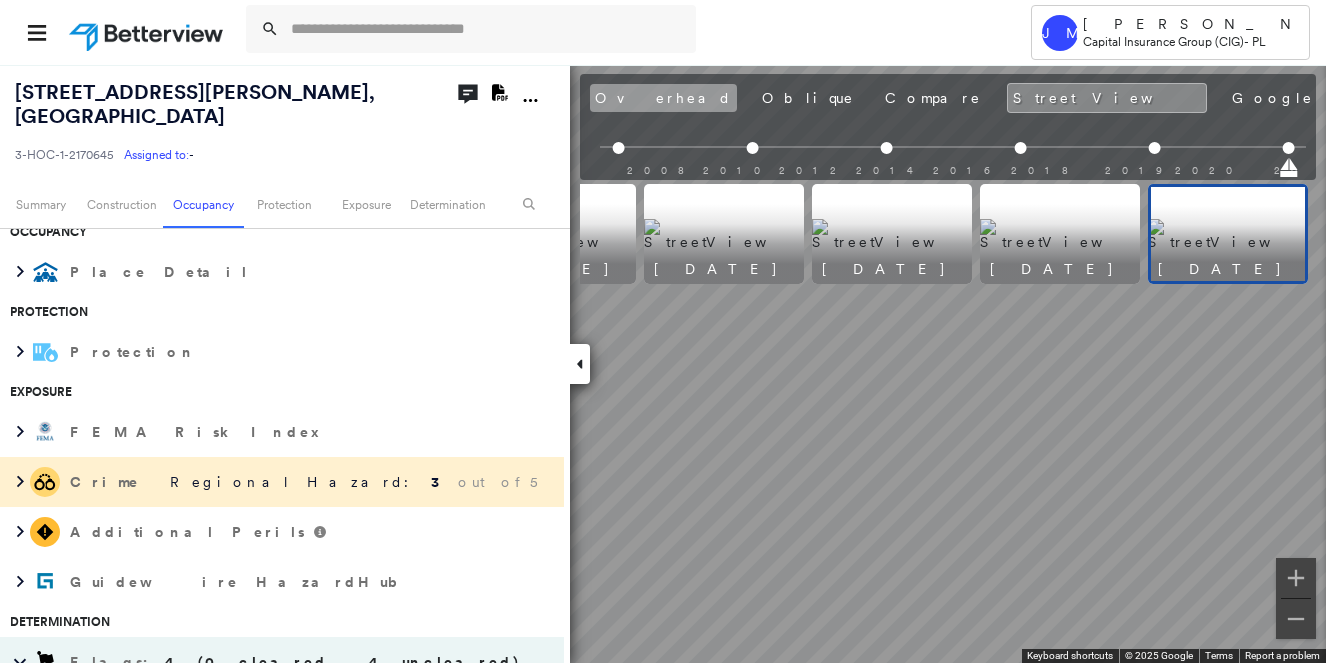 click on "Overhead" at bounding box center [663, 98] 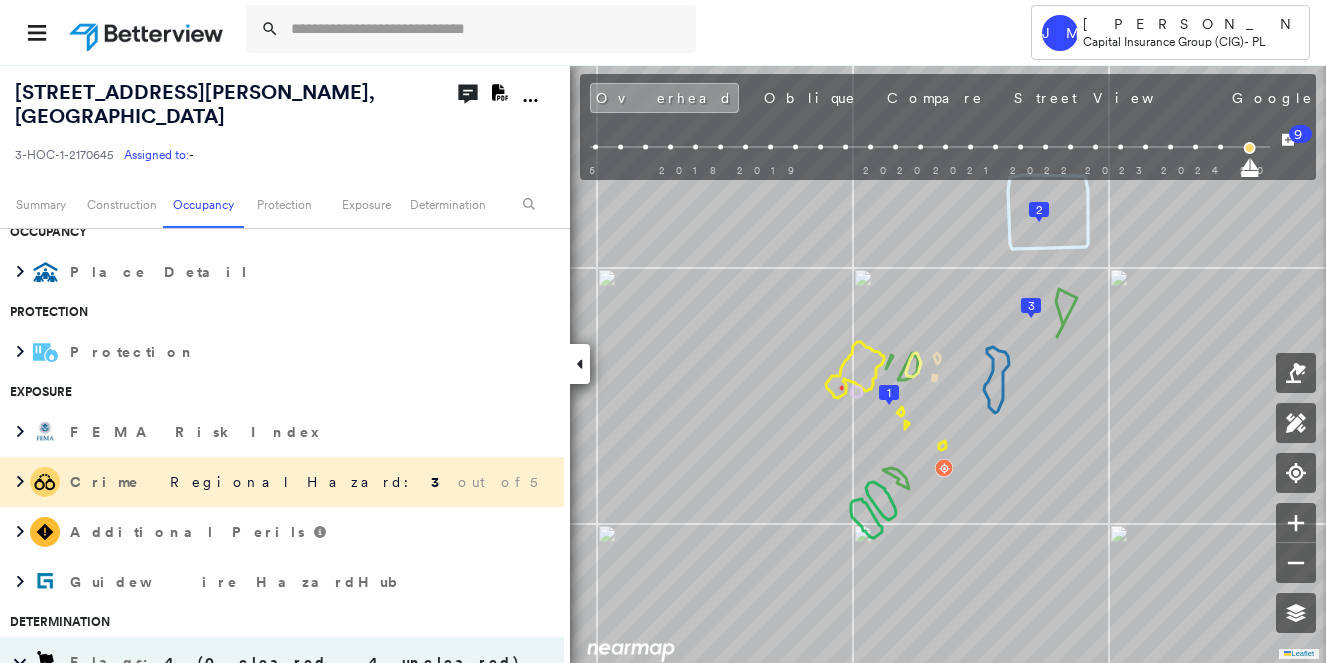scroll, scrollTop: 0, scrollLeft: 0, axis: both 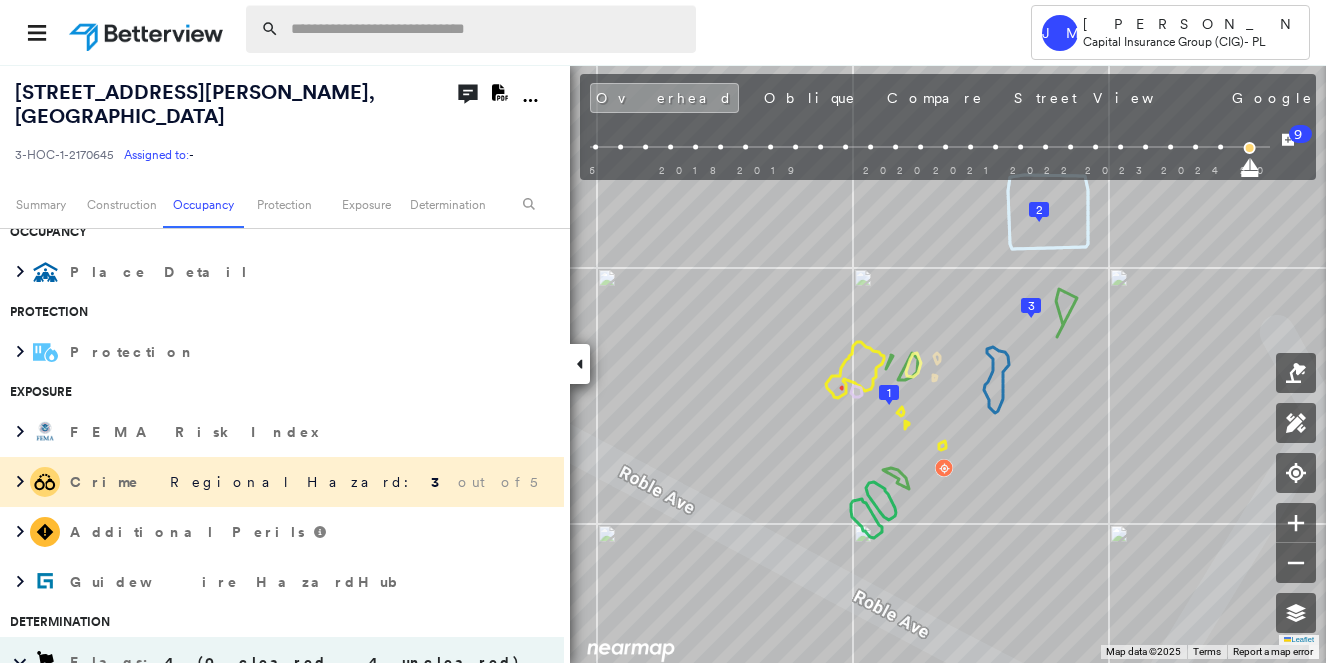 click at bounding box center [610, 32] 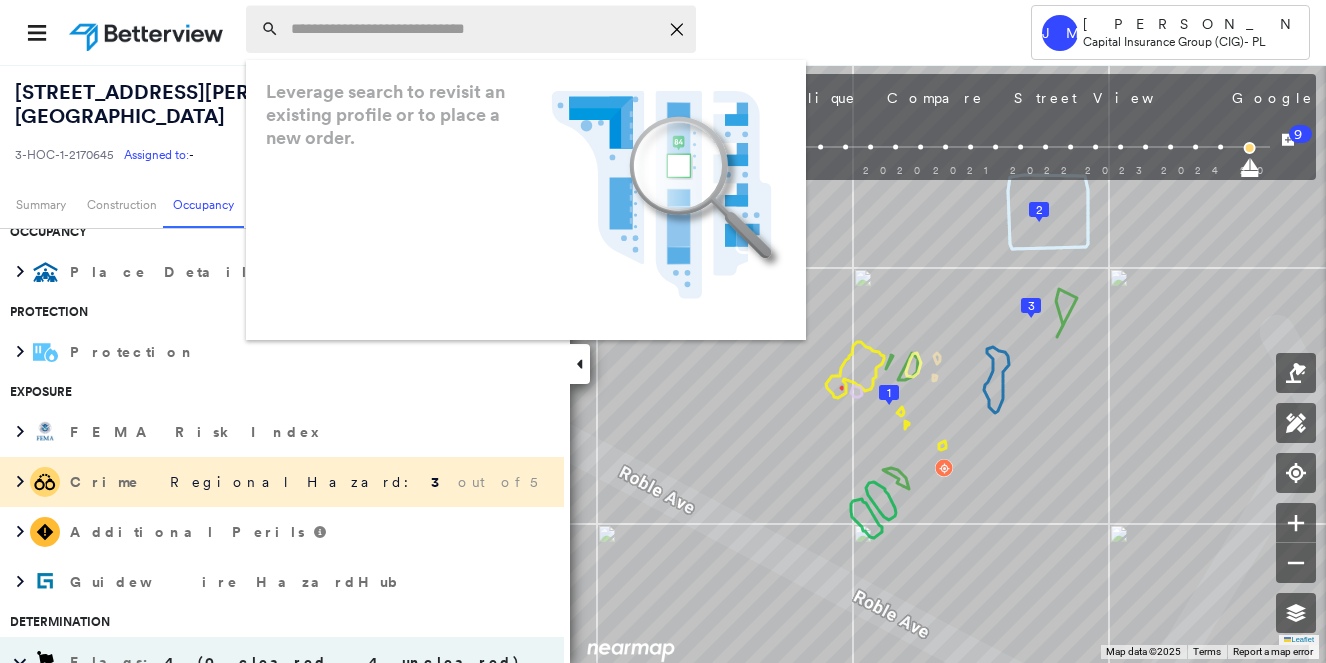 paste on "**********" 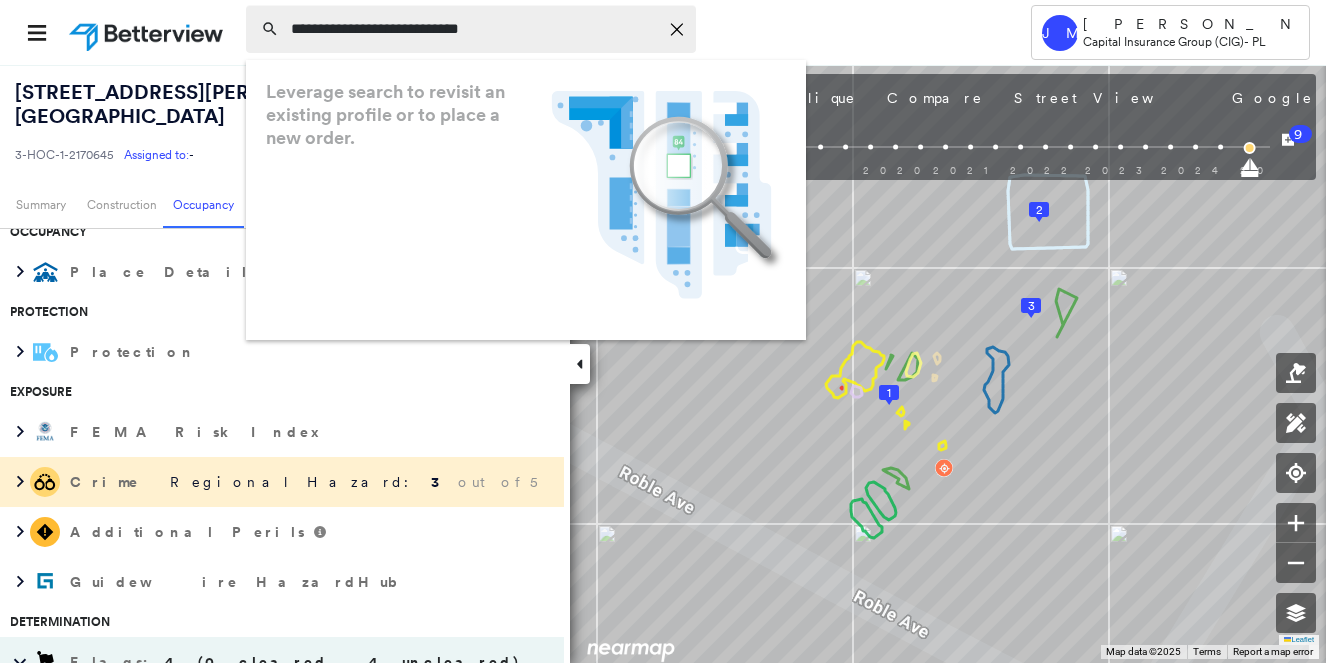 type on "**********" 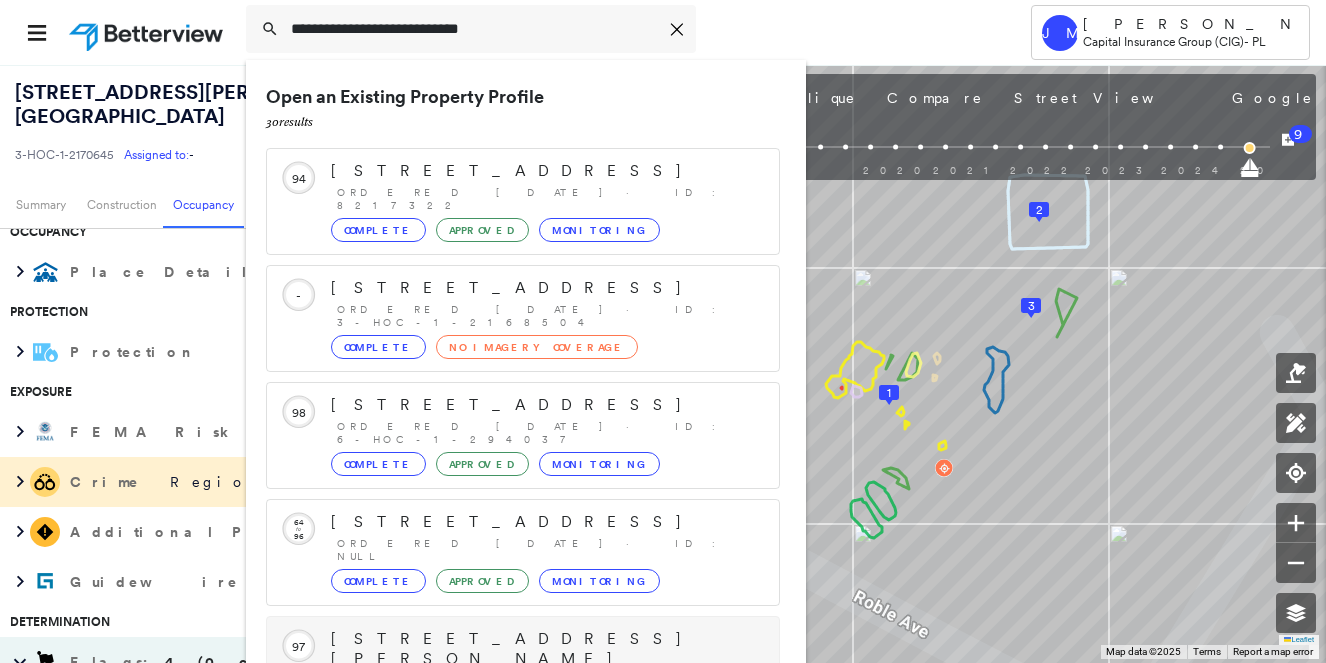 scroll, scrollTop: 258, scrollLeft: 0, axis: vertical 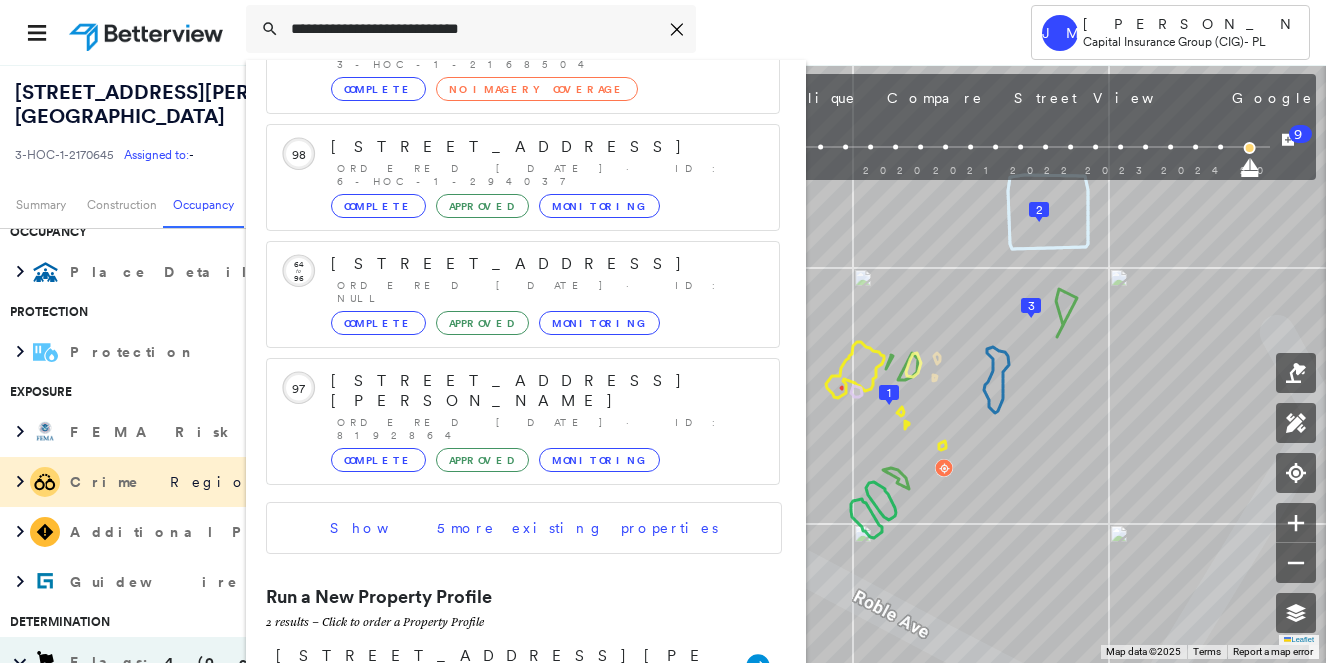 click on "Open an Existing Property Profile 30  result s Circled Text Icon 94 1251 E Rosemont Ln, Fresno, CA 93730 Ordered 07/01/25 · ID: 8217322 Complete Approved Monitoring Circled Text Icon - 2510  Hopscotch St, Rio Vista, CA 94571 Ordered 06/25/25 · ID: 3-HOC-1-2168504 Complete No Imagery Coverage Circled Text Icon 98 3251  Fontana Ave, San Diego, CA 92117 Ordered 06/11/25 · ID: 6-HOC-1-294037 Complete Approved Monitoring Circled Text Icon 64 to 96 251 E Glaucus St, Encinitas, CA 92024 Ordered 05/28/25 · ID: null Complete Approved Monitoring Circled Text Icon 97 2515 S Sallee St, Visalia, CA 93277 Ordered 05/21/25 · ID: 8192864 Complete Approved Monitoring Show  5  more existing properties   Run a New Property Profile 2 results - Click to order a Property Profile 251 Roble Ave, Redwood City, CA, USA Group Created with Sketch. 251 Roble Place, Redwood City, CA, USA Group Created with Sketch." at bounding box center [526, 364] 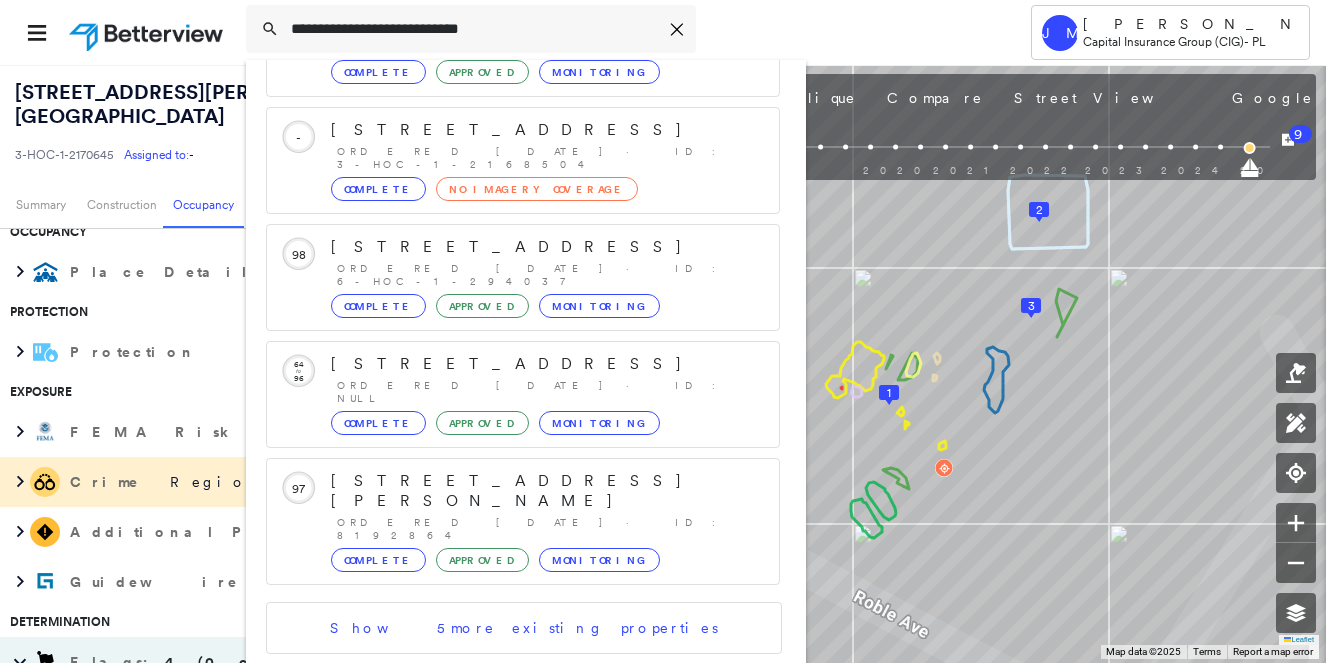 click at bounding box center (523, 673) 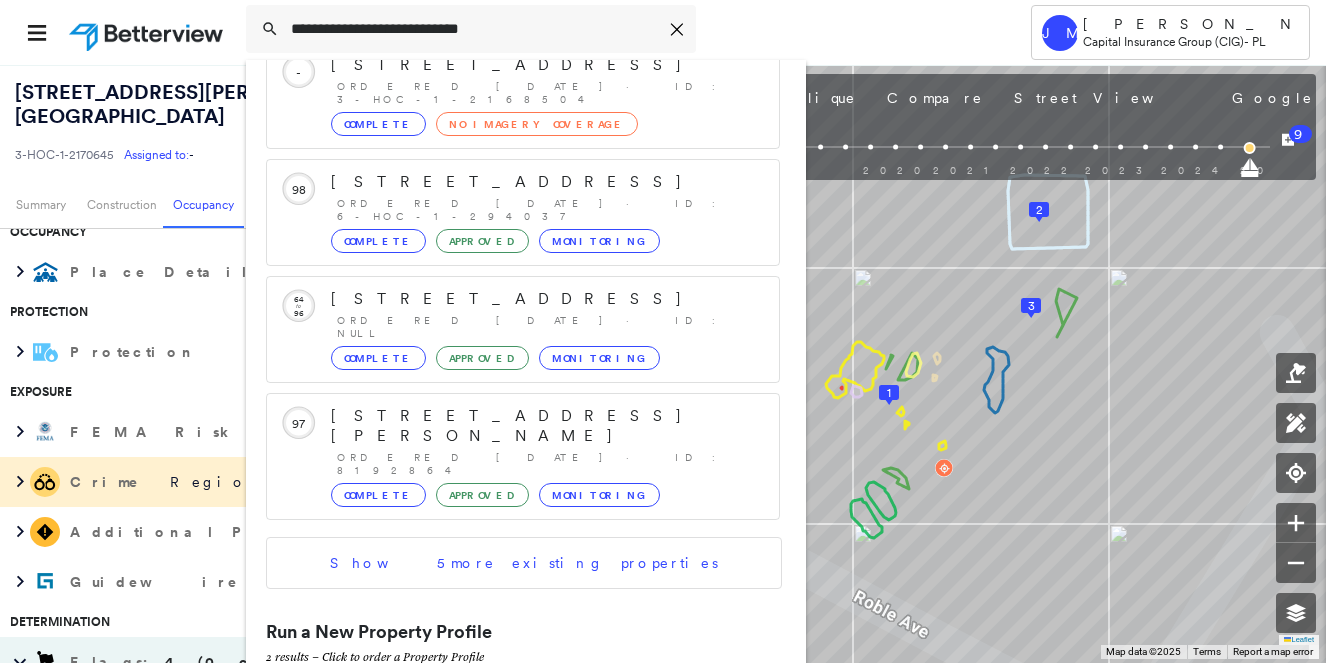 scroll, scrollTop: 258, scrollLeft: 0, axis: vertical 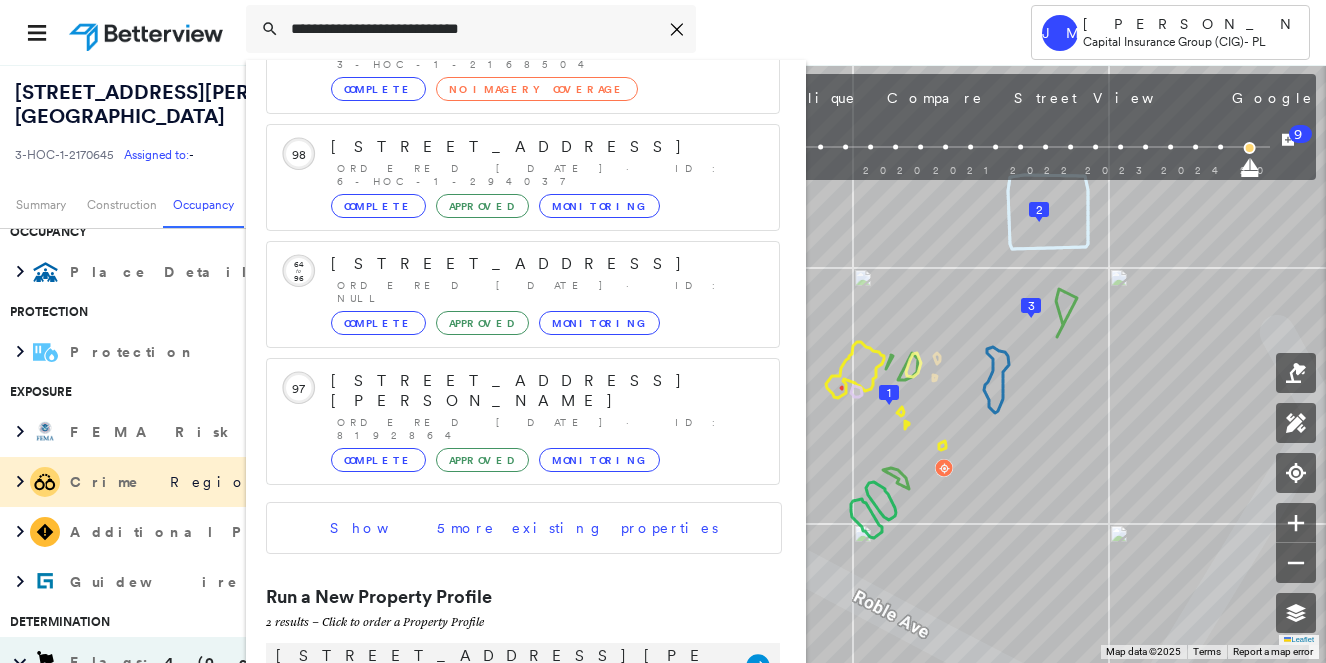 click on "251 Roble Ave, Redwood City, CA, USA" at bounding box center [501, 666] 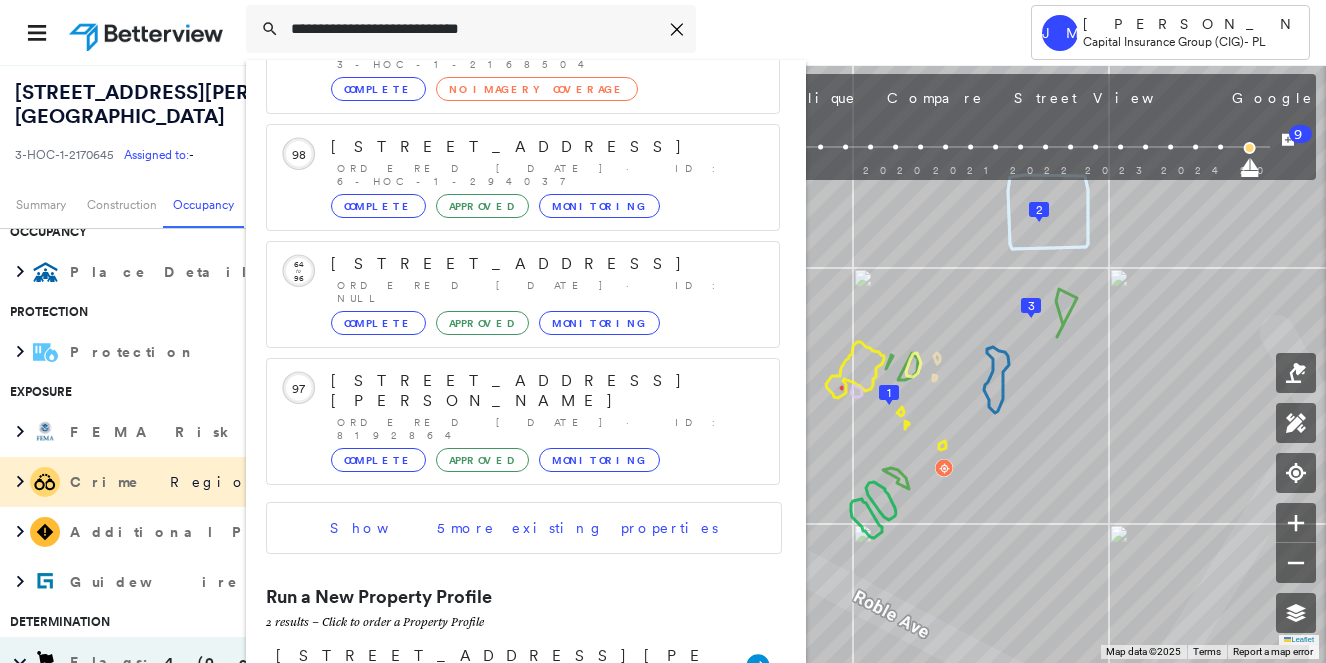 type 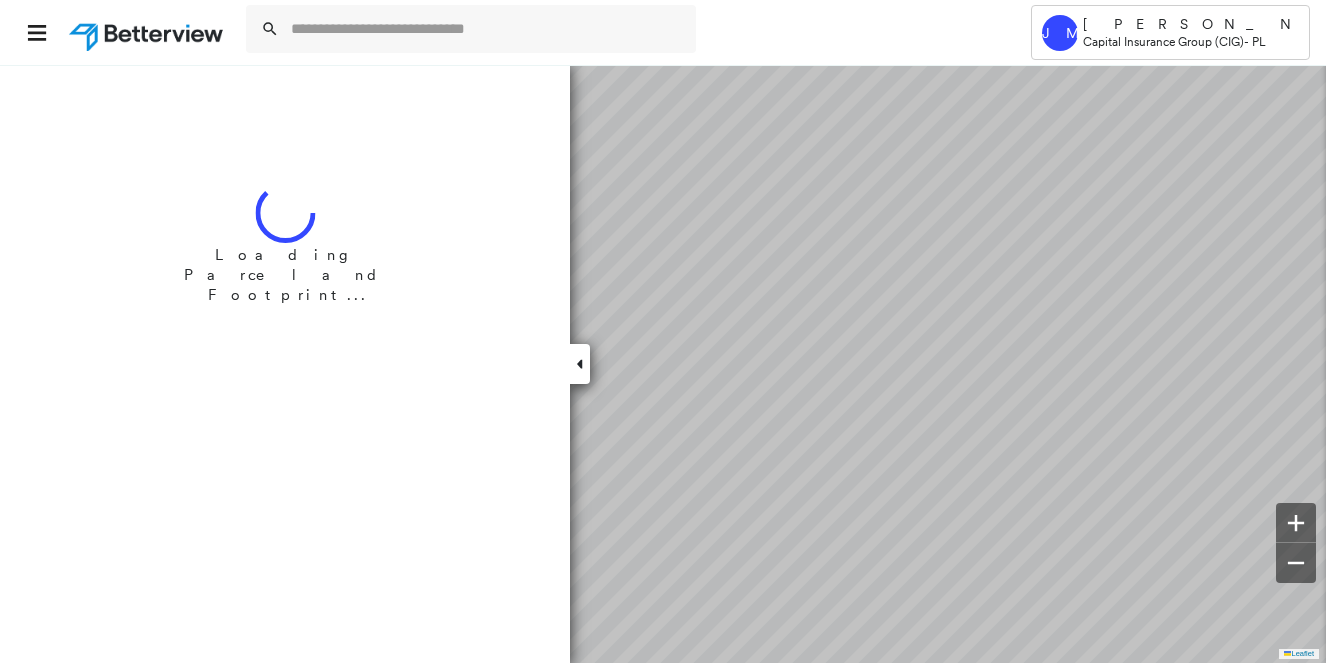 scroll, scrollTop: 0, scrollLeft: 0, axis: both 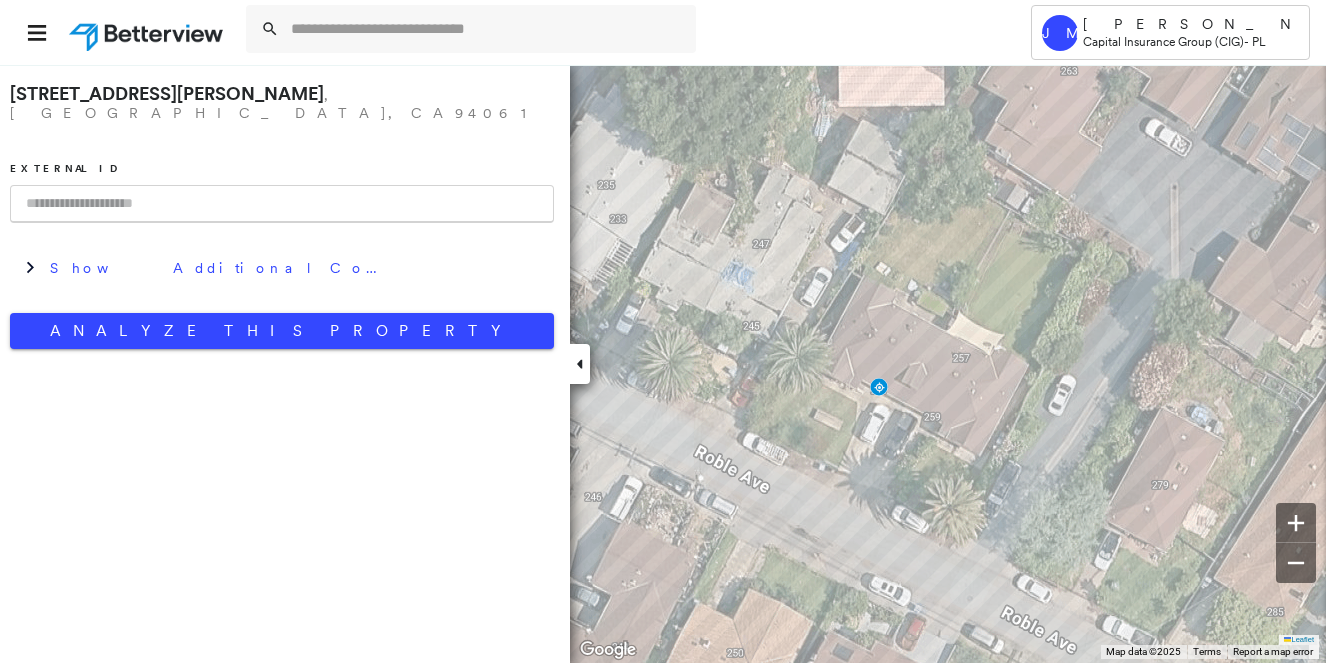 click at bounding box center (282, 204) 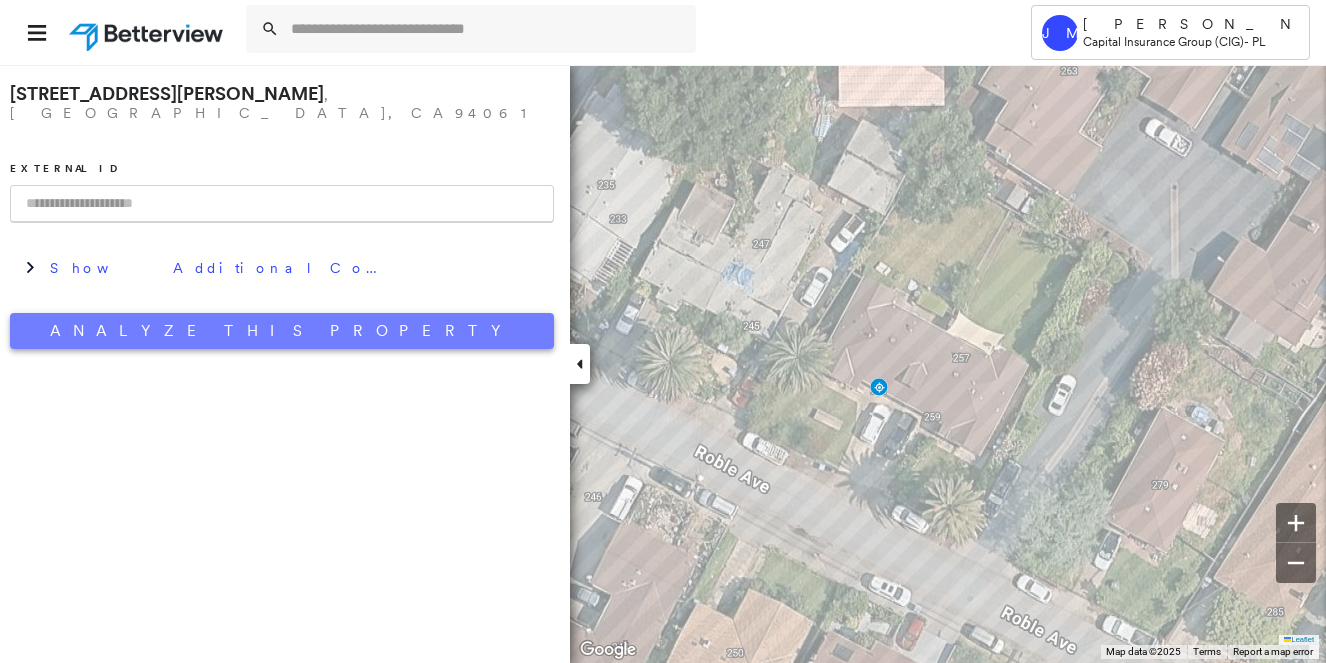 type on "*" 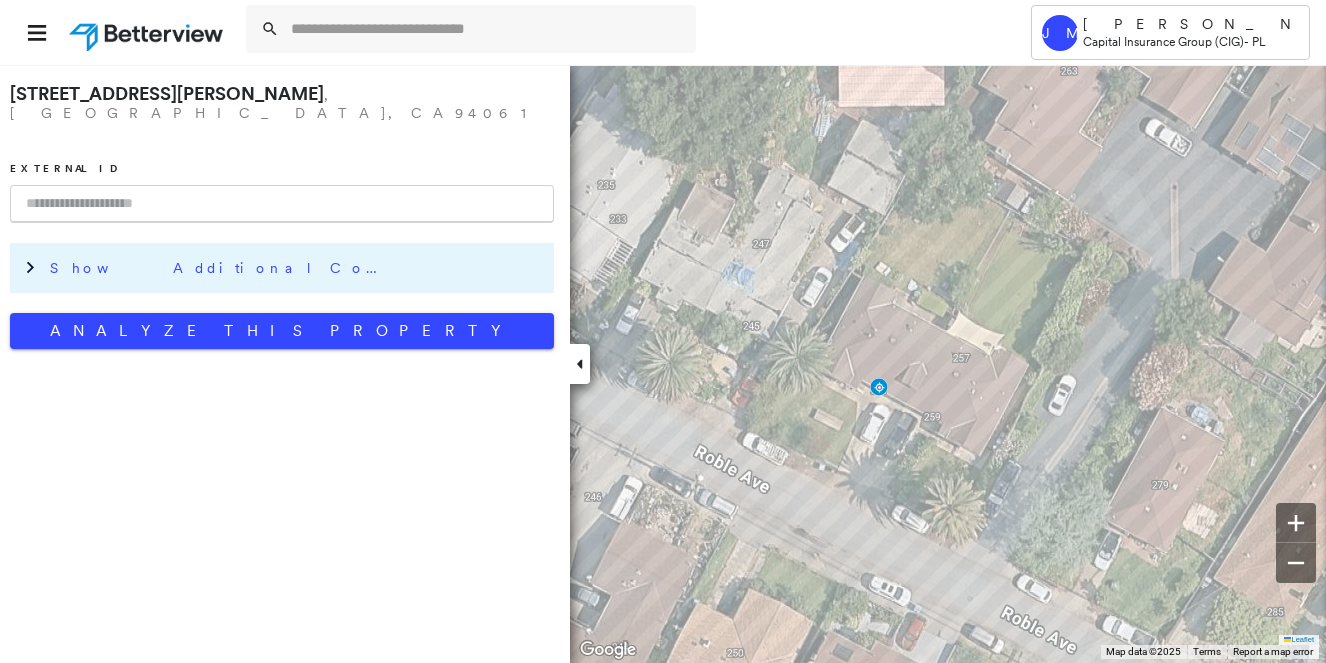 paste on "**********" 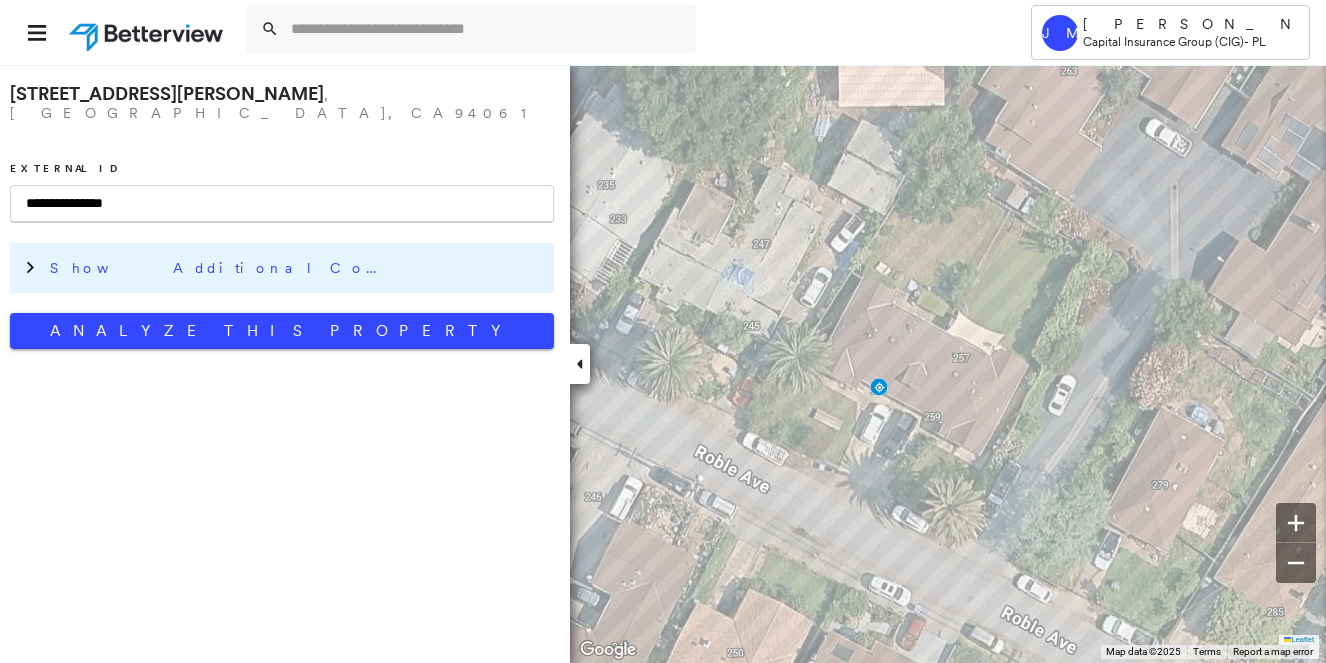 type on "**********" 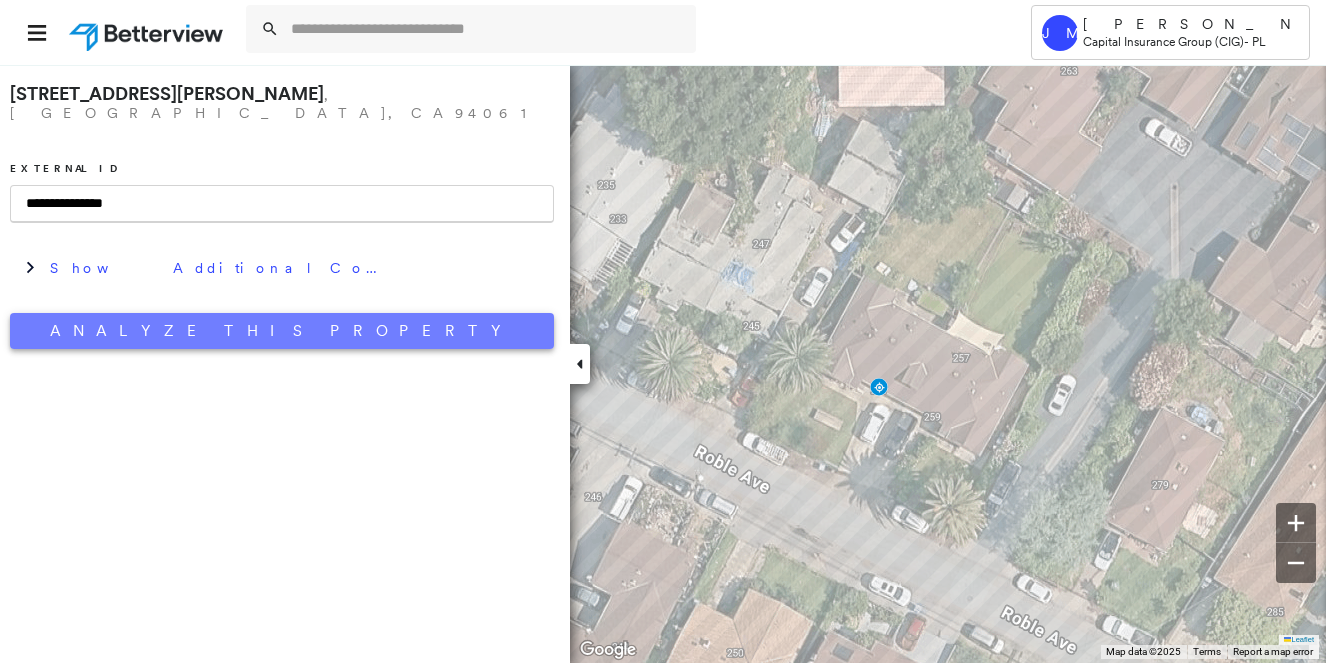 click on "Analyze This Property" at bounding box center [282, 331] 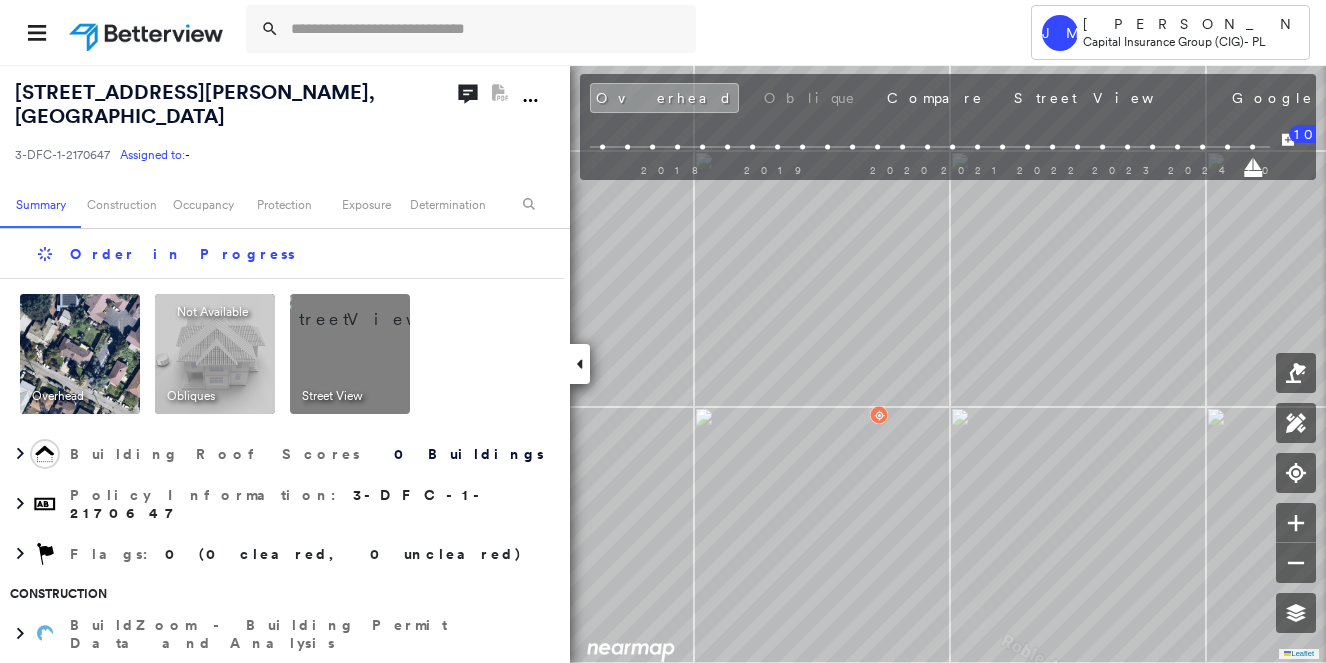 scroll, scrollTop: 0, scrollLeft: 0, axis: both 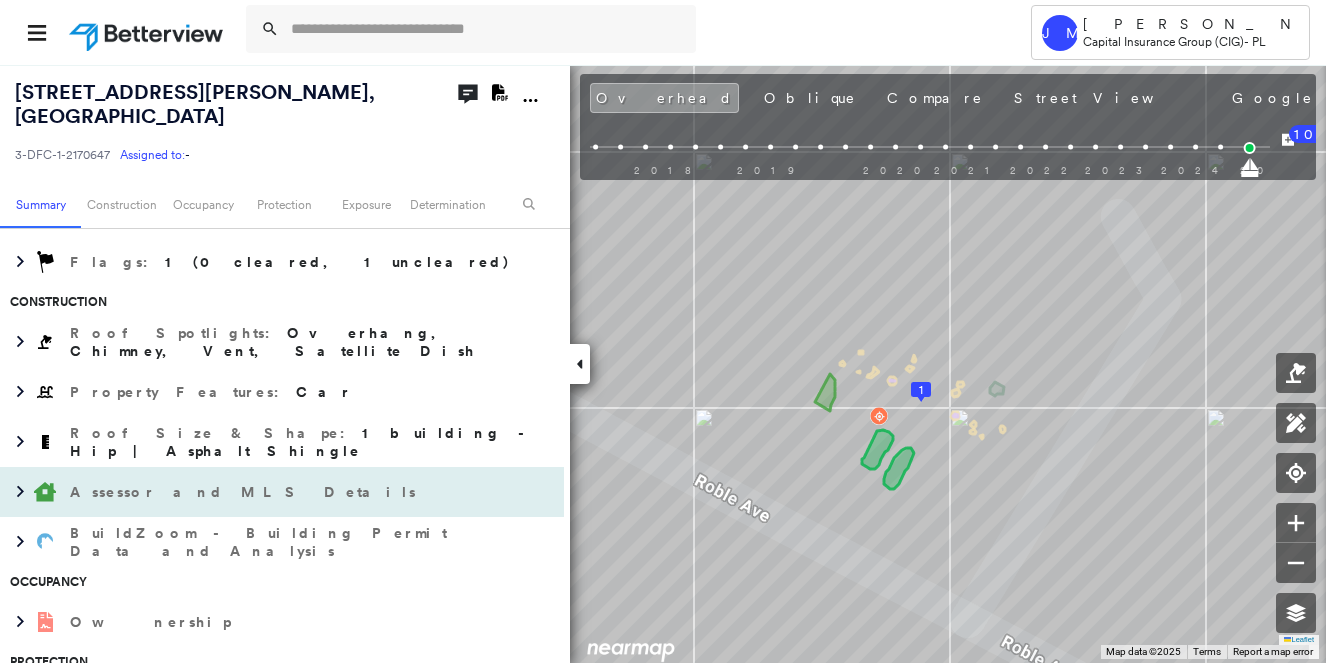 click on "Assessor and MLS Details" at bounding box center [262, 492] 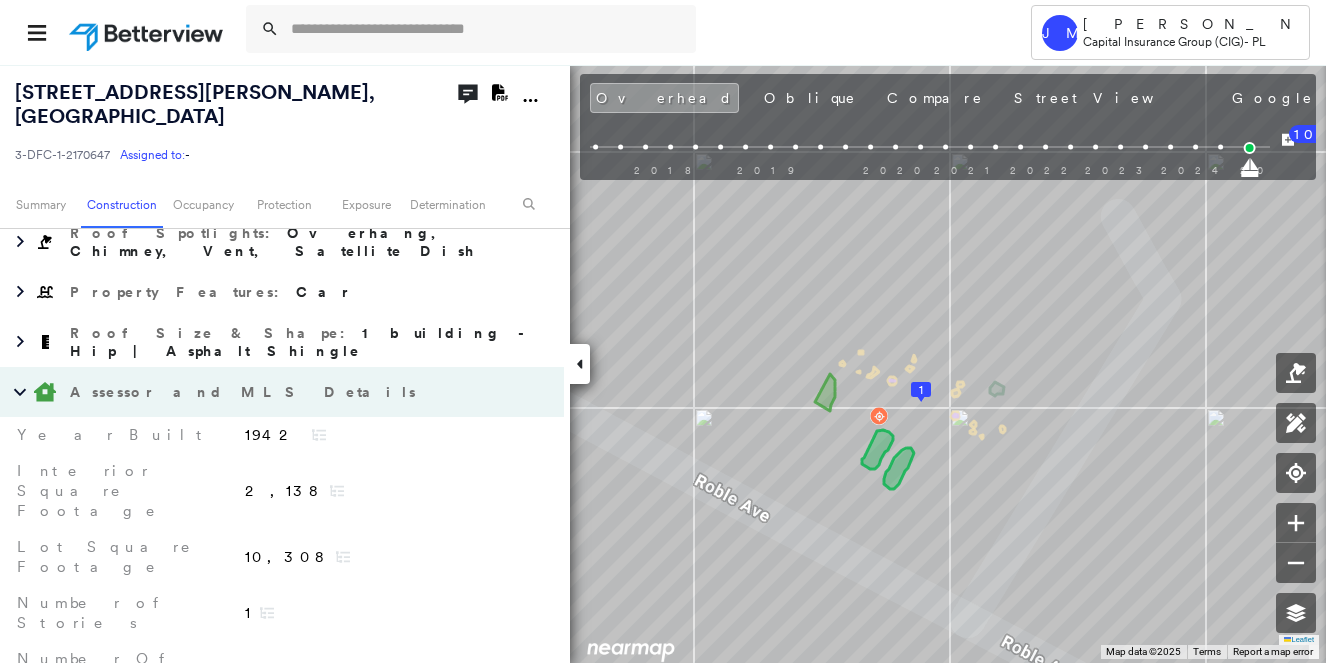 click on "Assessor and MLS Details" at bounding box center [245, 392] 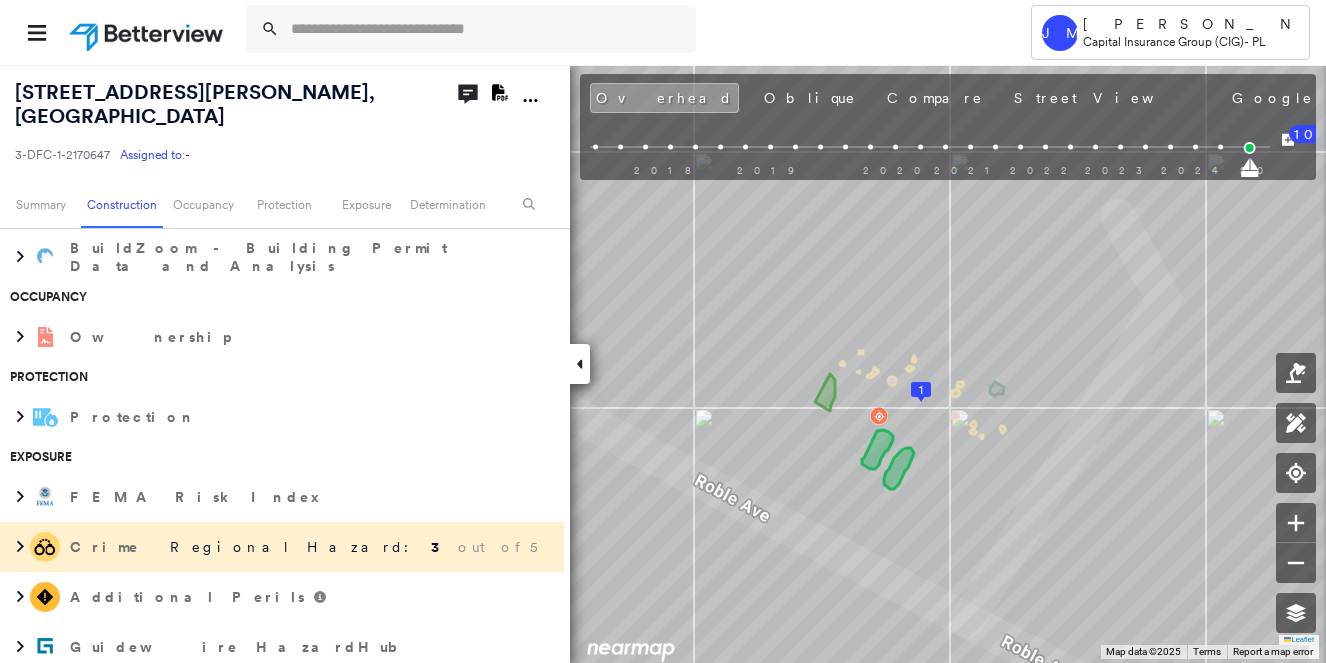 scroll, scrollTop: 700, scrollLeft: 0, axis: vertical 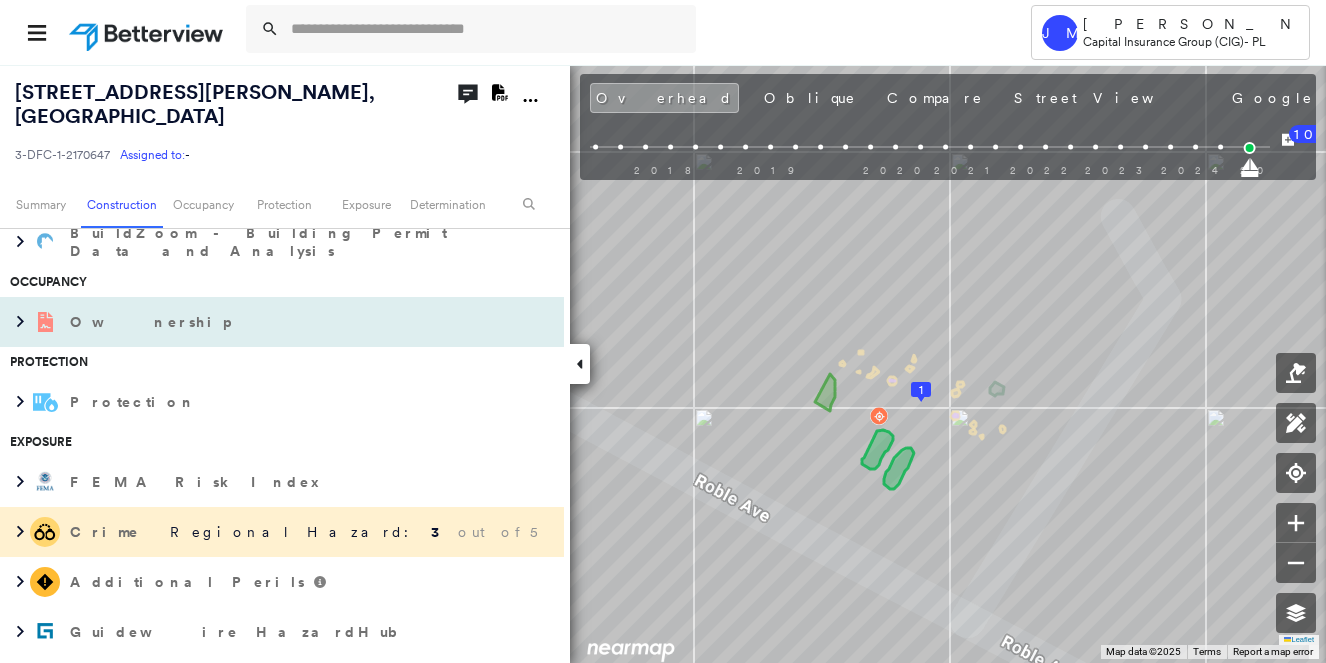 click on "Ownership" at bounding box center (262, 322) 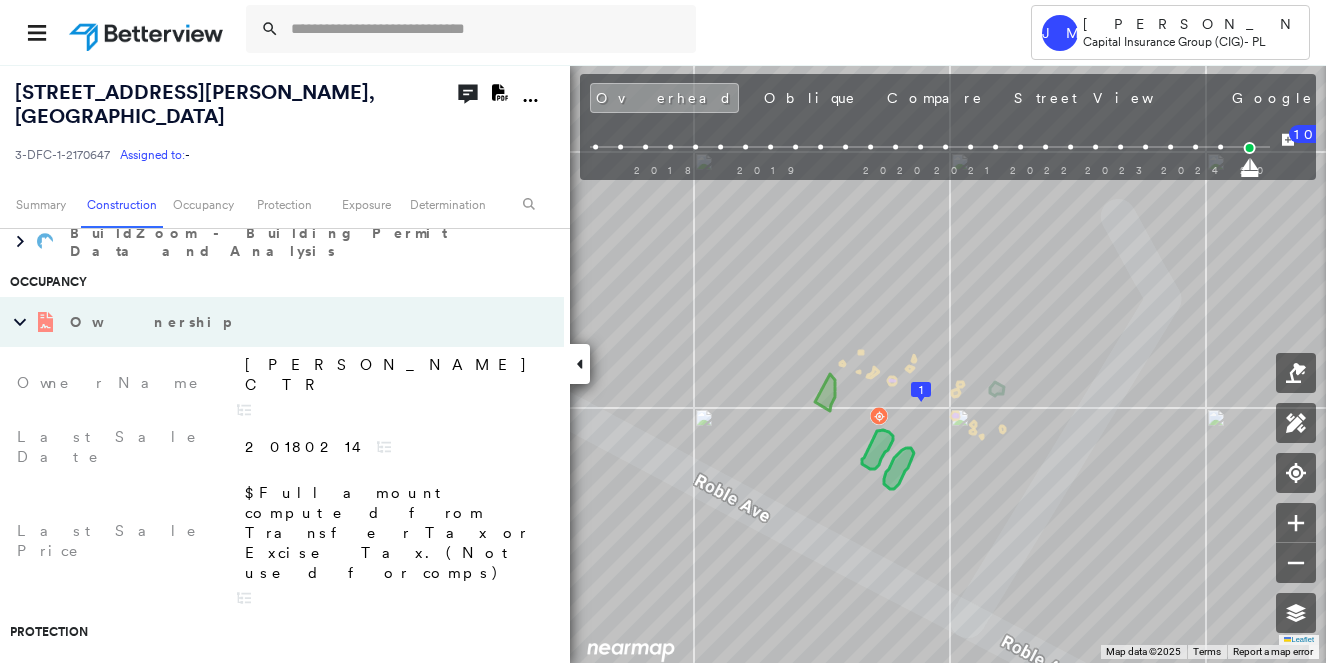 click on "Ownership" at bounding box center [262, 322] 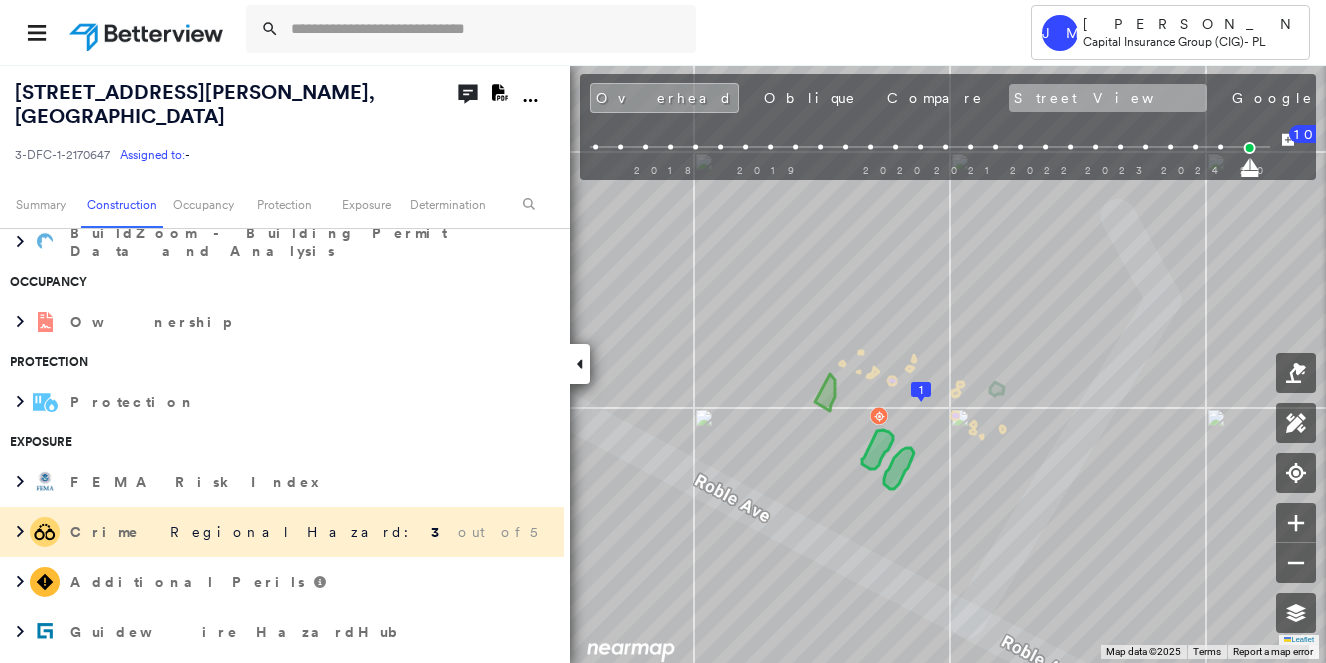 click on "Street View" at bounding box center (1108, 98) 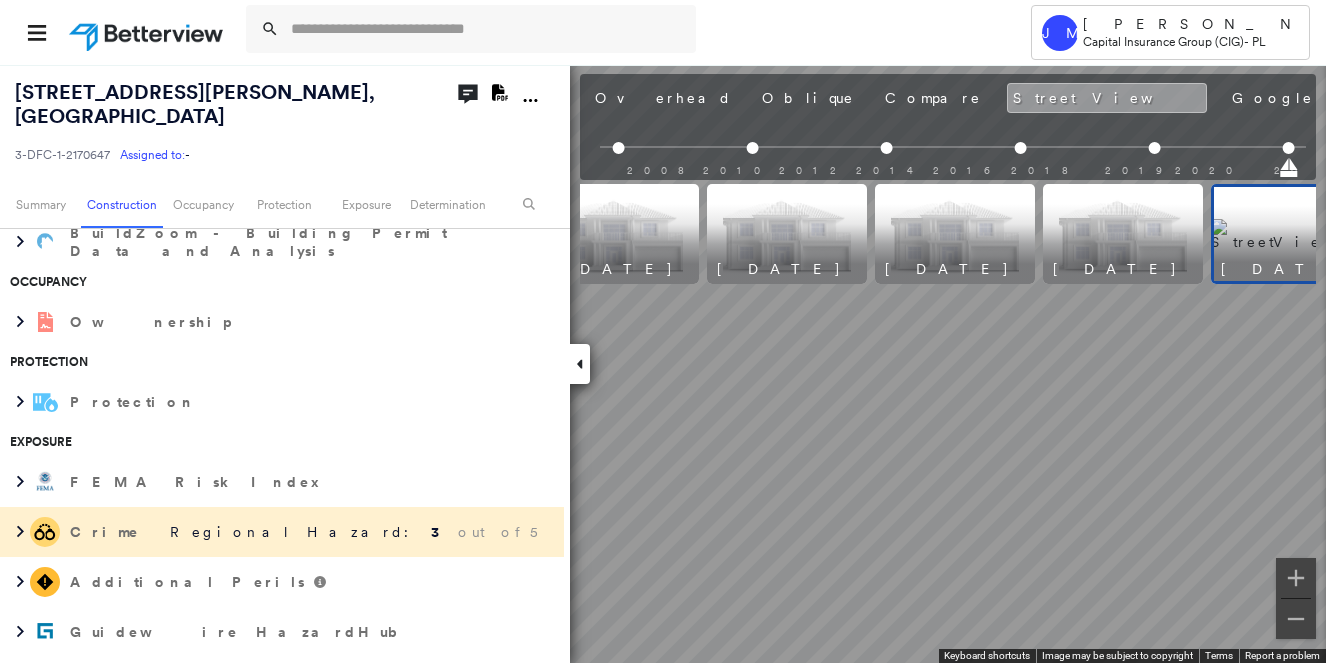 scroll, scrollTop: 0, scrollLeft: 0, axis: both 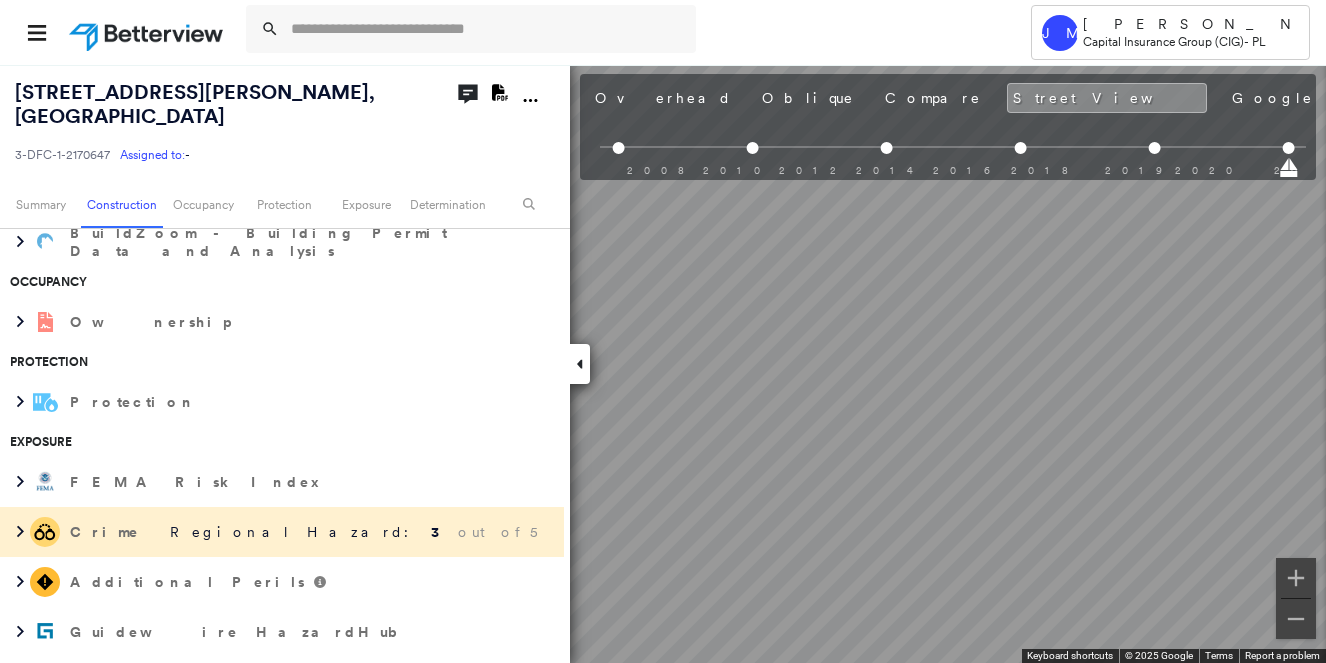 click on "Tower JM Jeanette Melchor Capital Insurance Group (CIG)  -   PL 251 Roble Avenue ,  Redwood City, CA 94061 3-DFC-1-2170647 Assigned to:  - Assigned to:  - 3-DFC-1-2170647 Assigned to:  - Open Comments Download PDF Report Summary Construction Occupancy Protection Exposure Determination Overhead Obliques Street View Roof Spotlight™ Index :  97 out of 100 0 100 25 50 75 1 Building Roof Scores 1 Buildings Policy Information :  3-DFC-1-2170647 Flags :  1 (0 cleared, 1 uncleared) Construction Roof Spotlights :  Overhang, Chimney, Vent, Satellite Dish Property Features :  Car Roof Size & Shape :  1 building  - Hip | Asphalt Shingle Assessor and MLS Details BuildZoom - Building Permit Data and Analysis Occupancy Ownership Protection Protection Exposure FEMA Risk Index Crime Regional Hazard: 3   out of  5 Additional Perils Guidewire HazardHub Determination Flags :  1 (0 cleared, 1 uncleared) Uncleared Flags (1) Cleared Flags  (0) Low Low Priority Flagged 07/10/25 Clear Action Taken New Entry History General Save 10" at bounding box center (663, 331) 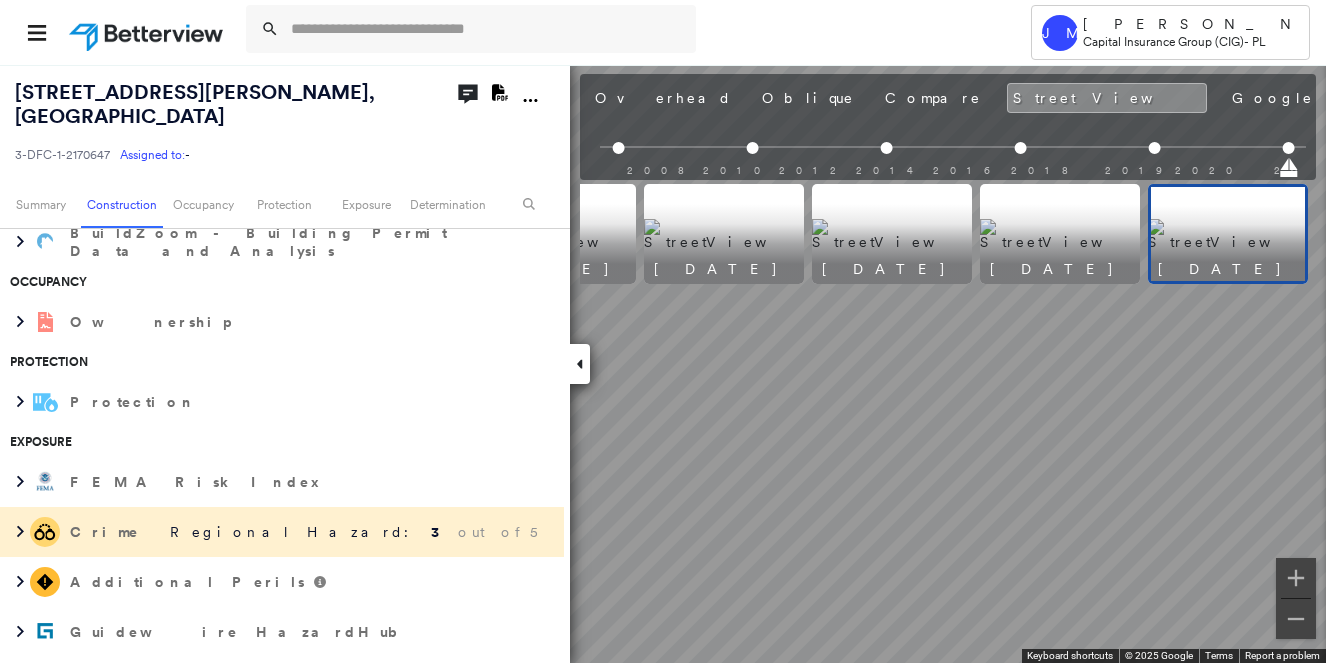 click on "Overhead Oblique Compare Street View Google Photos" at bounding box center [1005, 98] 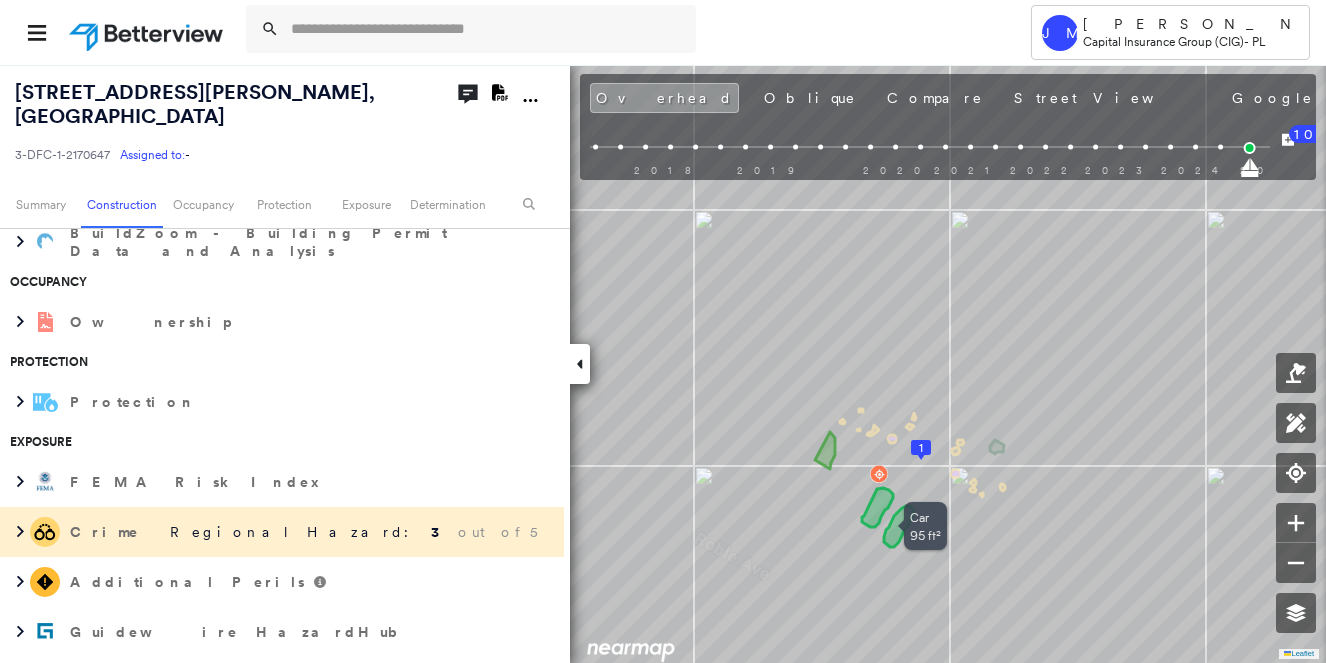 scroll, scrollTop: 0, scrollLeft: 0, axis: both 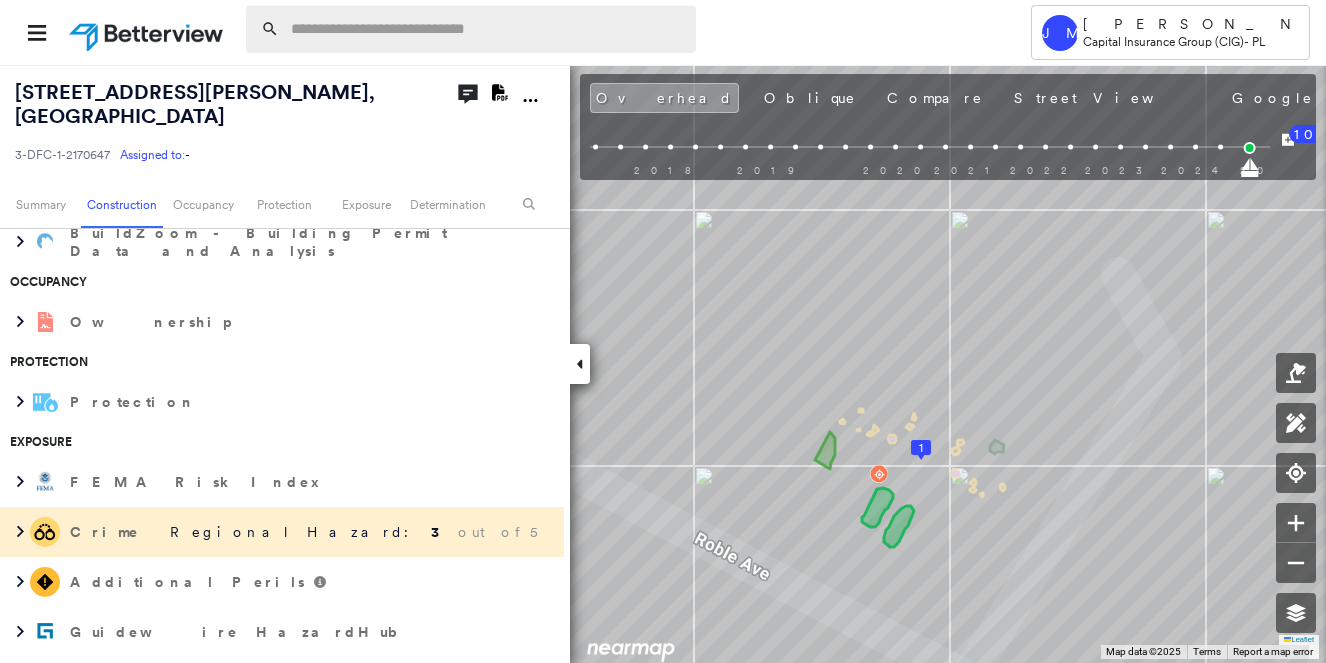 click on "JM Jeanette Melchor Capital Insurance Group (CIG)  -   PL" at bounding box center (663, 32) 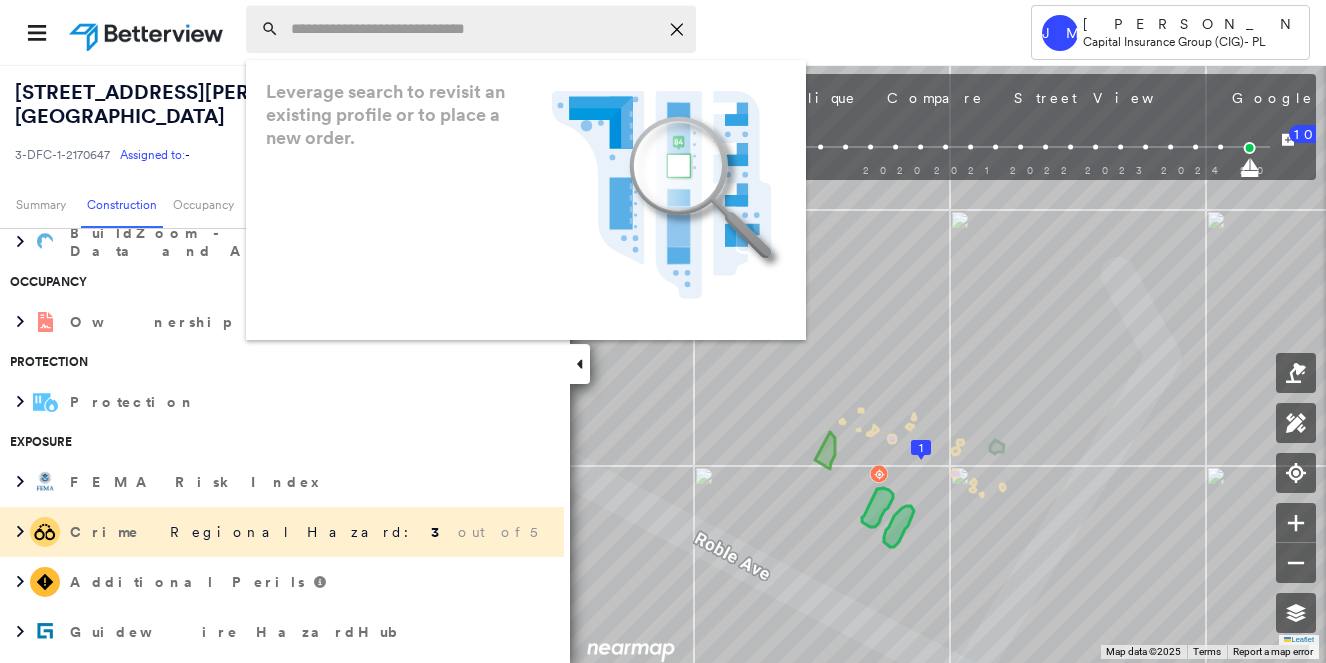 paste on "**********" 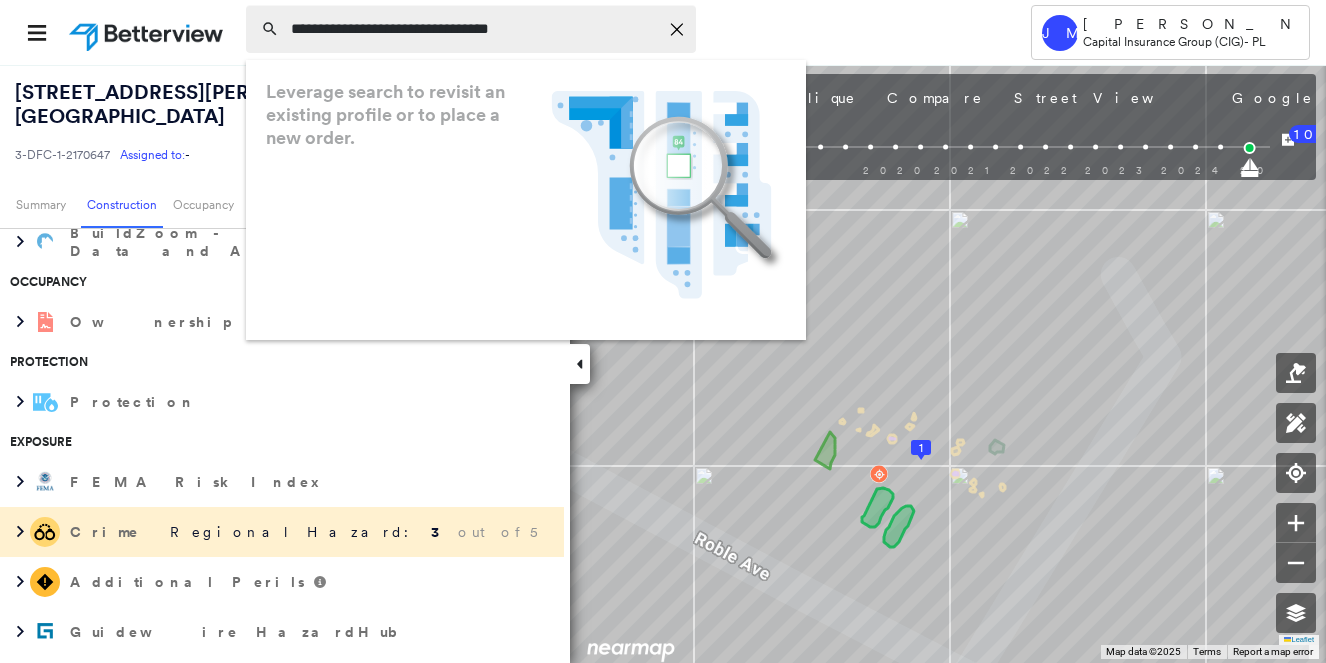 type on "**********" 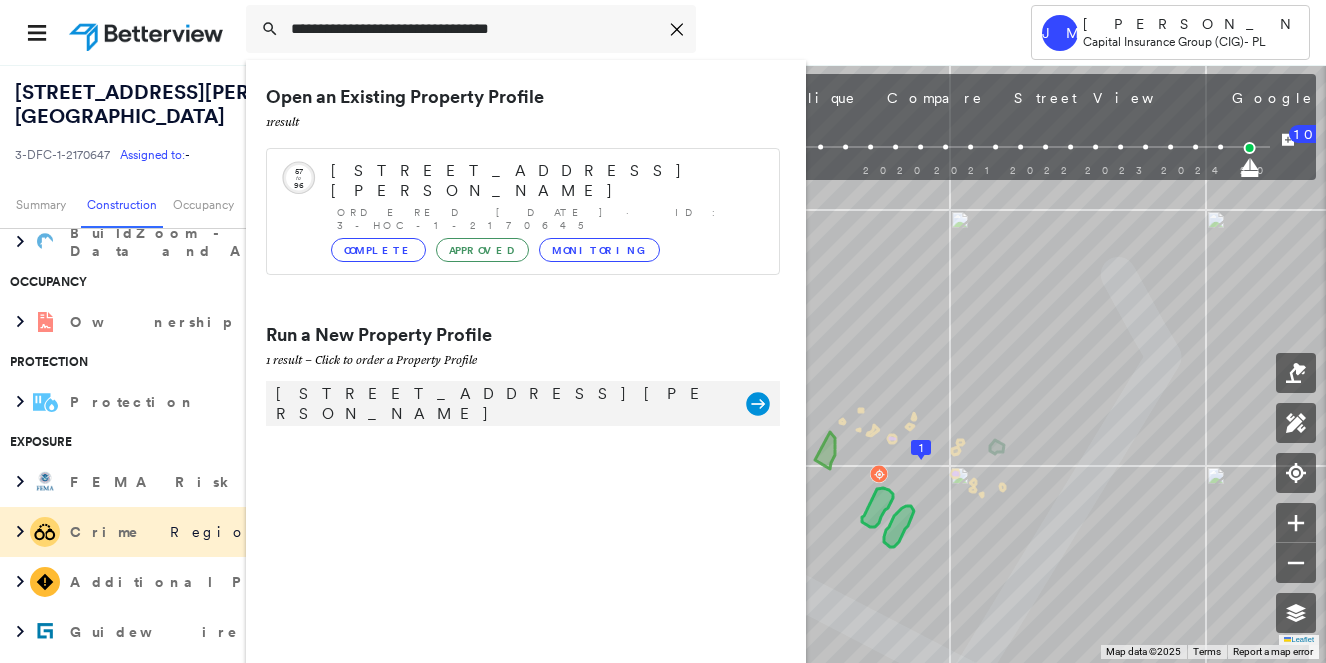 click on "247 Roble Ave, Redwood City, CA 94061" at bounding box center [501, 404] 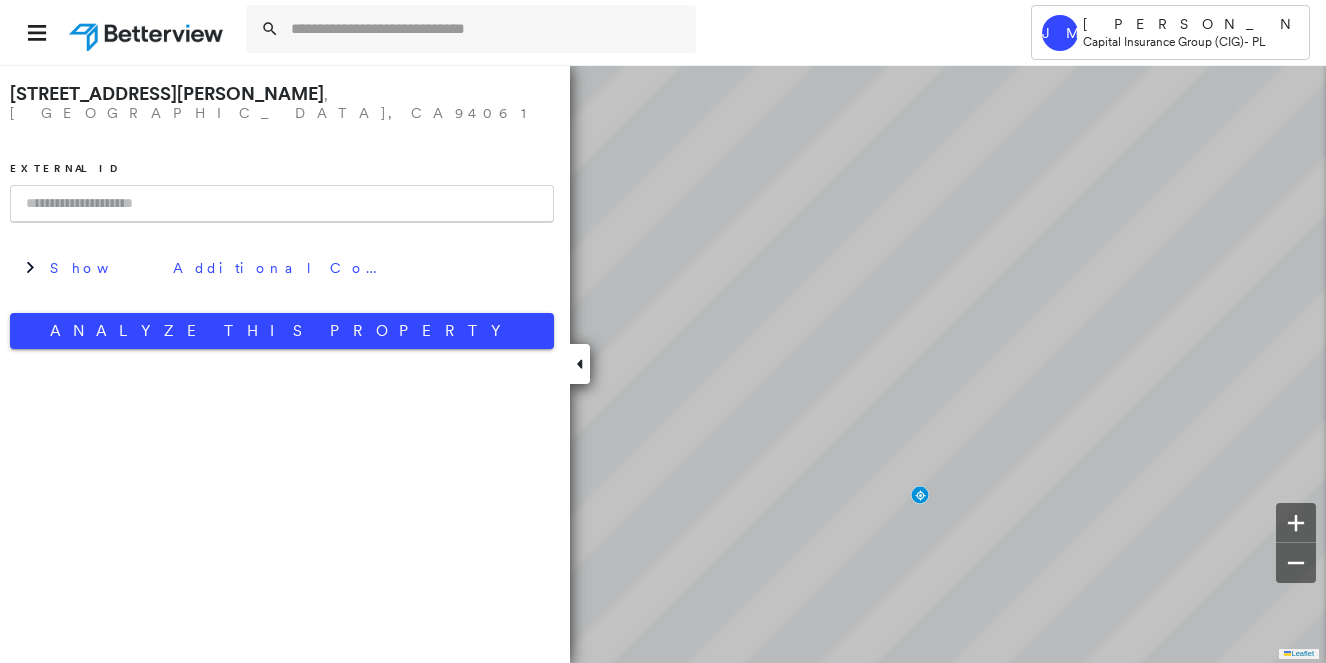 scroll, scrollTop: 0, scrollLeft: 0, axis: both 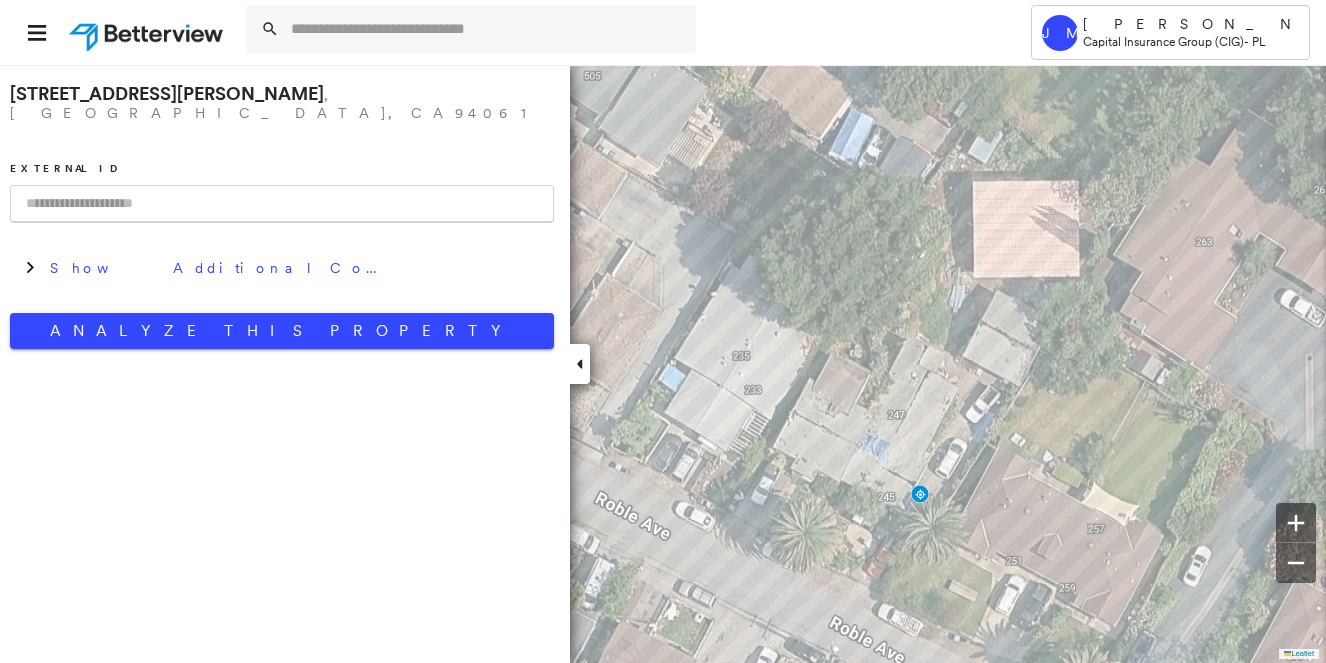 click at bounding box center (282, 204) 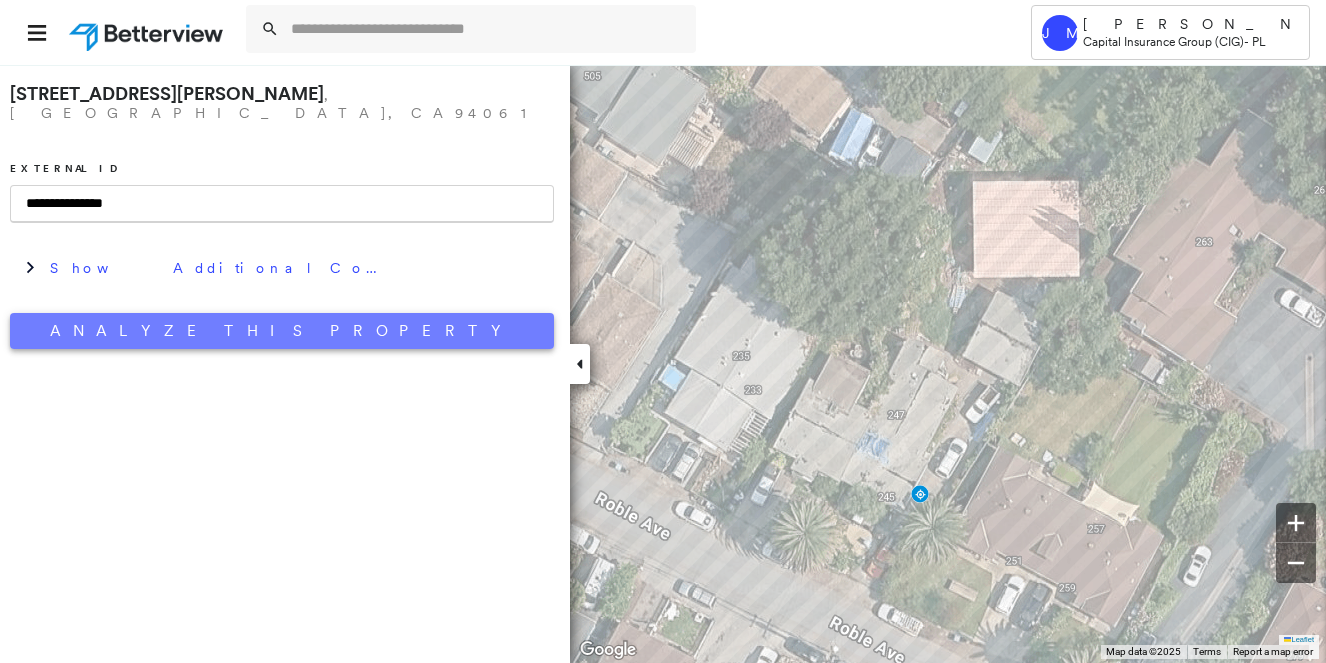 type on "**********" 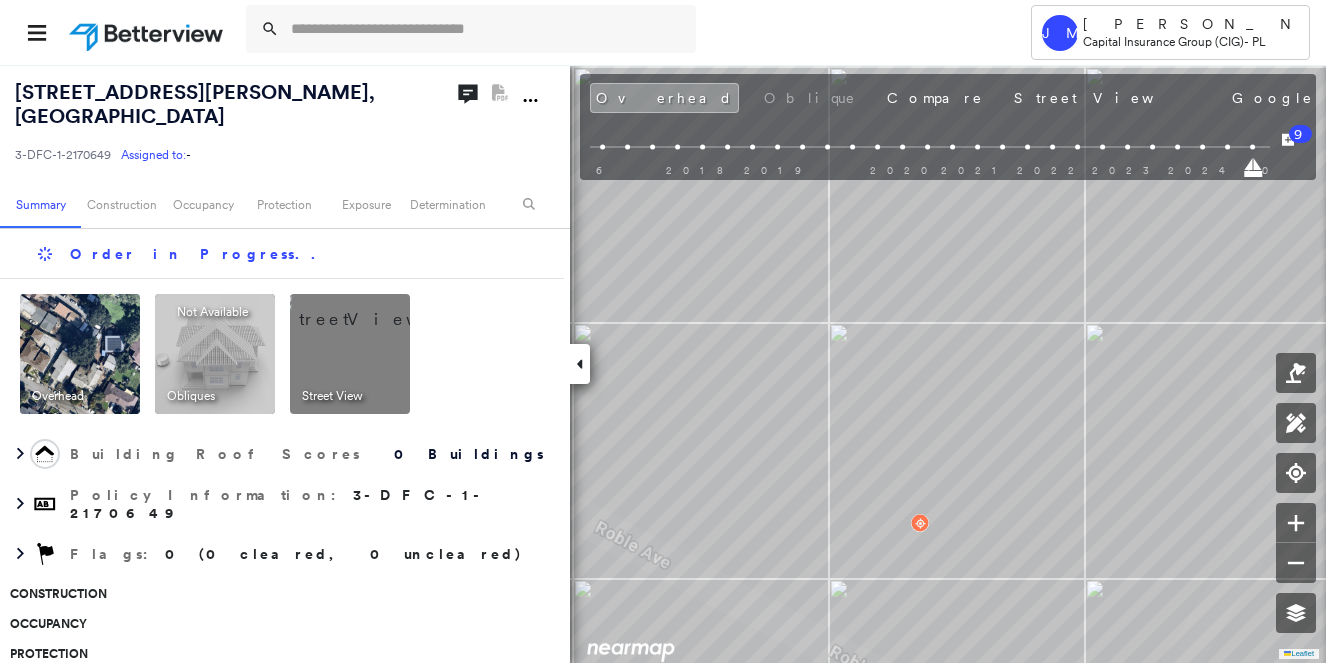 scroll, scrollTop: 0, scrollLeft: 0, axis: both 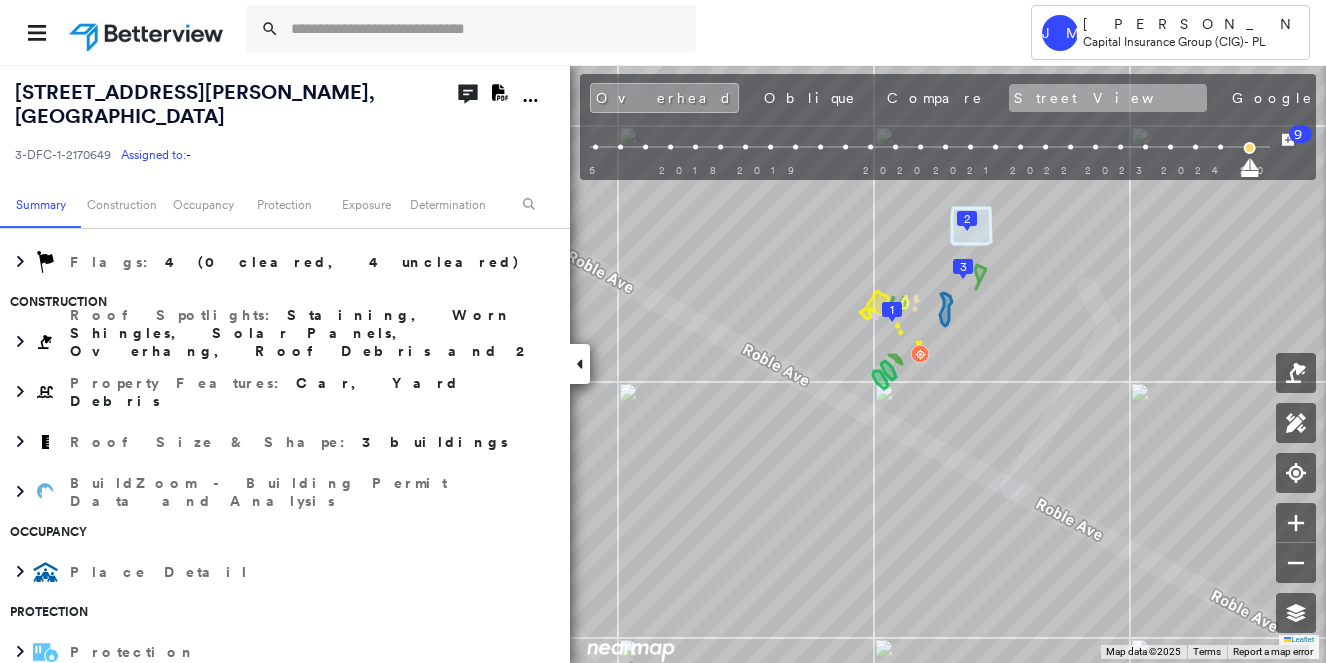 click on "Street View" at bounding box center (1108, 98) 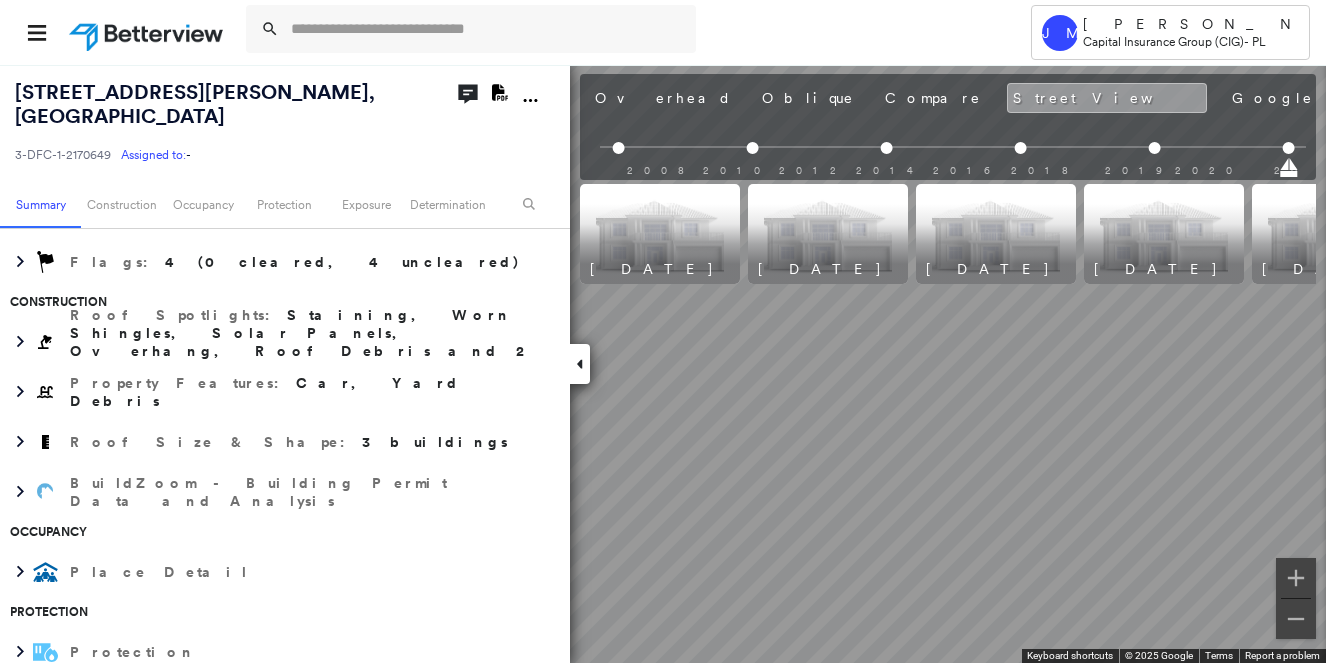 scroll, scrollTop: 0, scrollLeft: 259, axis: horizontal 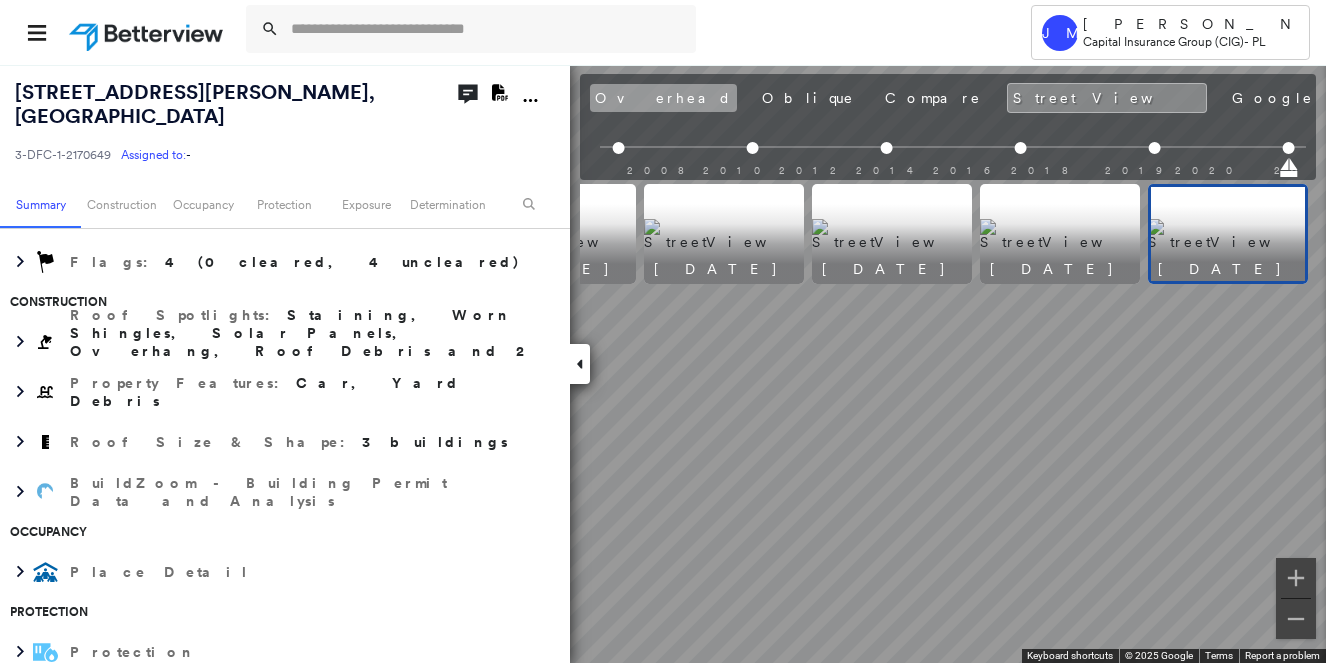 click on "Overhead" at bounding box center (663, 98) 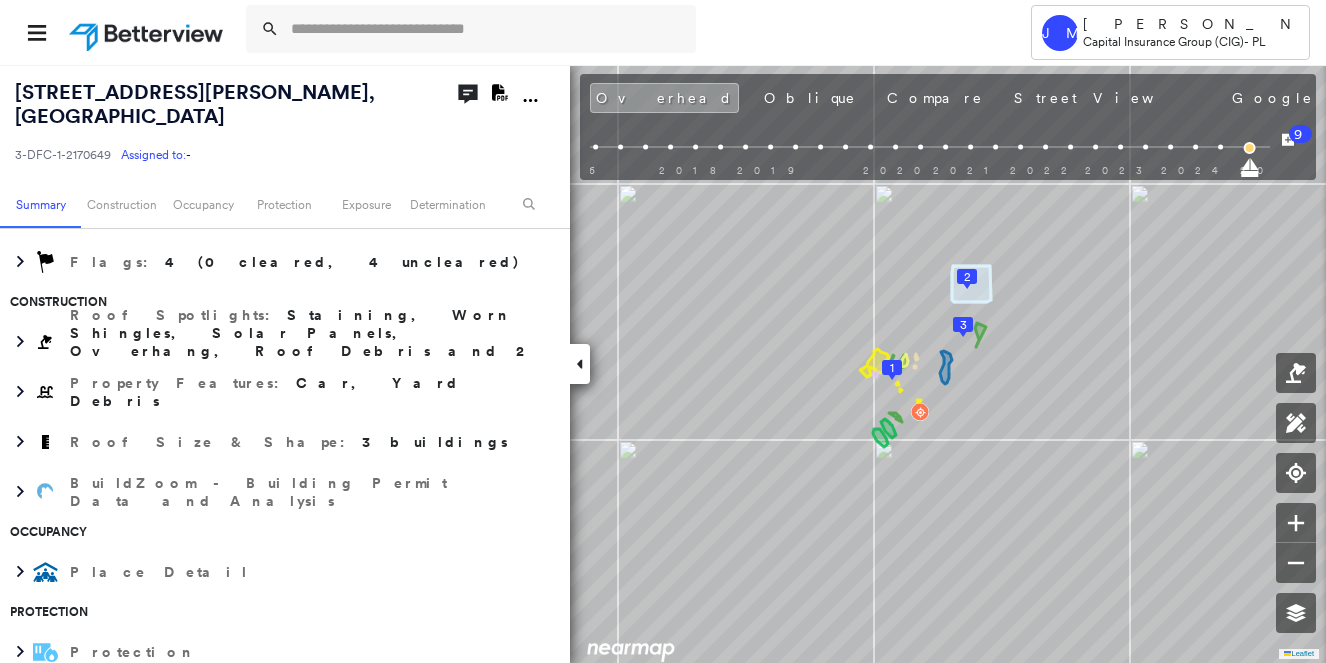 scroll, scrollTop: 0, scrollLeft: 0, axis: both 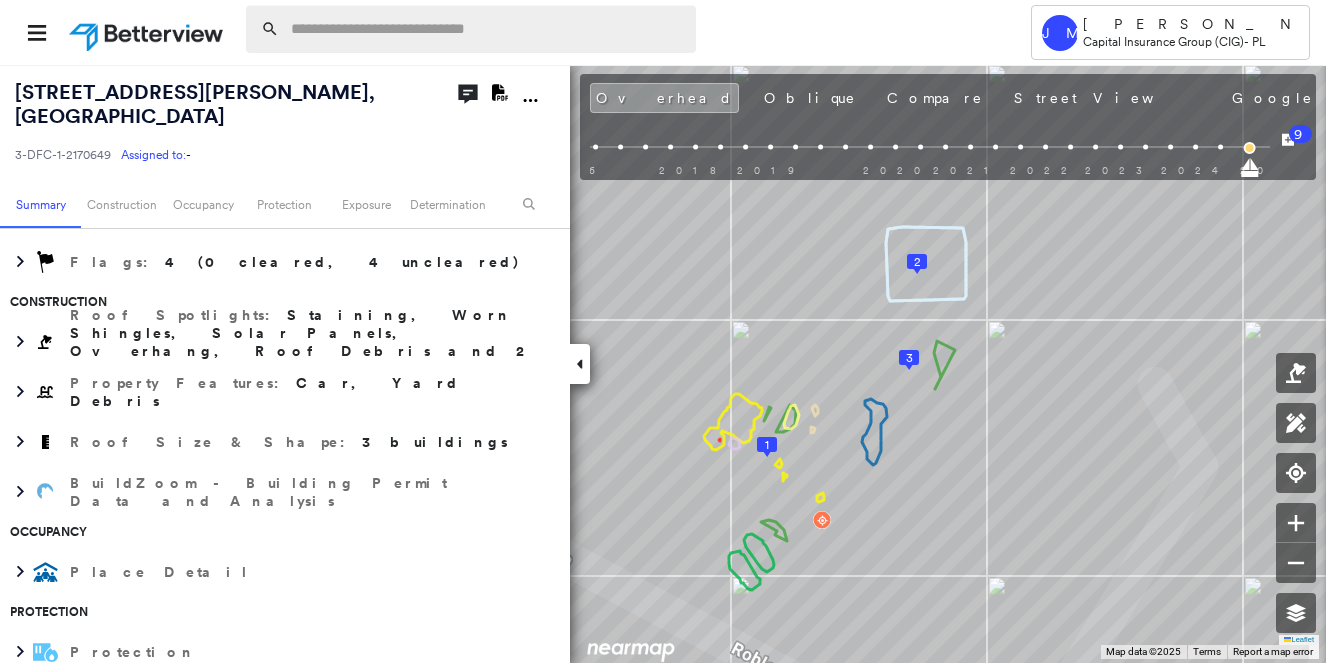 click at bounding box center (487, 29) 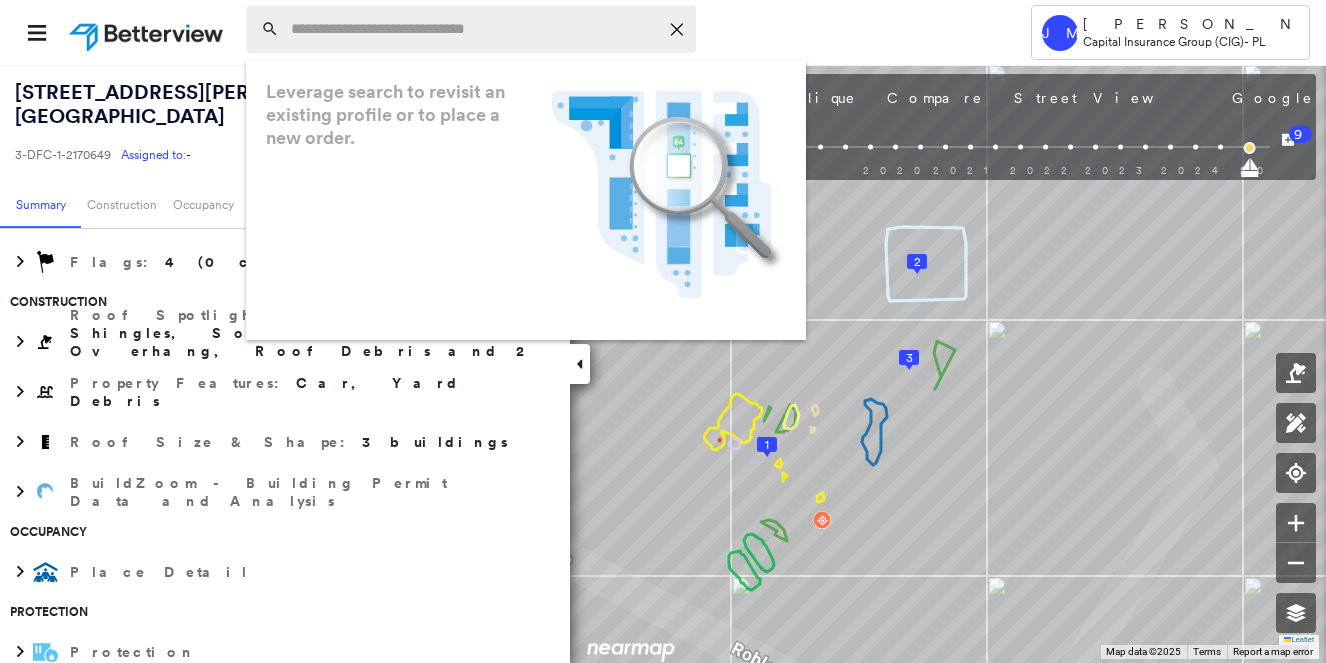 paste on "**********" 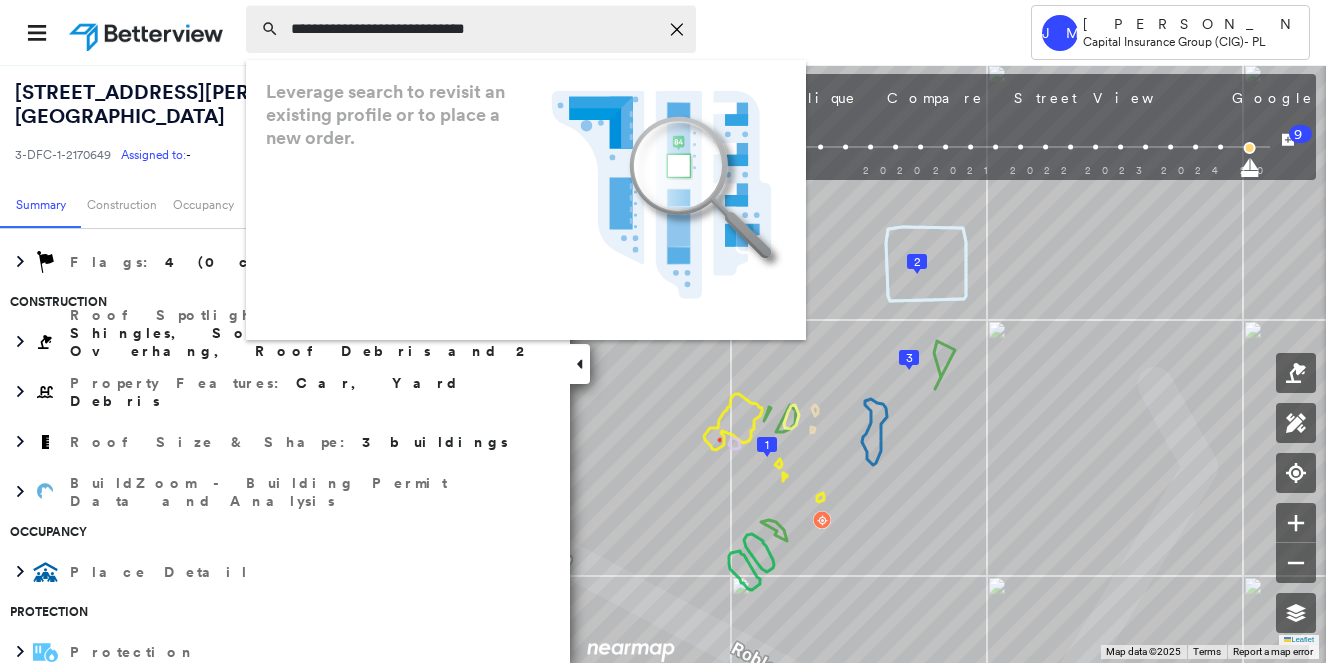 type on "**********" 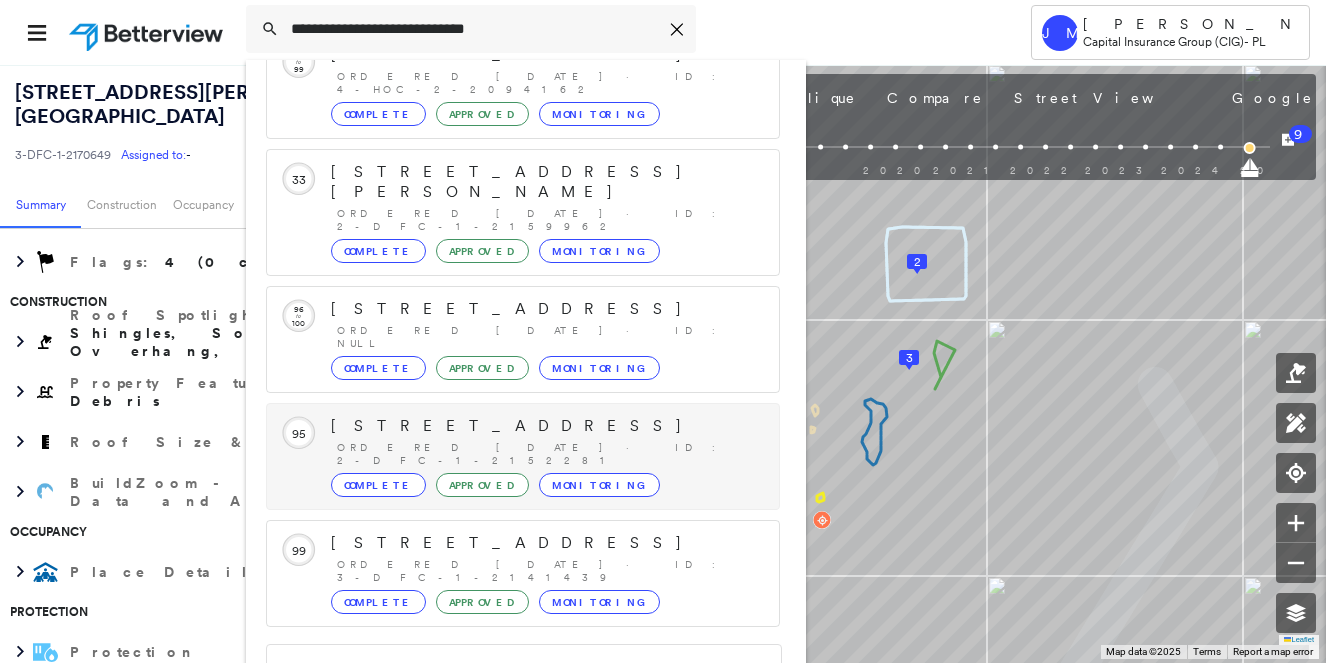 scroll, scrollTop: 213, scrollLeft: 0, axis: vertical 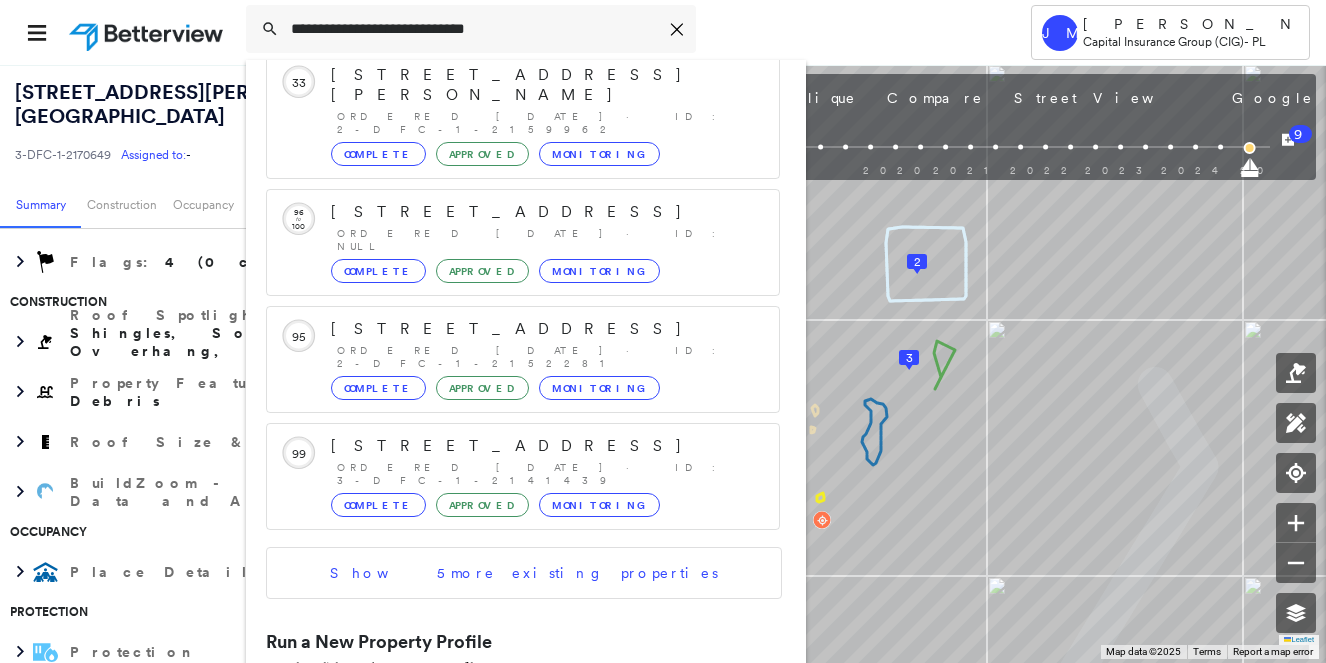 drag, startPoint x: 432, startPoint y: 620, endPoint x: 383, endPoint y: 409, distance: 216.61487 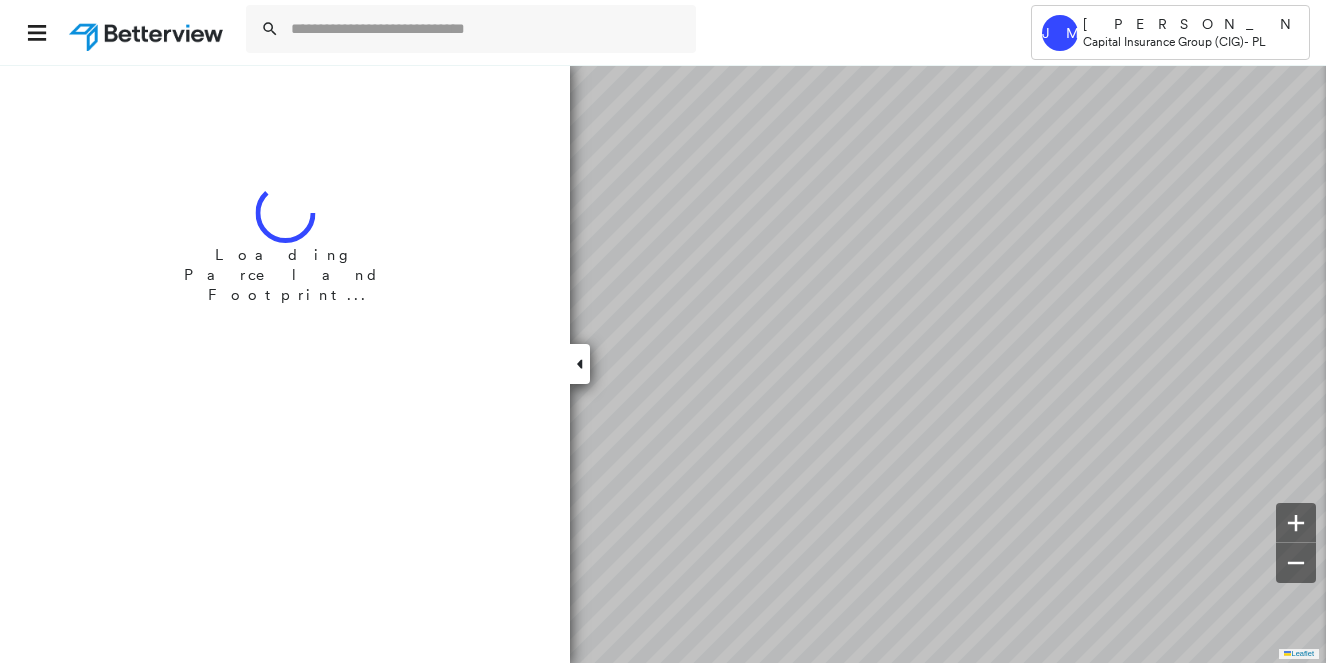 scroll, scrollTop: 0, scrollLeft: 0, axis: both 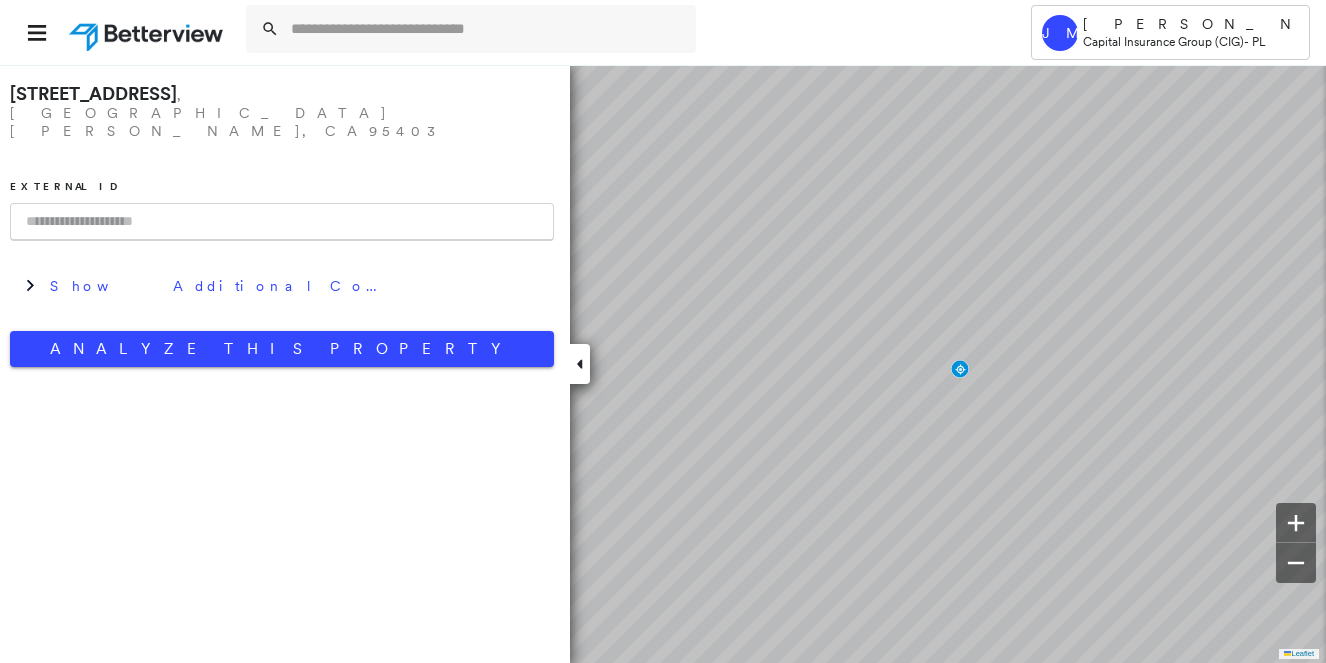 click at bounding box center [282, 222] 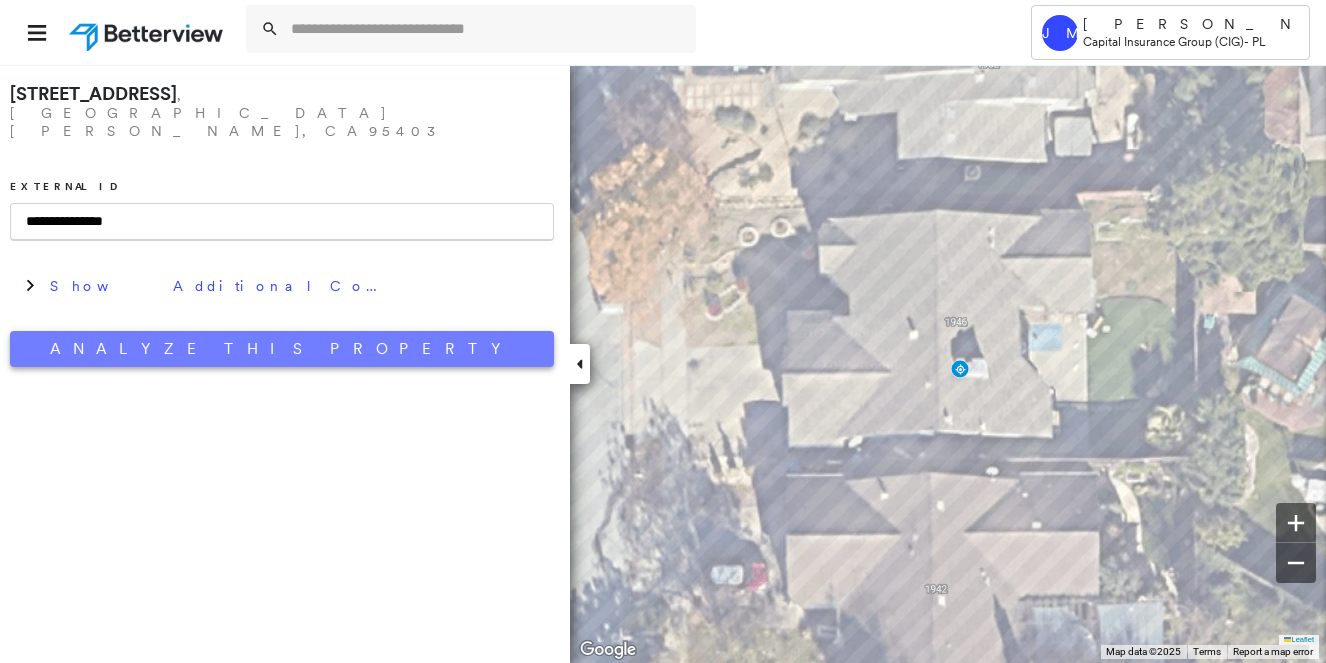 type on "**********" 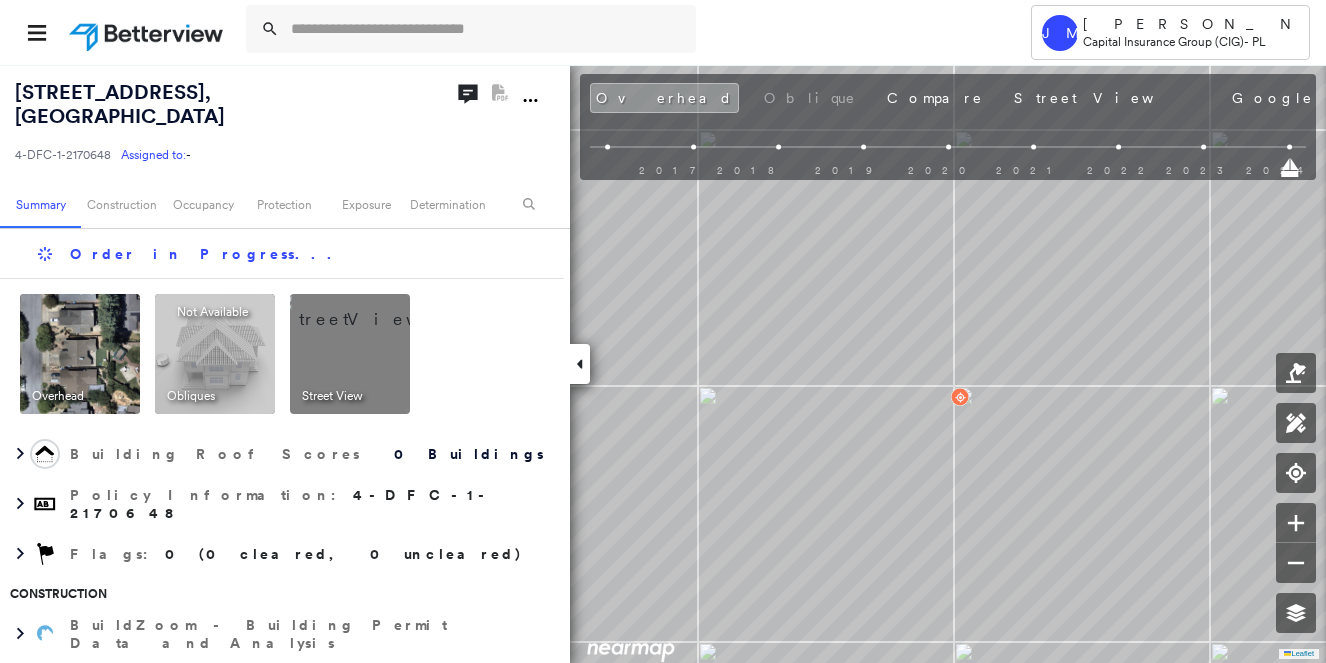 scroll, scrollTop: 0, scrollLeft: 0, axis: both 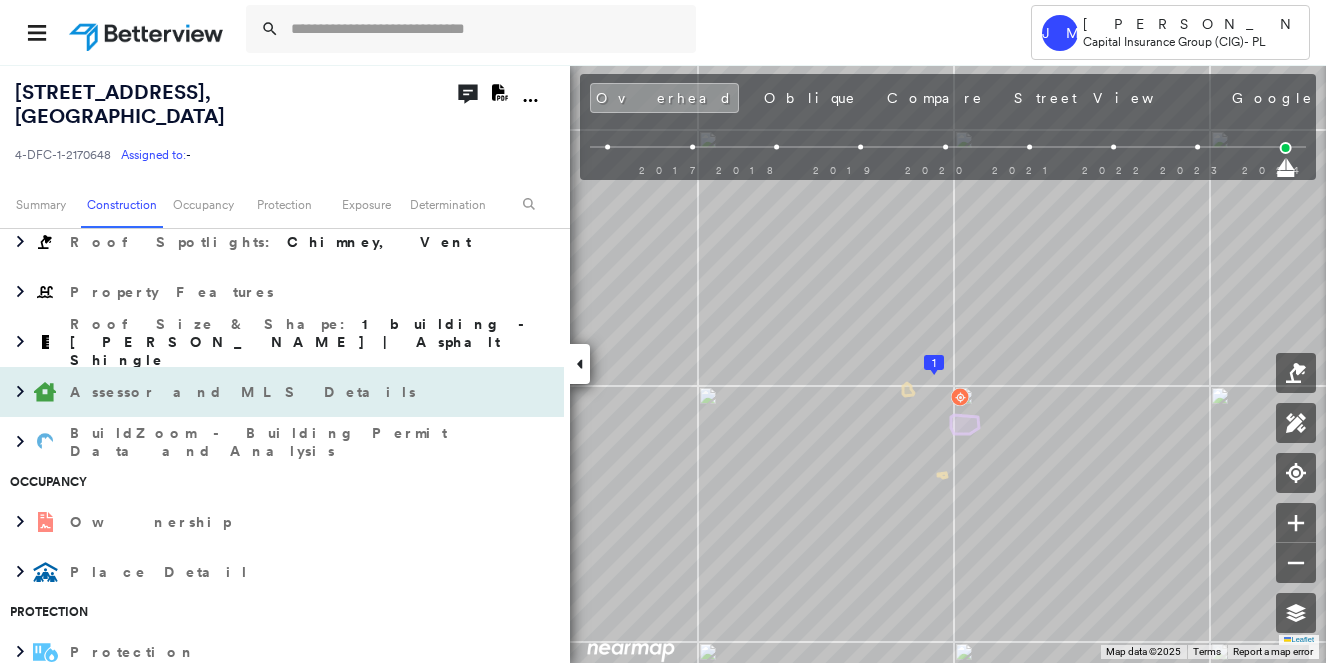 click on "Assessor and MLS Details" at bounding box center [245, 392] 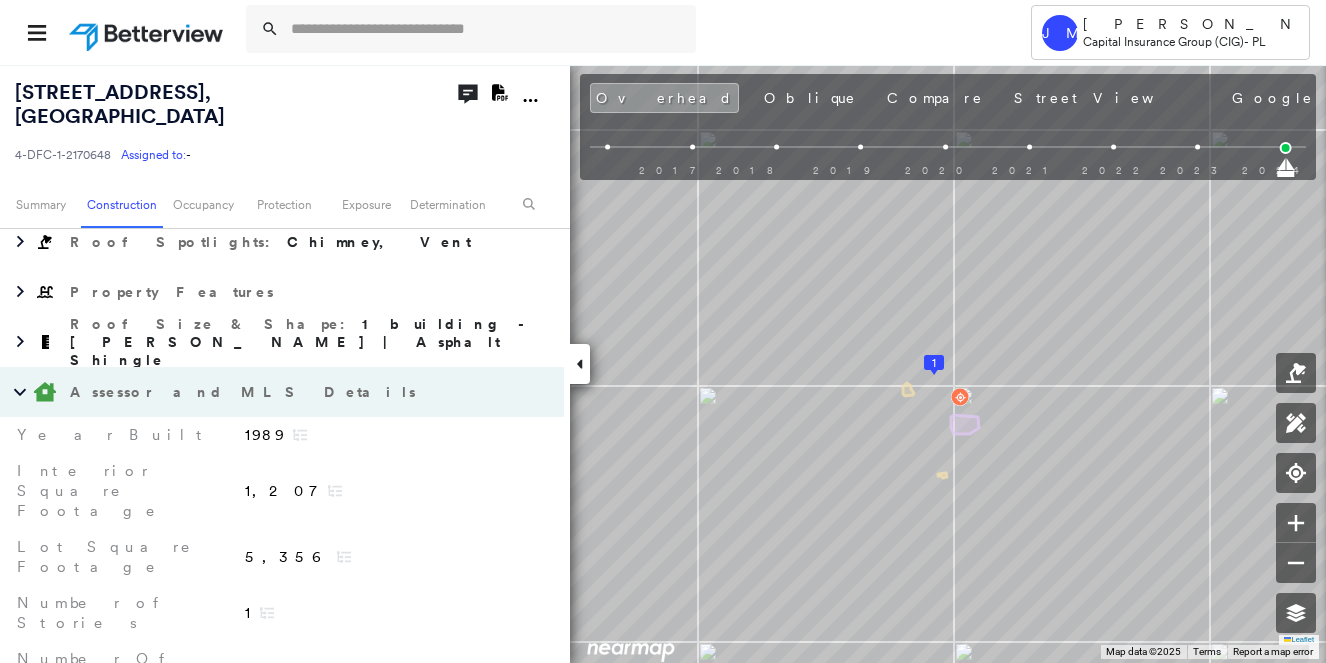 click on "Assessor and MLS Details" at bounding box center [245, 392] 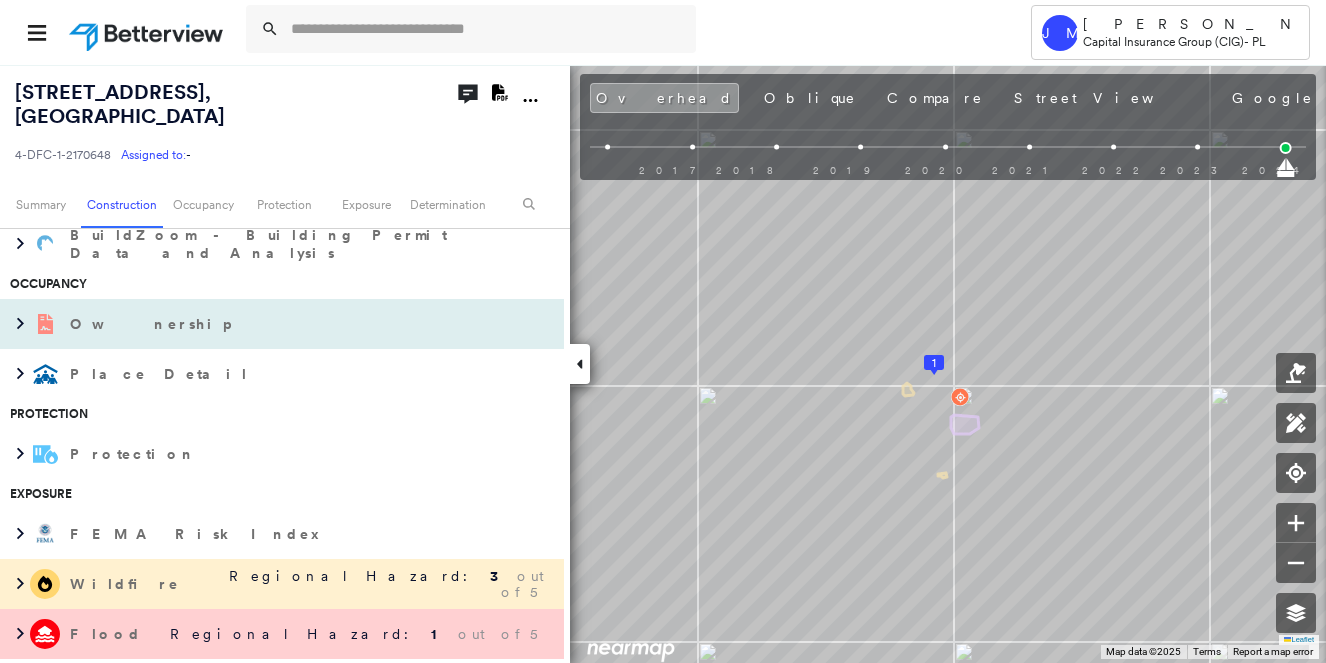 scroll, scrollTop: 700, scrollLeft: 0, axis: vertical 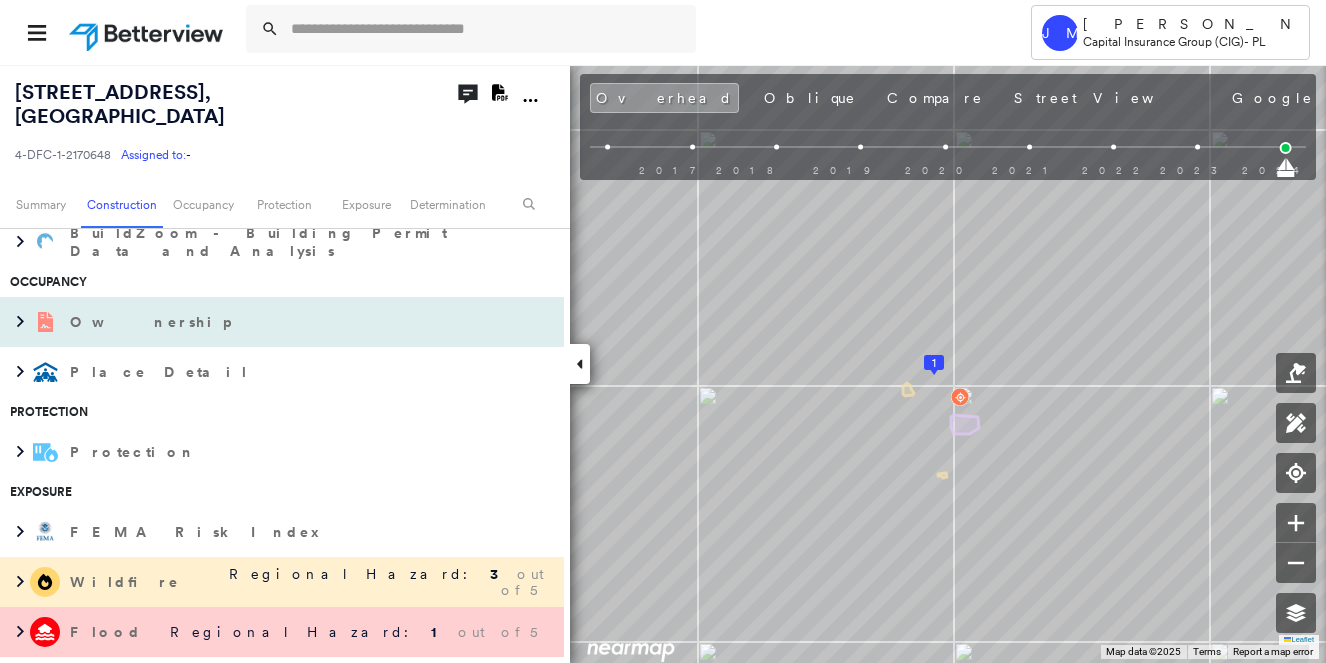 click on "Ownership" at bounding box center [262, 322] 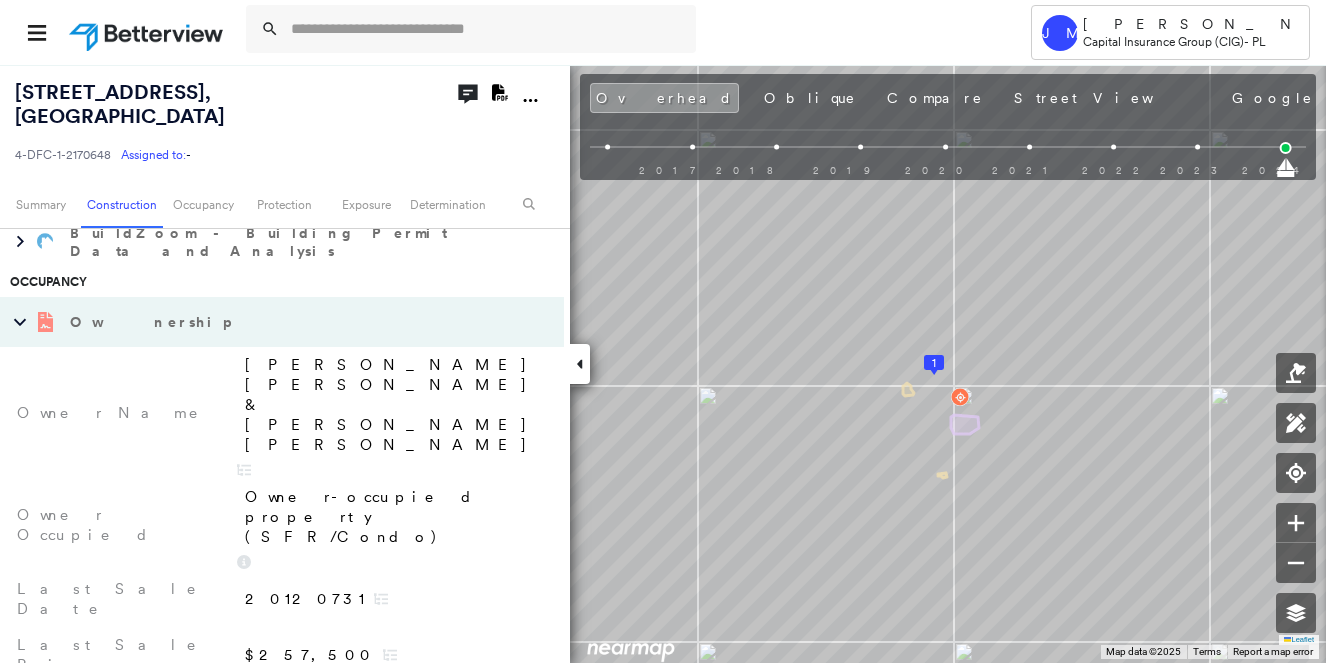 click on "Ownership" at bounding box center [262, 322] 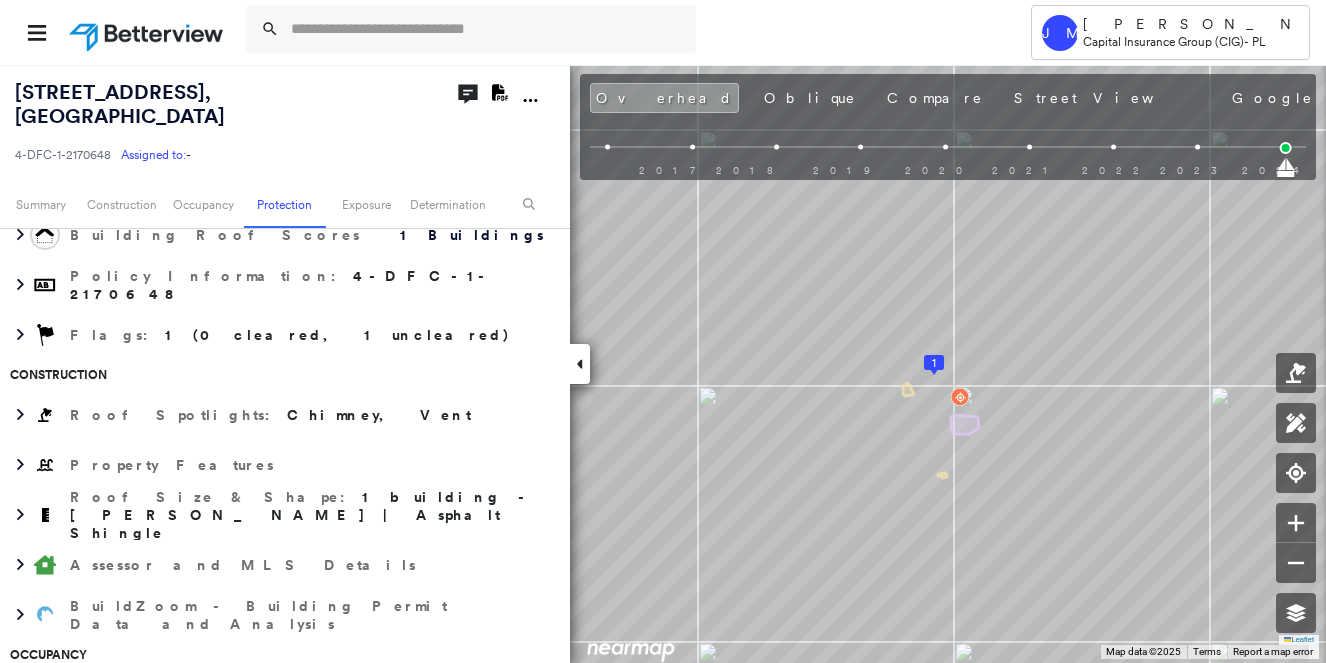 scroll, scrollTop: 300, scrollLeft: 0, axis: vertical 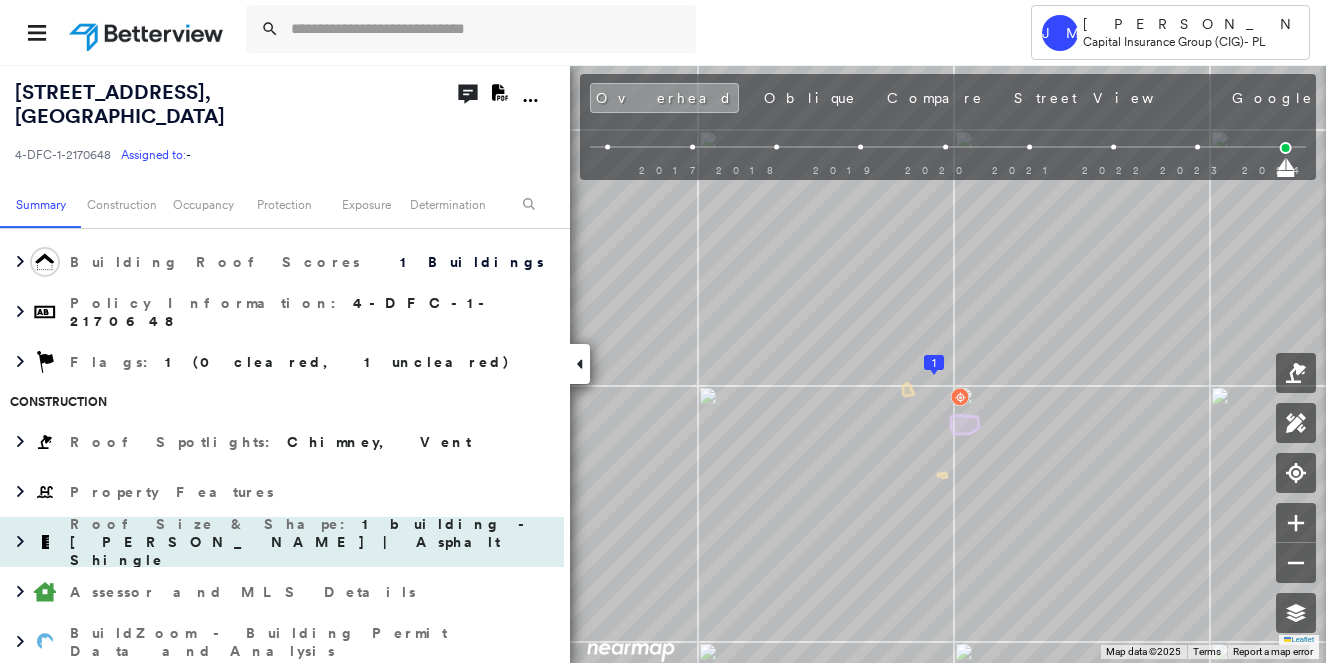 click on "Roof Size & Shape :  1 building  - Gable | Asphalt Shingle" at bounding box center [282, 542] 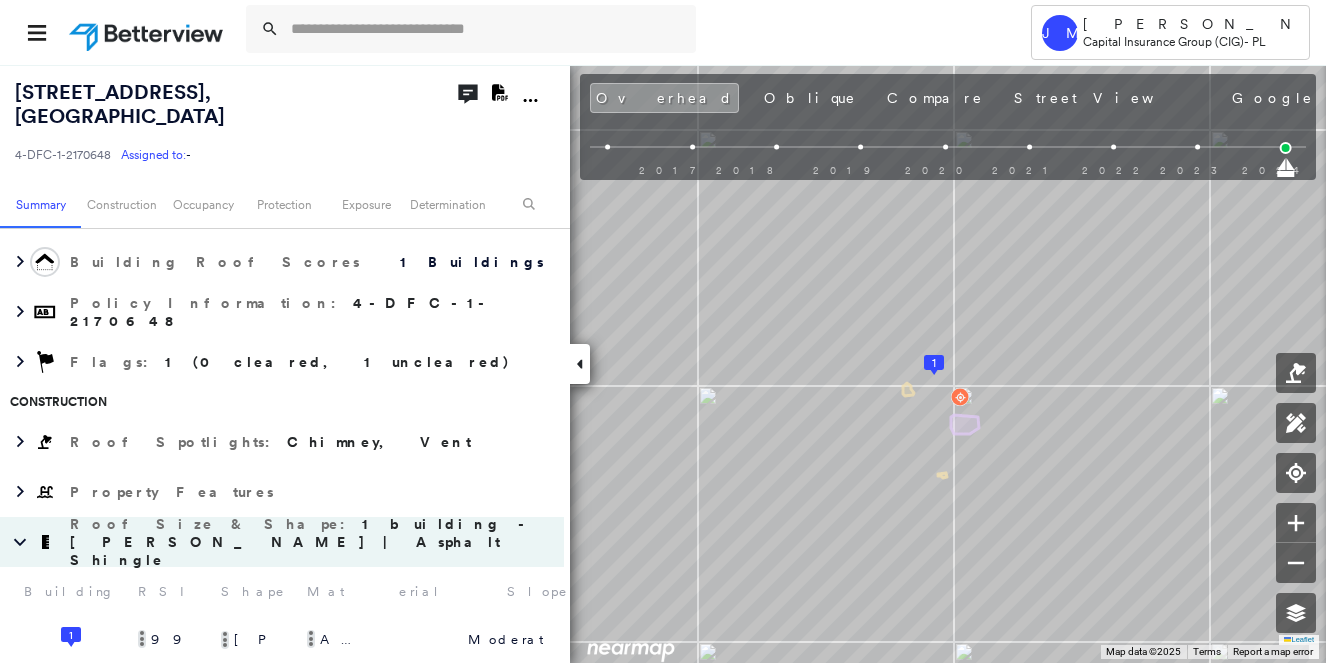 click on "Roof Size & Shape :  1 building  - Gable | Asphalt Shingle" at bounding box center (282, 542) 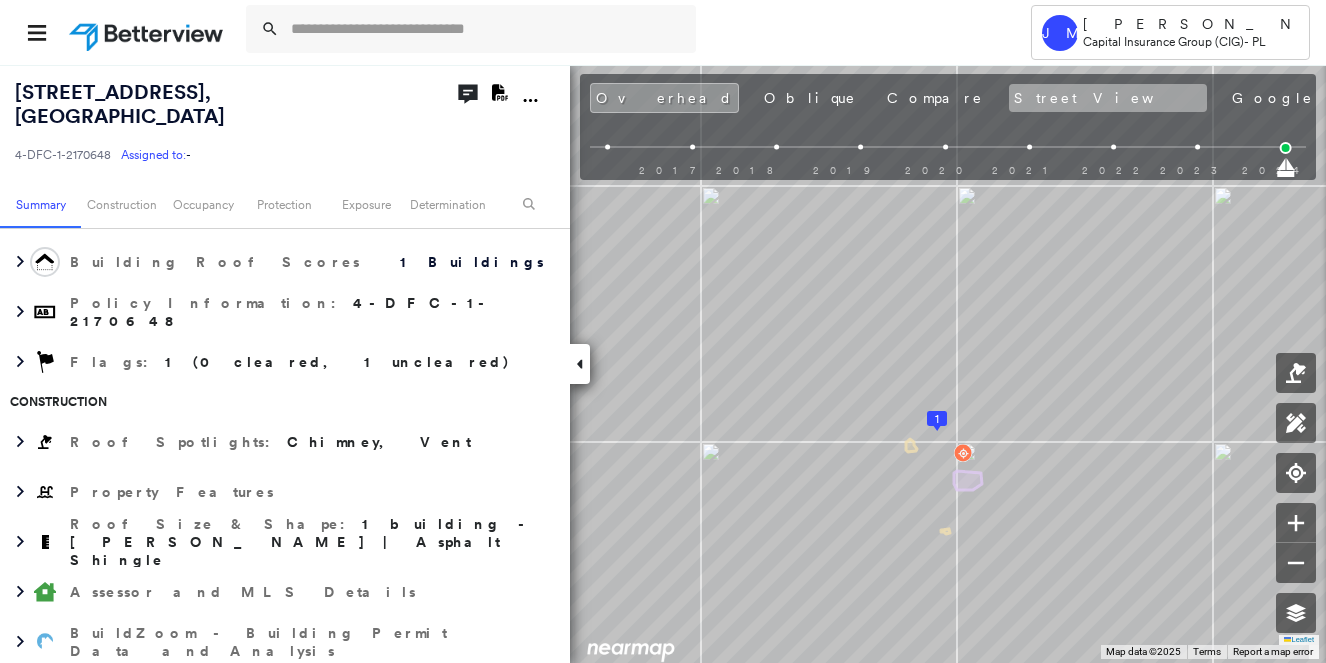 click on "Street View" at bounding box center [1108, 98] 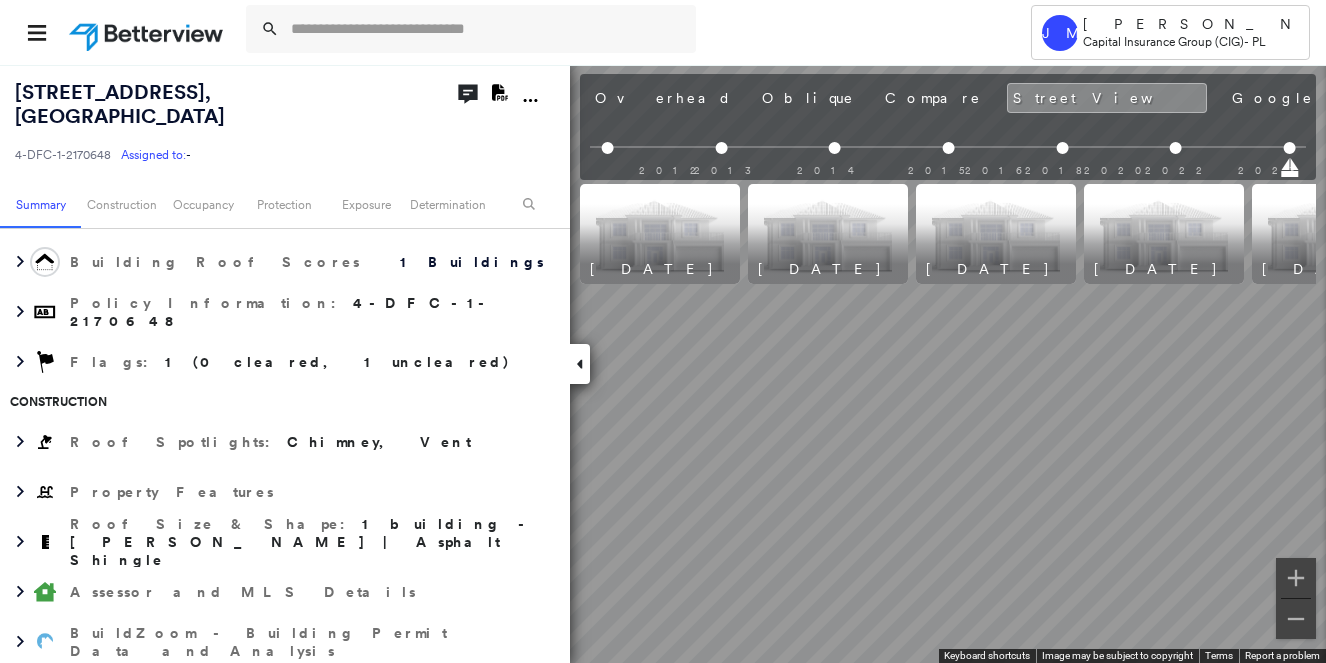 scroll, scrollTop: 0, scrollLeft: 0, axis: both 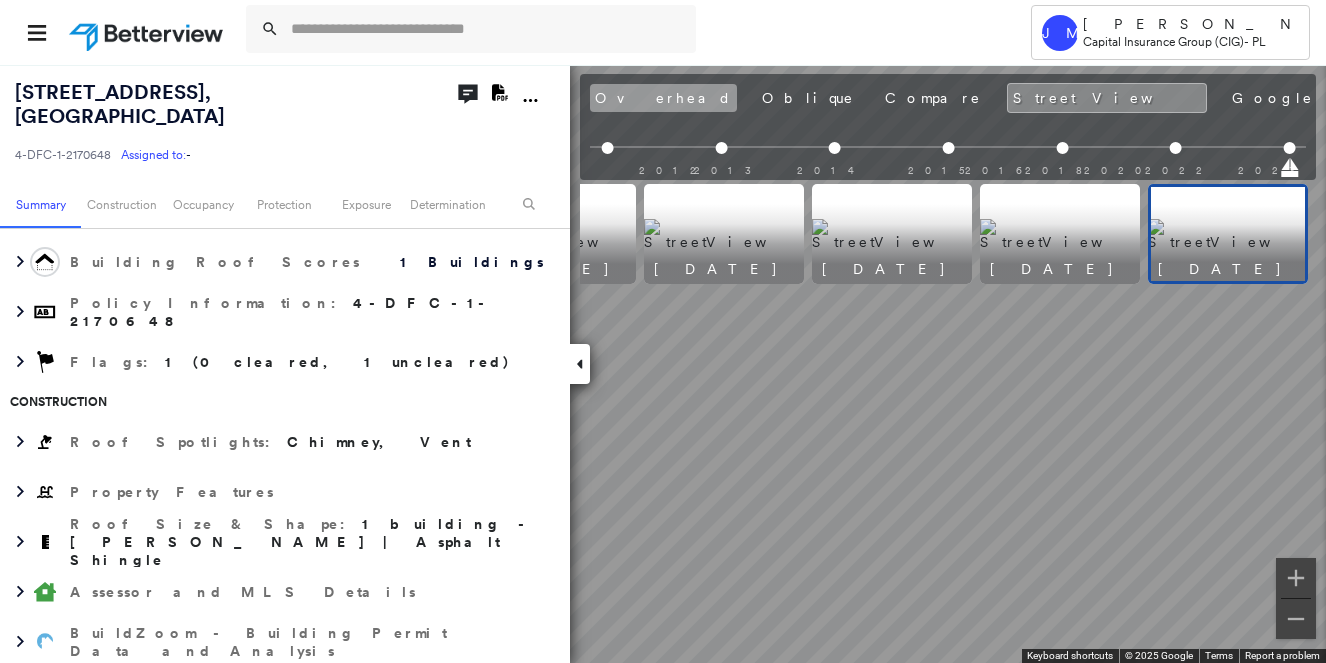 click on "Overhead" at bounding box center (663, 98) 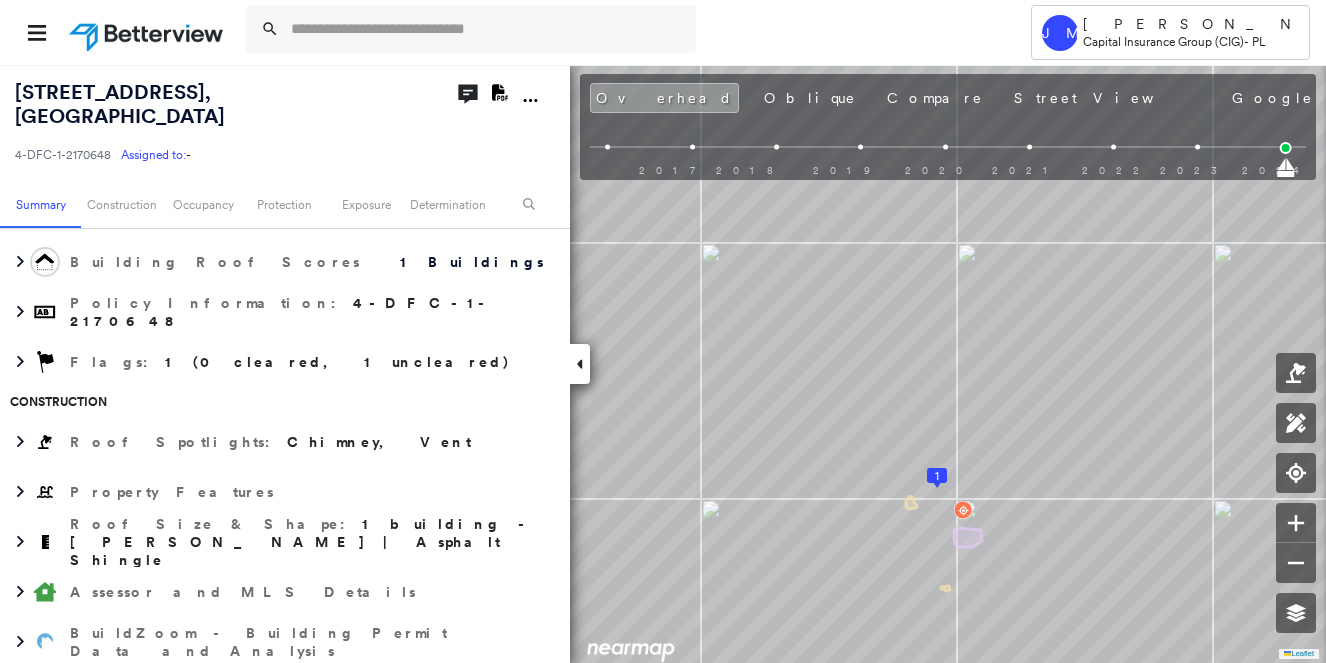 scroll, scrollTop: 0, scrollLeft: 0, axis: both 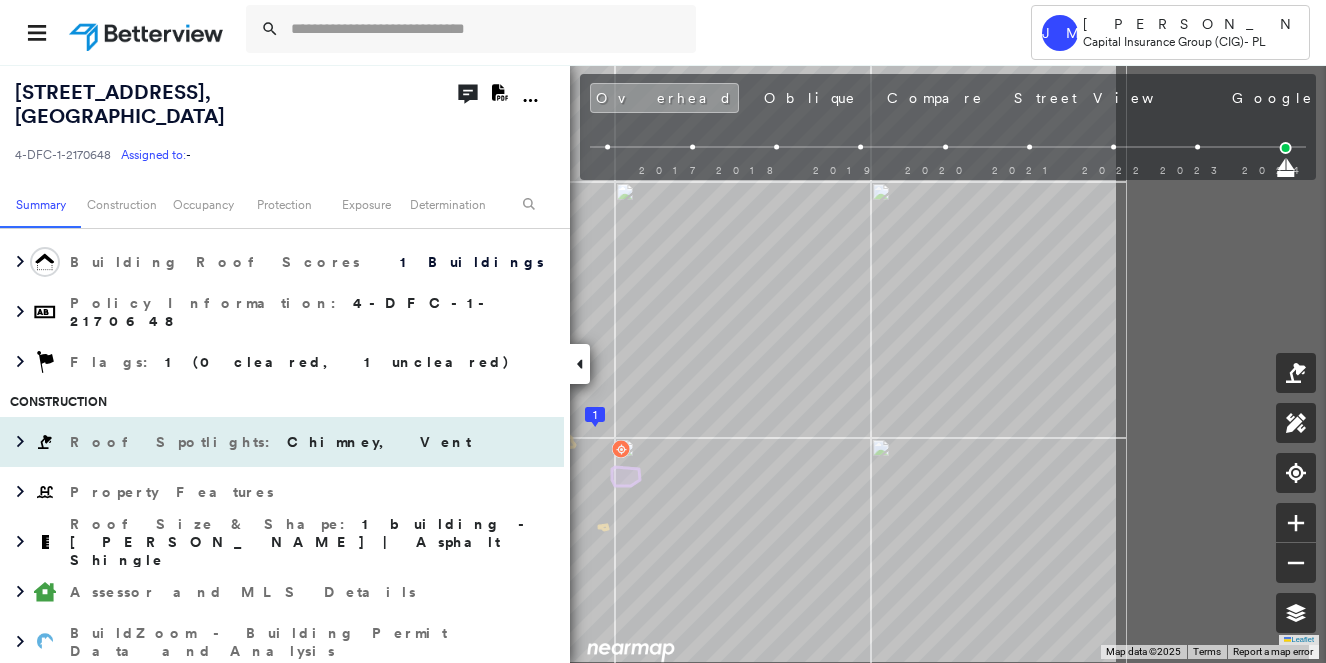 click on "1946  Gambels Way ,  Santa Rosa, CA 95403 4-DFC-1-2170648 Assigned to:  - Assigned to:  - 4-DFC-1-2170648 Assigned to:  - Open Comments Download PDF Report Summary Construction Occupancy Protection Exposure Determination Overhead Obliques Street View Roof Spotlight™ Index :  99 out of 100 0 100 25 50 75 1 Building Roof Scores 1 Buildings Policy Information :  4-DFC-1-2170648 Flags :  1 (0 cleared, 1 uncleared) Construction Roof Spotlights :  Chimney, Vent Property Features Roof Size & Shape :  1 building  - Gable | Asphalt Shingle Assessor and MLS Details BuildZoom - Building Permit Data and Analysis Occupancy Ownership Place Detail Protection Protection Exposure FEMA Risk Index Wildfire Regional Hazard: 3   out of  5 Flood Regional Hazard: 1   out of  5 Additional Perils Guidewire HazardHub Determination Flags :  1 (0 cleared, 1 uncleared) Uncleared Flags (1) Cleared Flags  (0) Low Low Priority Flagged 07/10/25 Clear Action Taken New Entry History Quote/New Business Terms & Conditions Added ACV Endorsement" at bounding box center (663, 363) 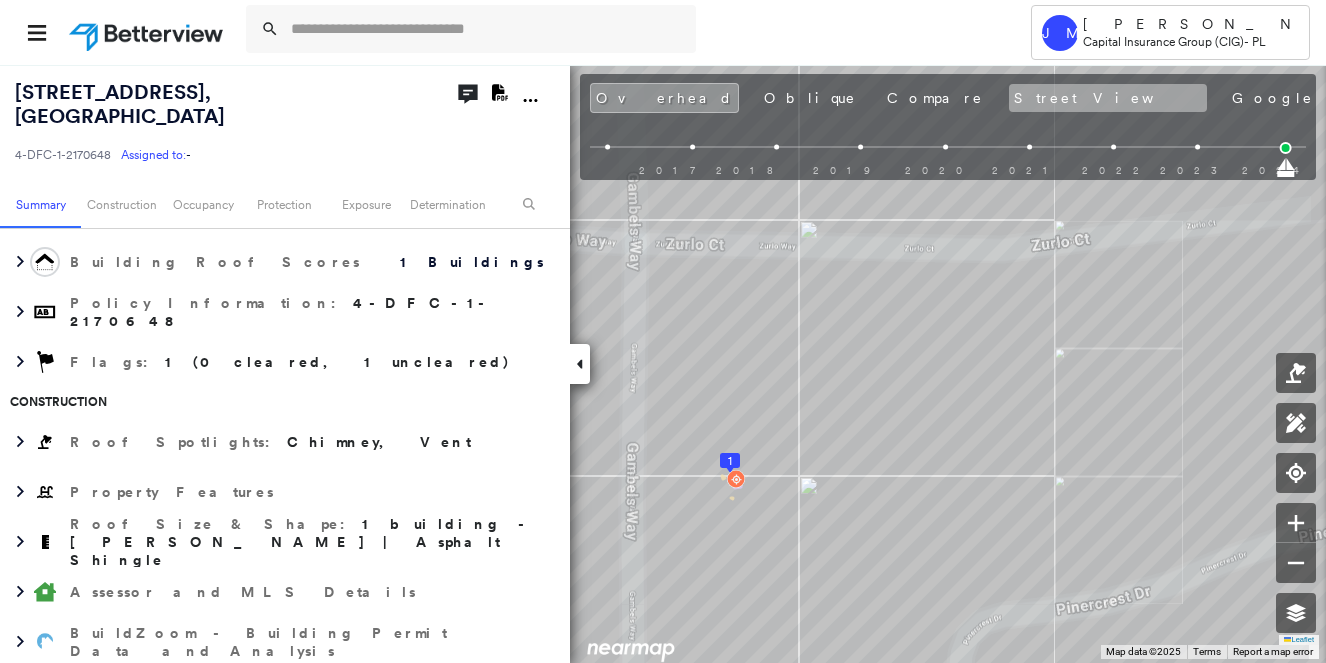 click on "Street View" at bounding box center [1108, 98] 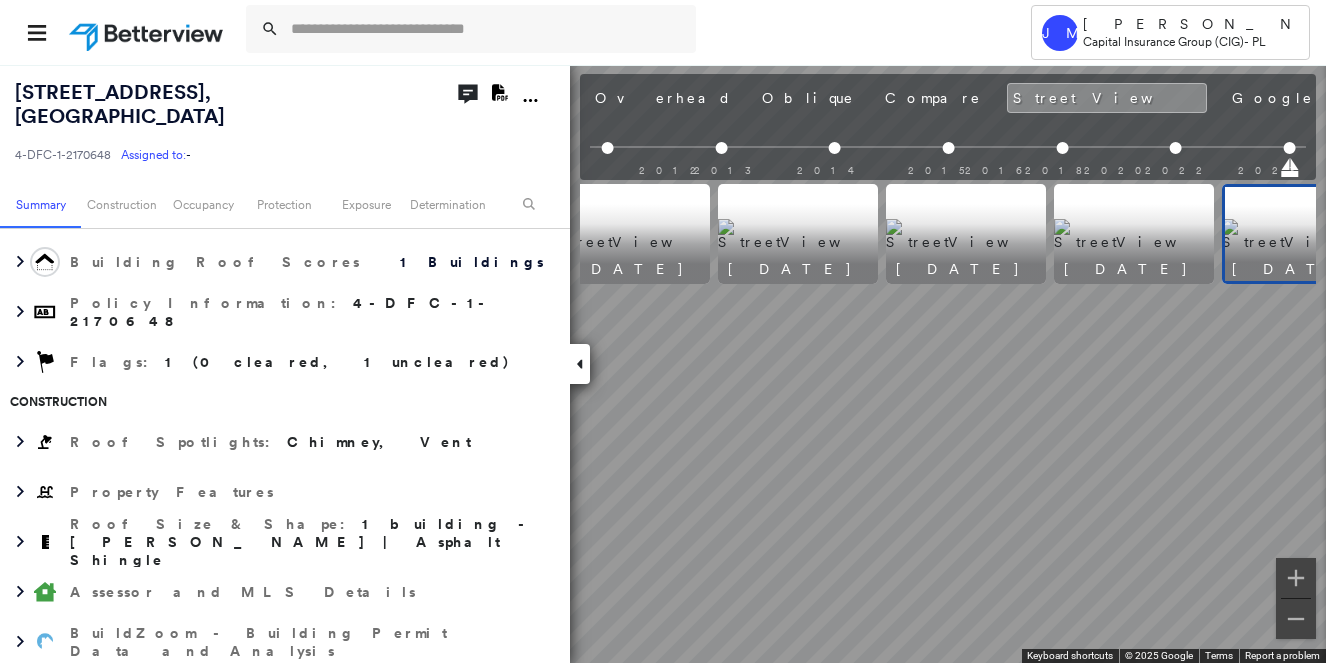 scroll, scrollTop: 0, scrollLeft: 440, axis: horizontal 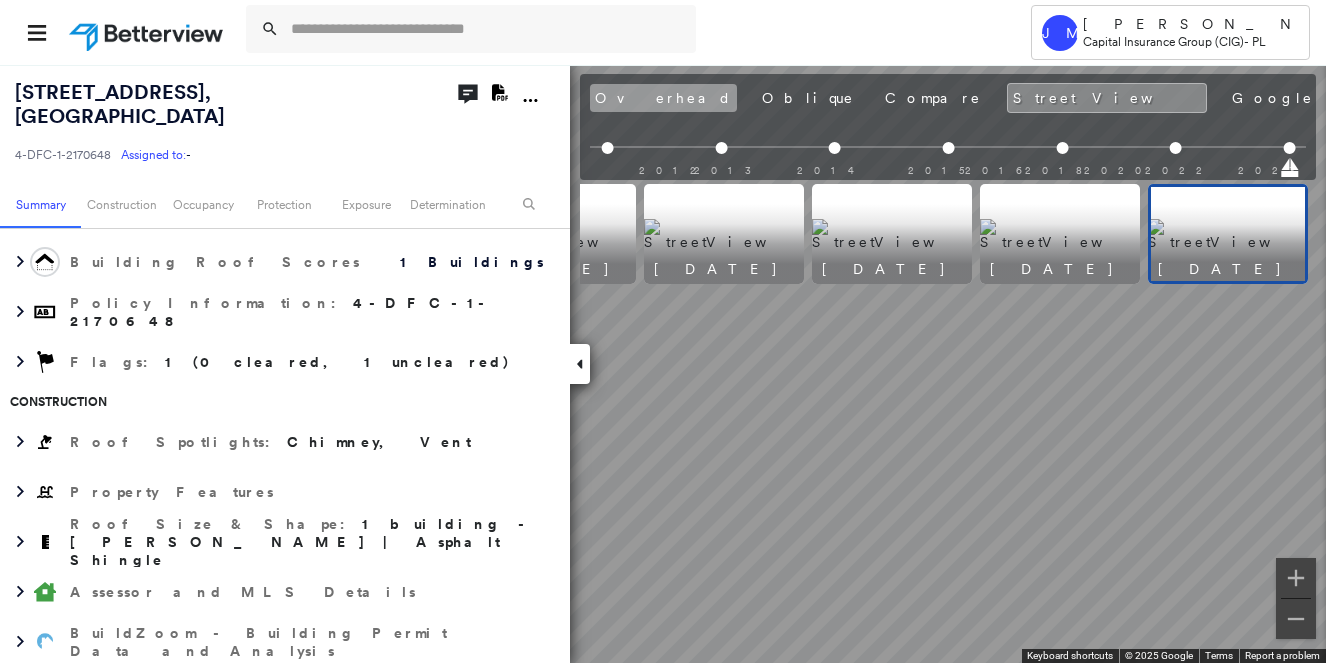 click on "Overhead" at bounding box center (663, 98) 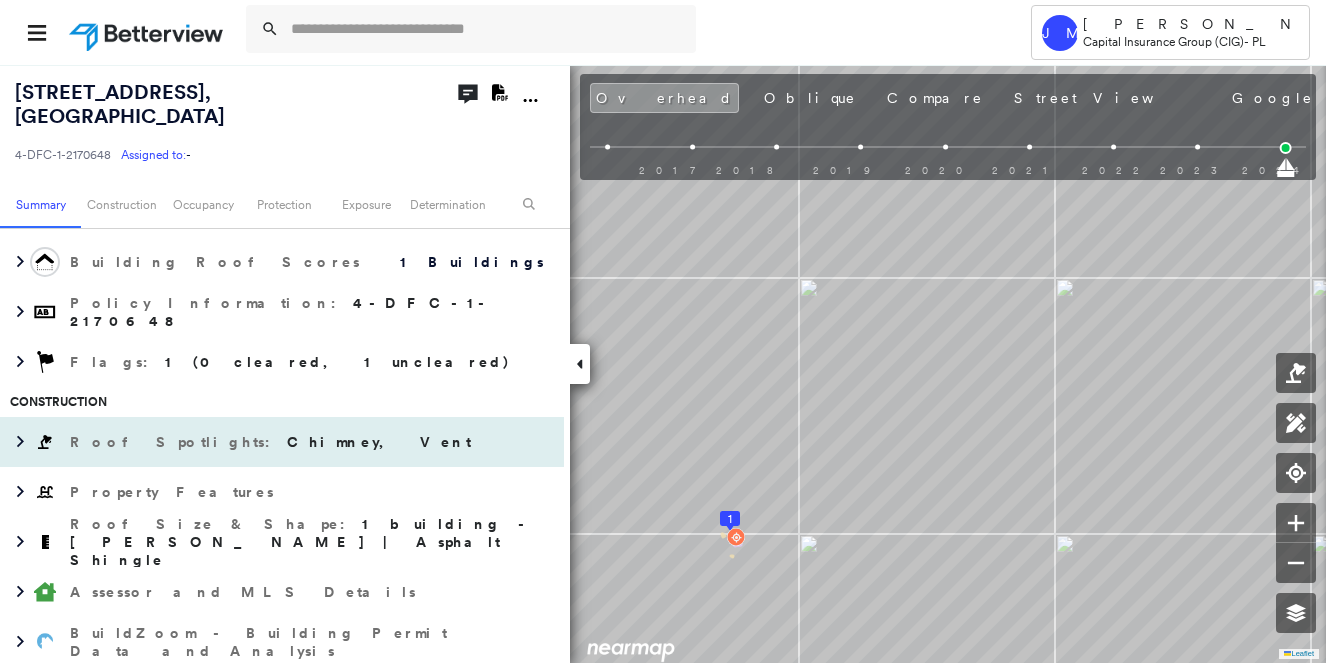 scroll, scrollTop: 0, scrollLeft: 0, axis: both 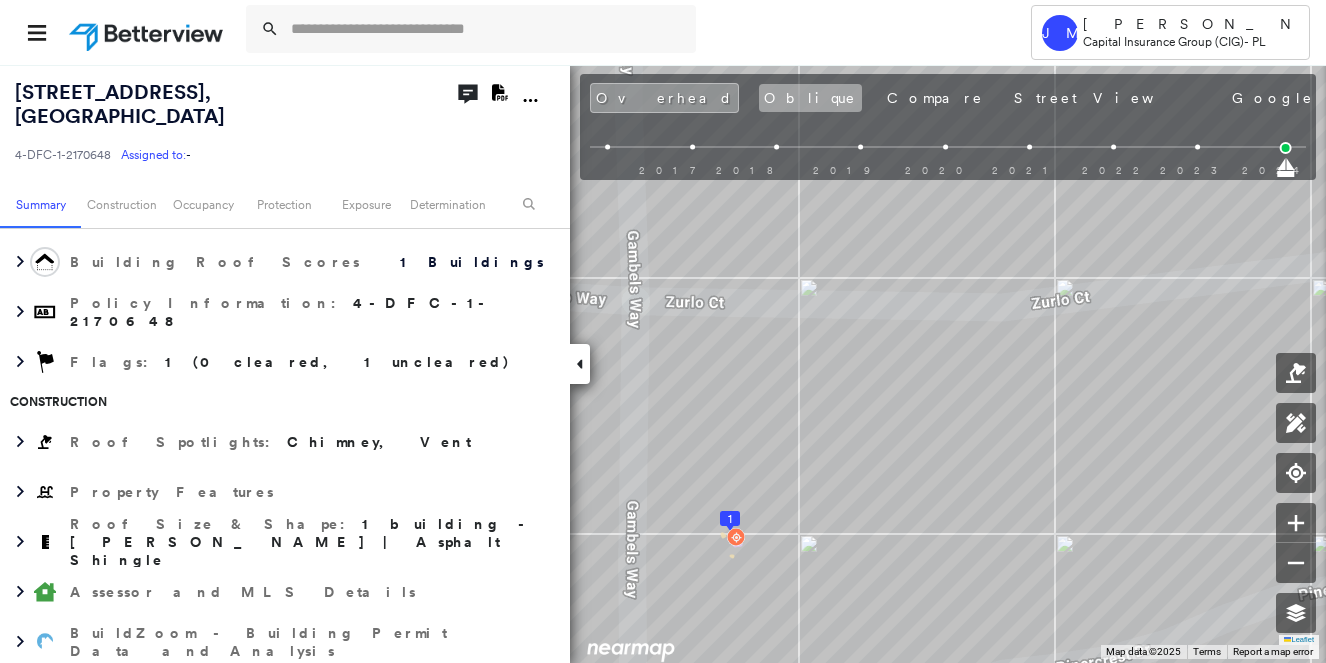 click on "Oblique" at bounding box center (810, 98) 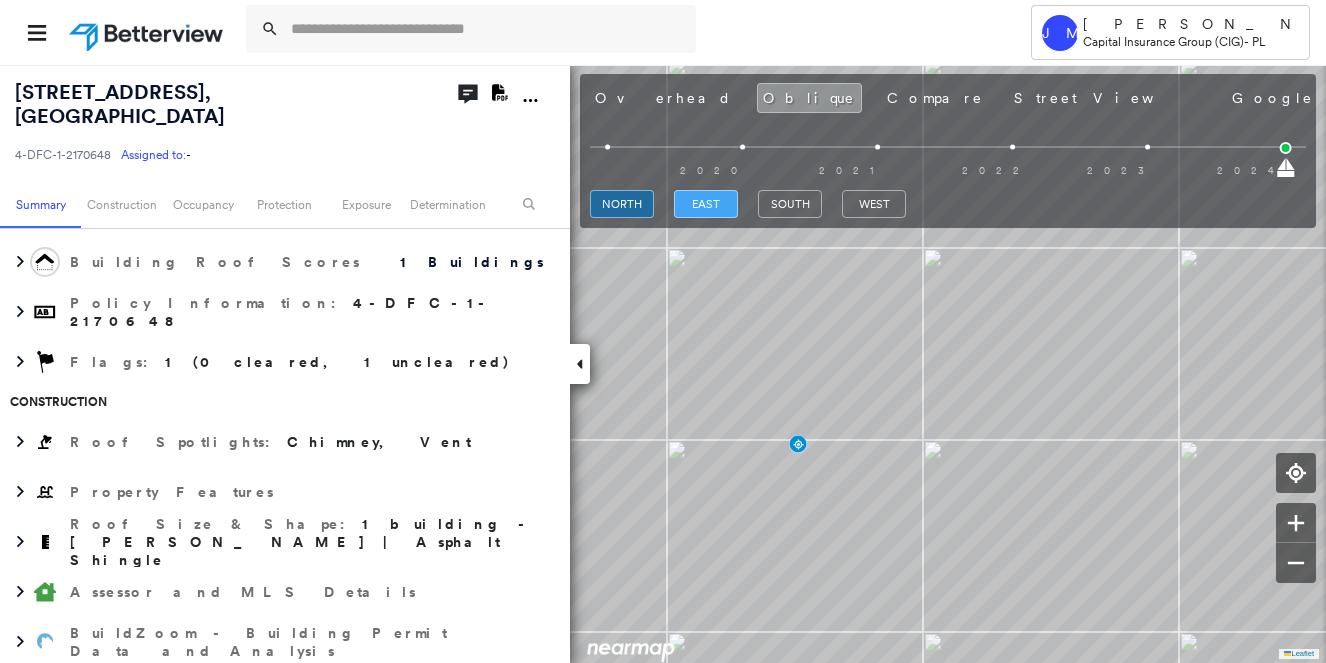 click on "east" at bounding box center (706, 204) 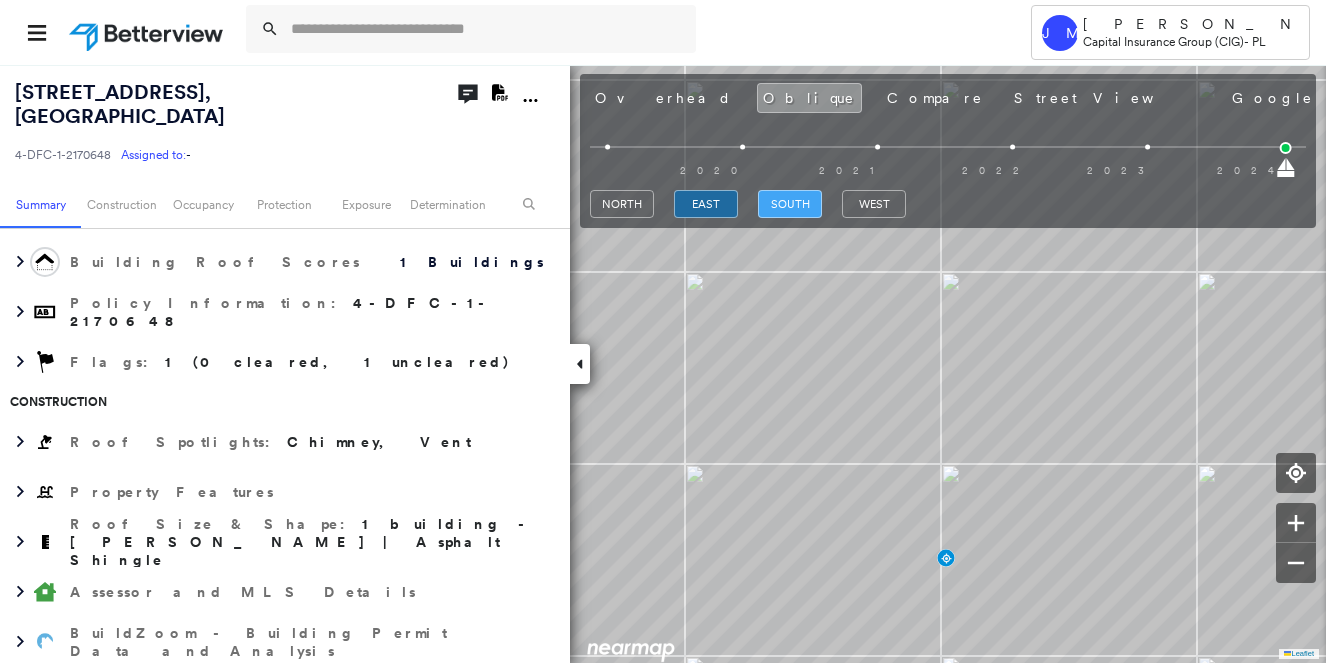 click on "south" at bounding box center (790, 204) 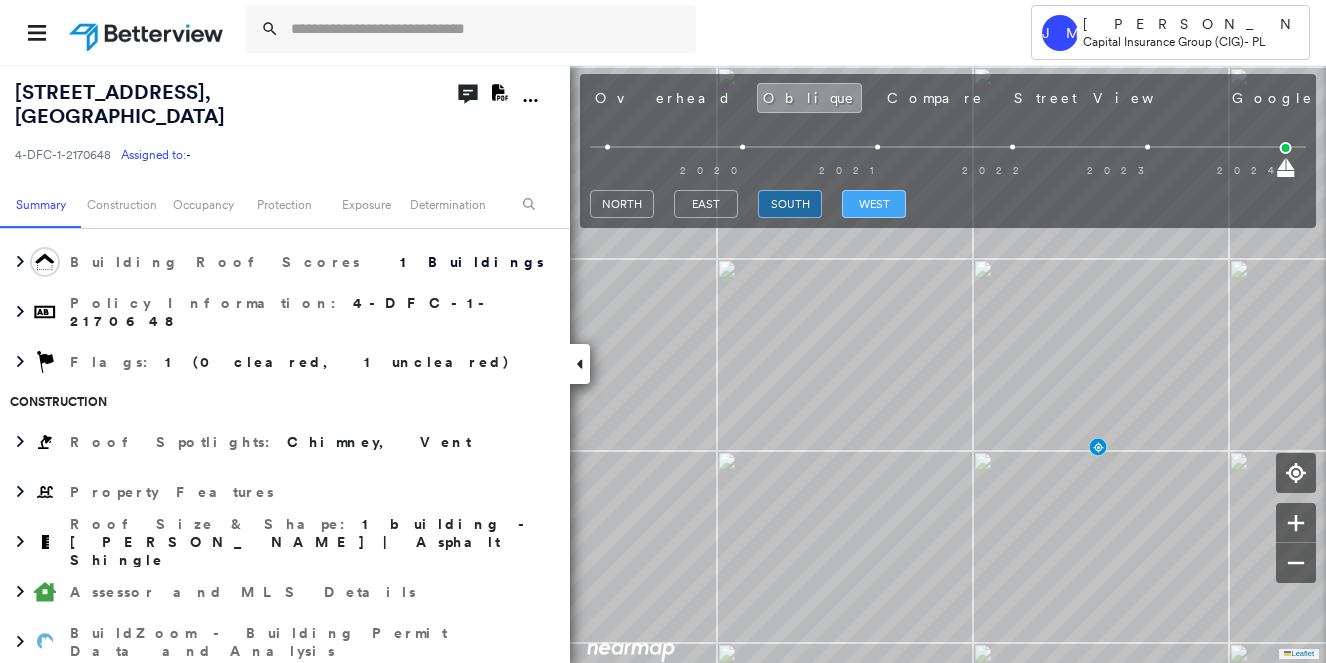 click on "west" at bounding box center [874, 204] 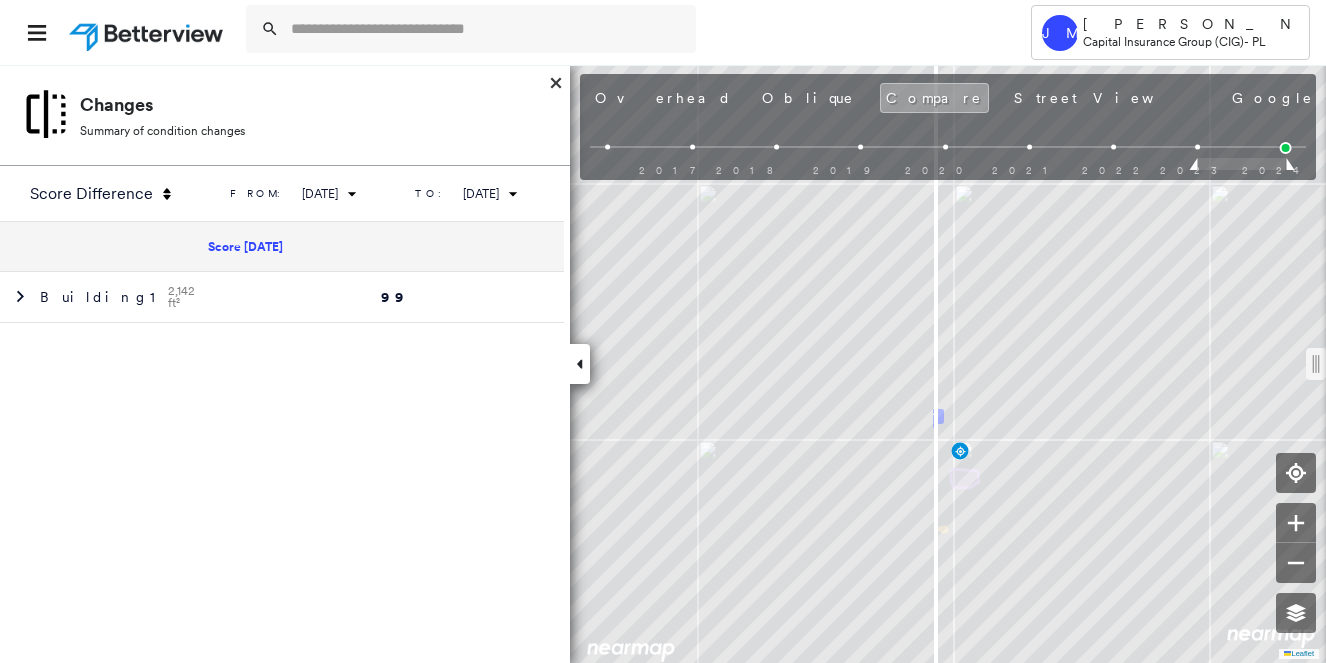 scroll, scrollTop: 0, scrollLeft: 0, axis: both 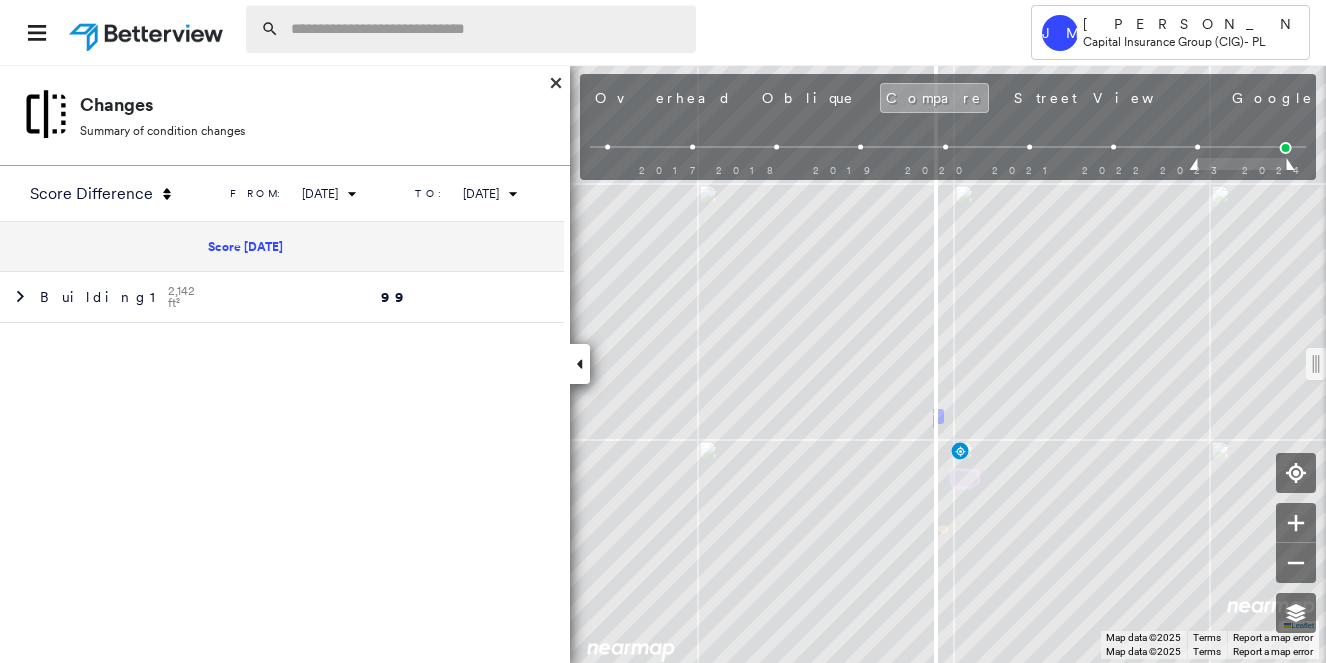 click at bounding box center (487, 29) 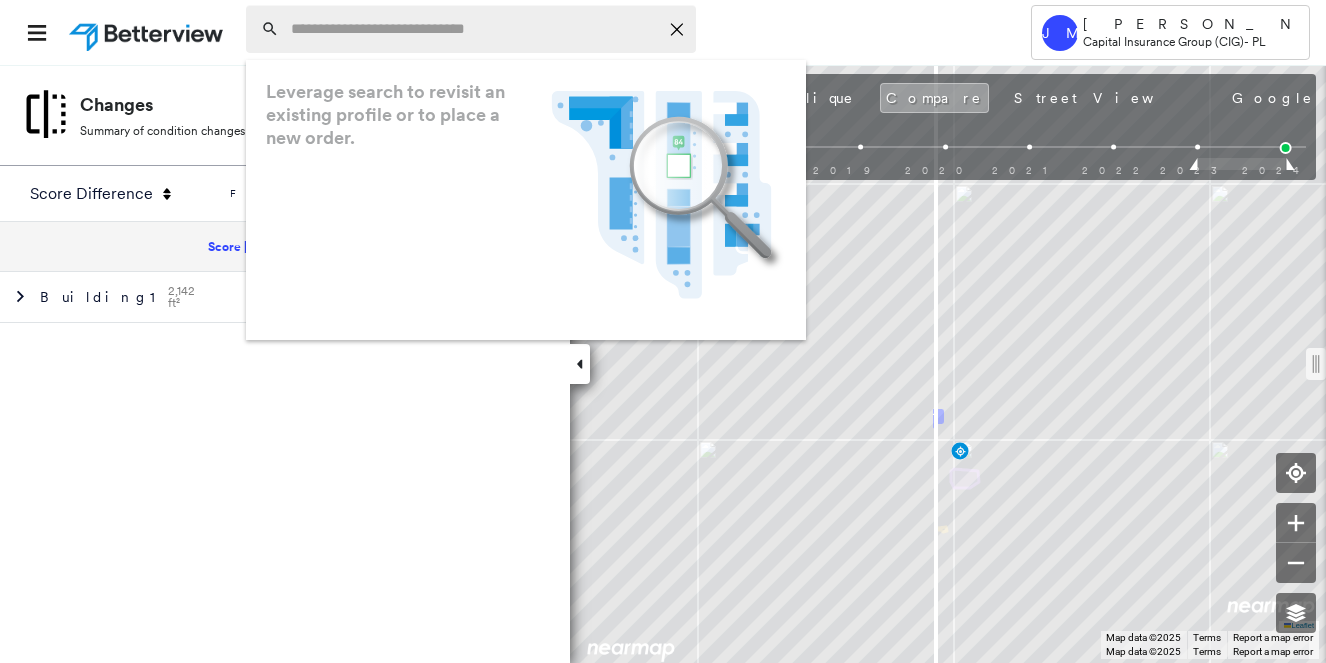 paste on "**********" 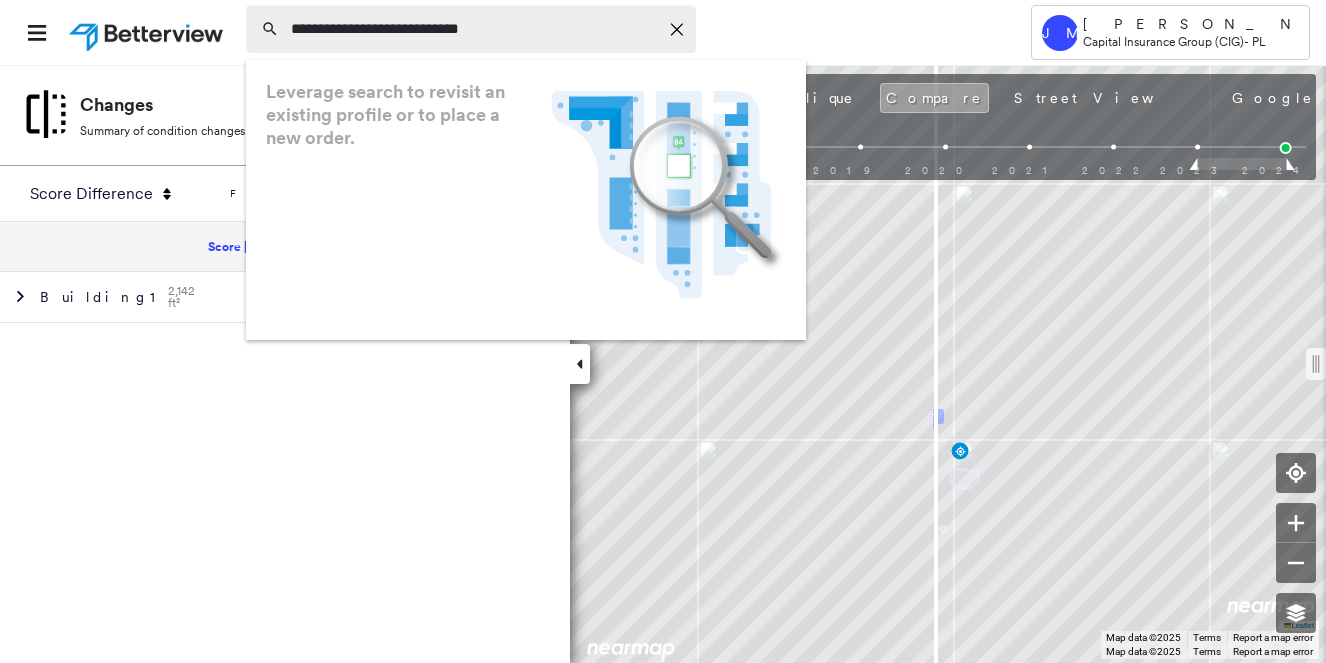 type on "**********" 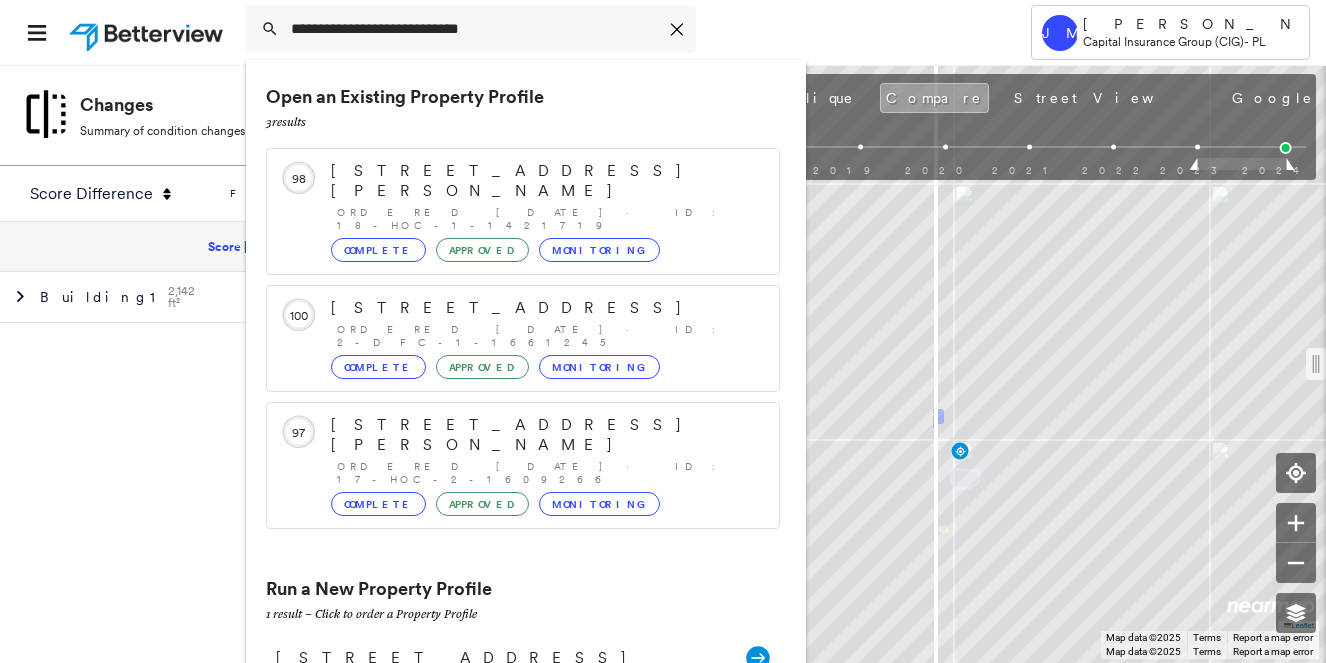 click on "[STREET_ADDRESS] Group Created with Sketch." at bounding box center [523, 657] 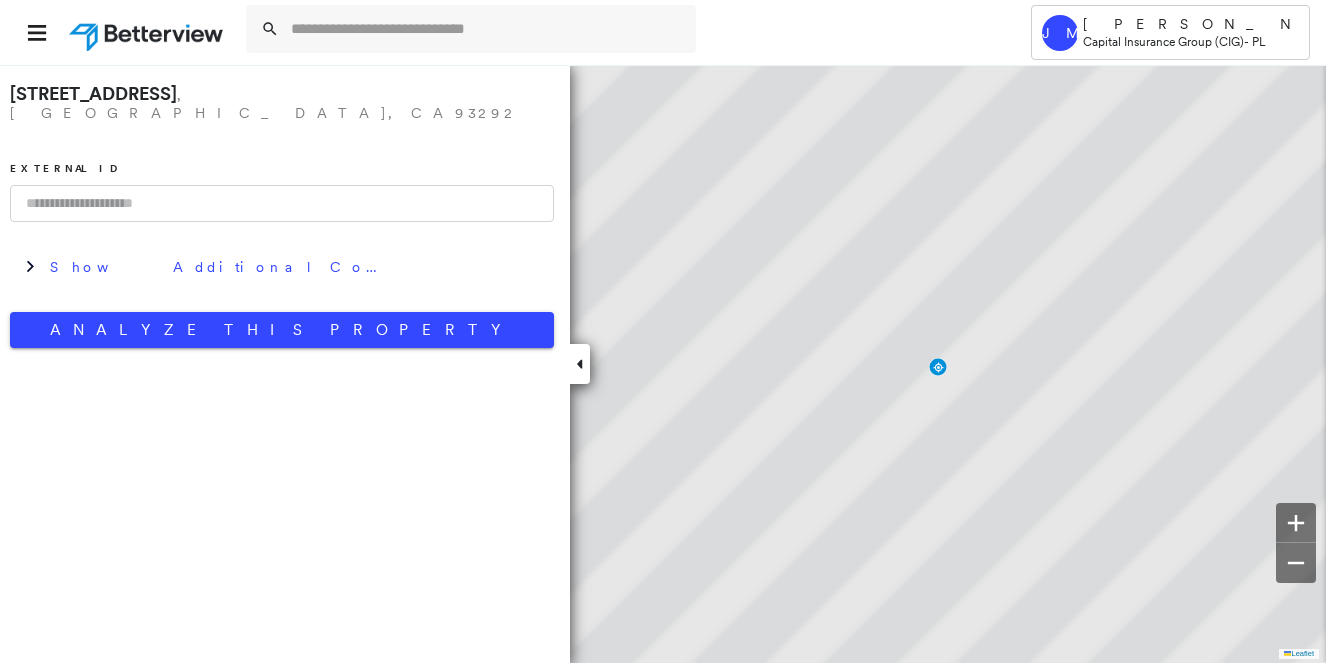 scroll, scrollTop: 0, scrollLeft: 0, axis: both 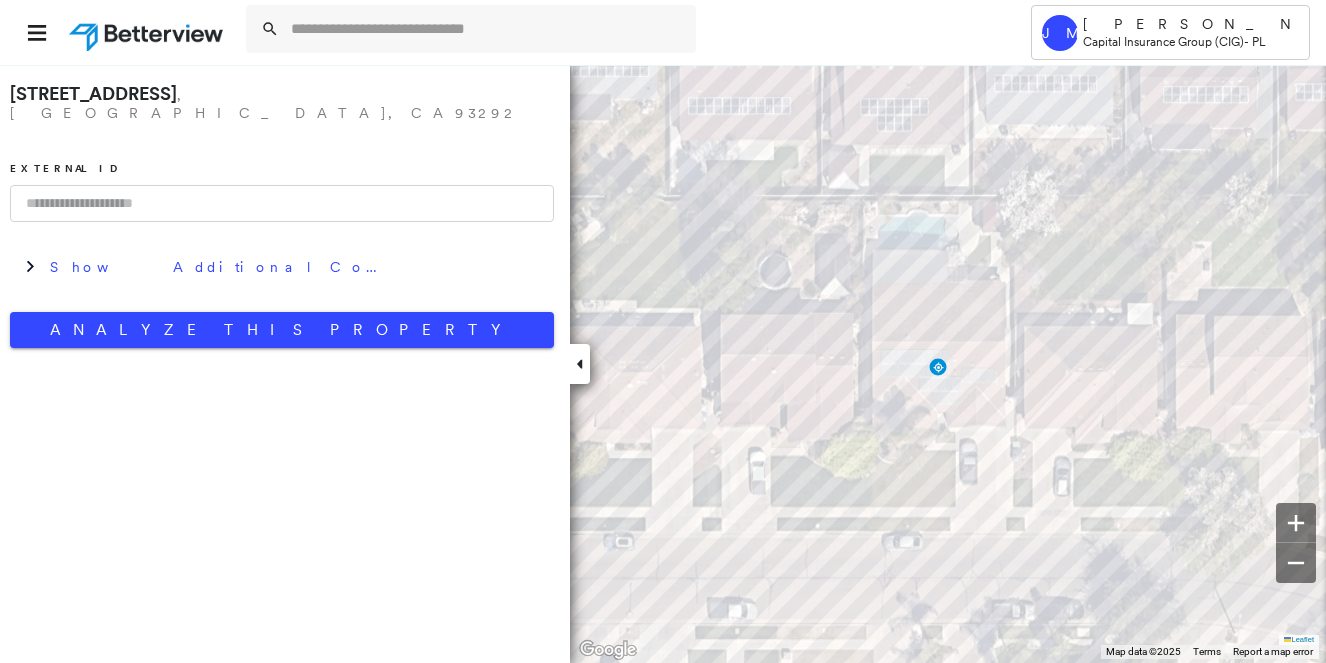 click at bounding box center [282, 203] 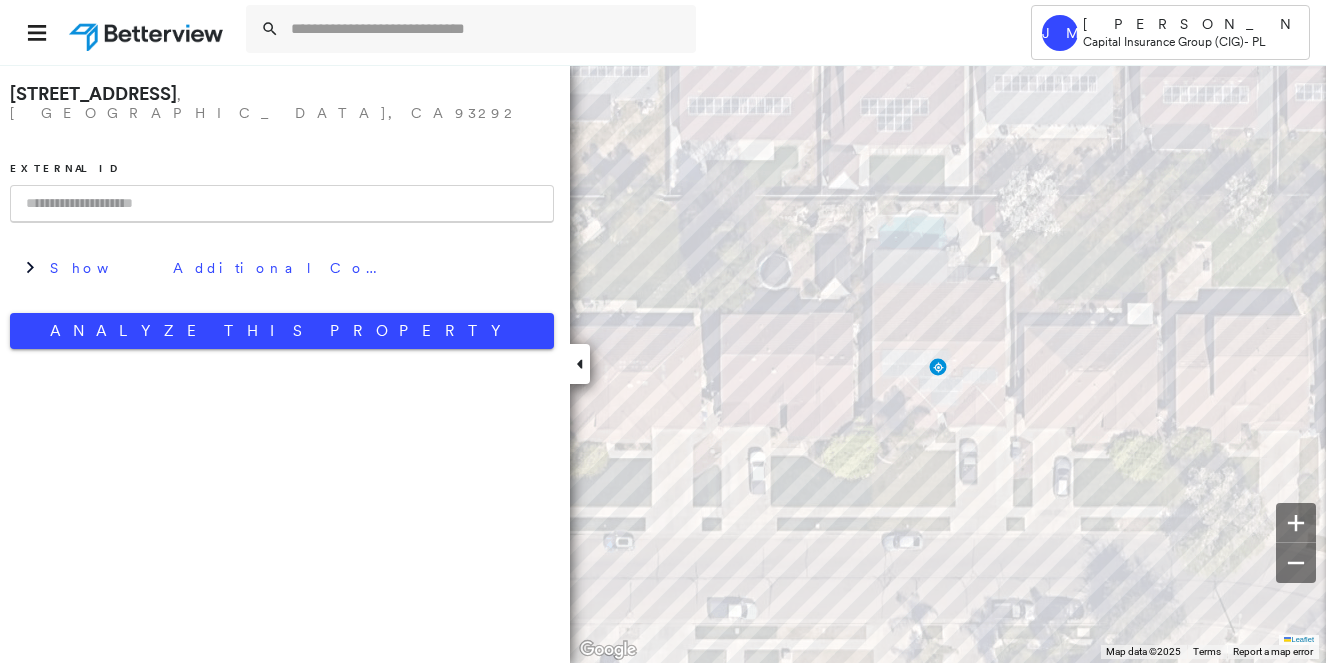 paste on "**********" 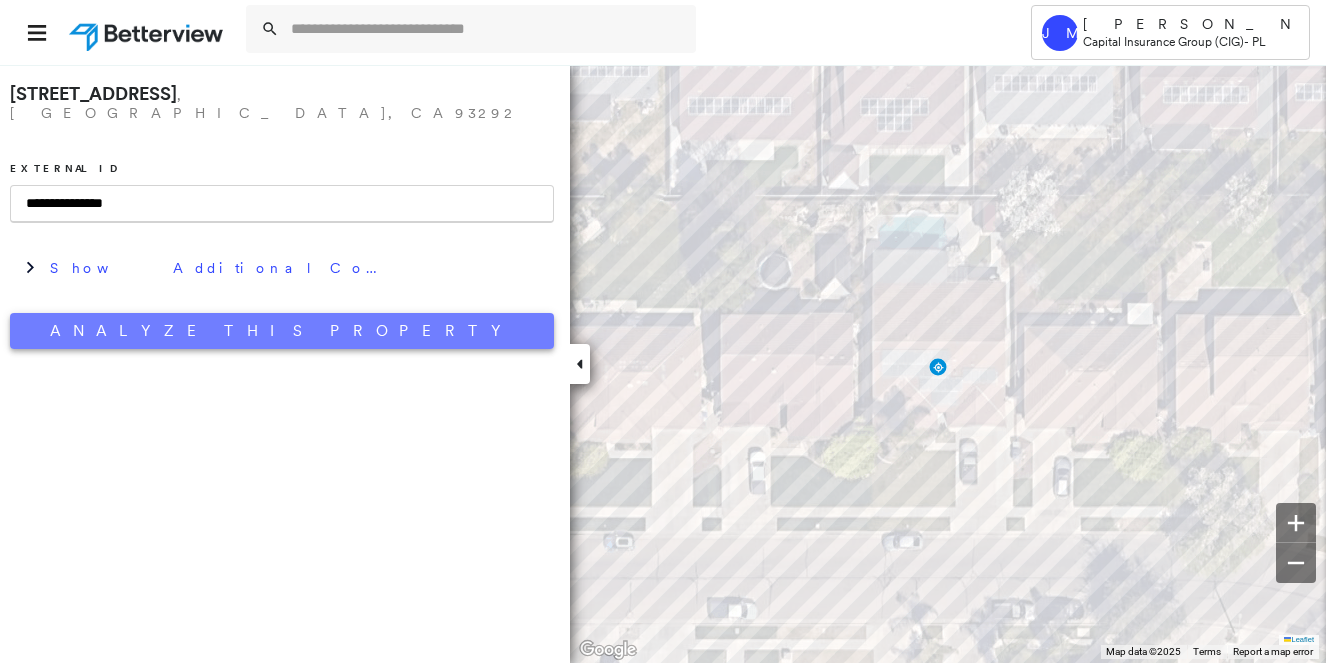 type on "**********" 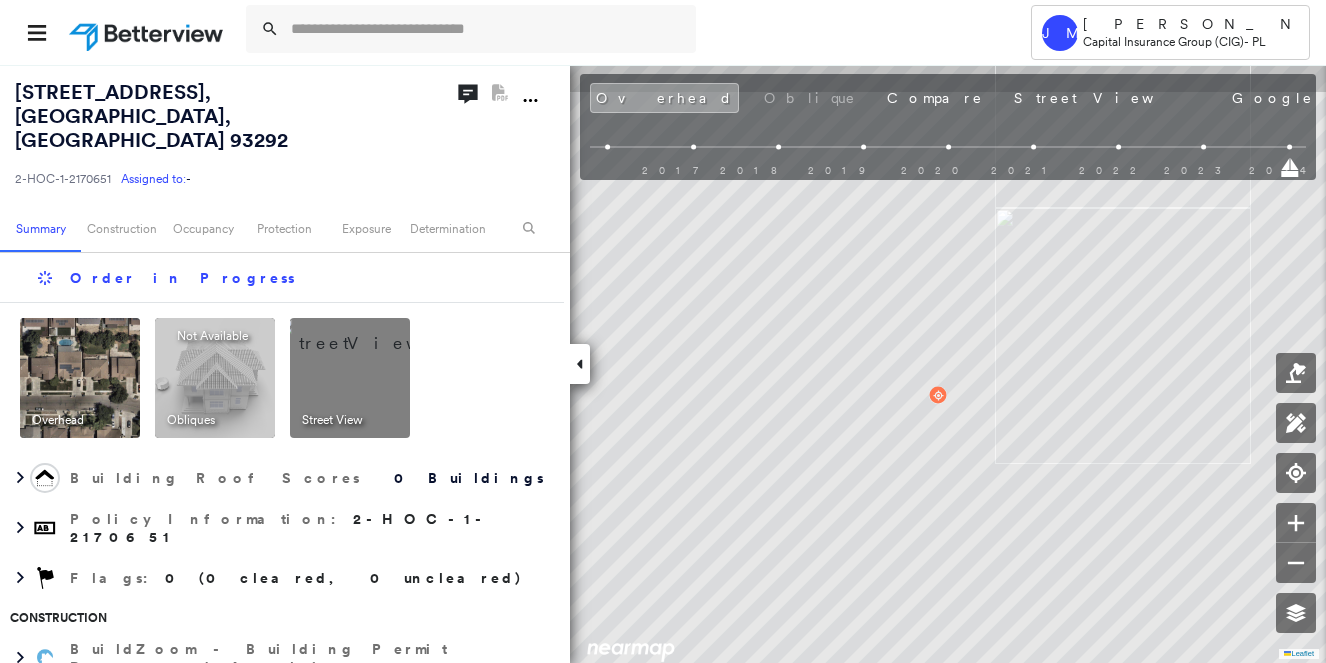 scroll, scrollTop: 0, scrollLeft: 0, axis: both 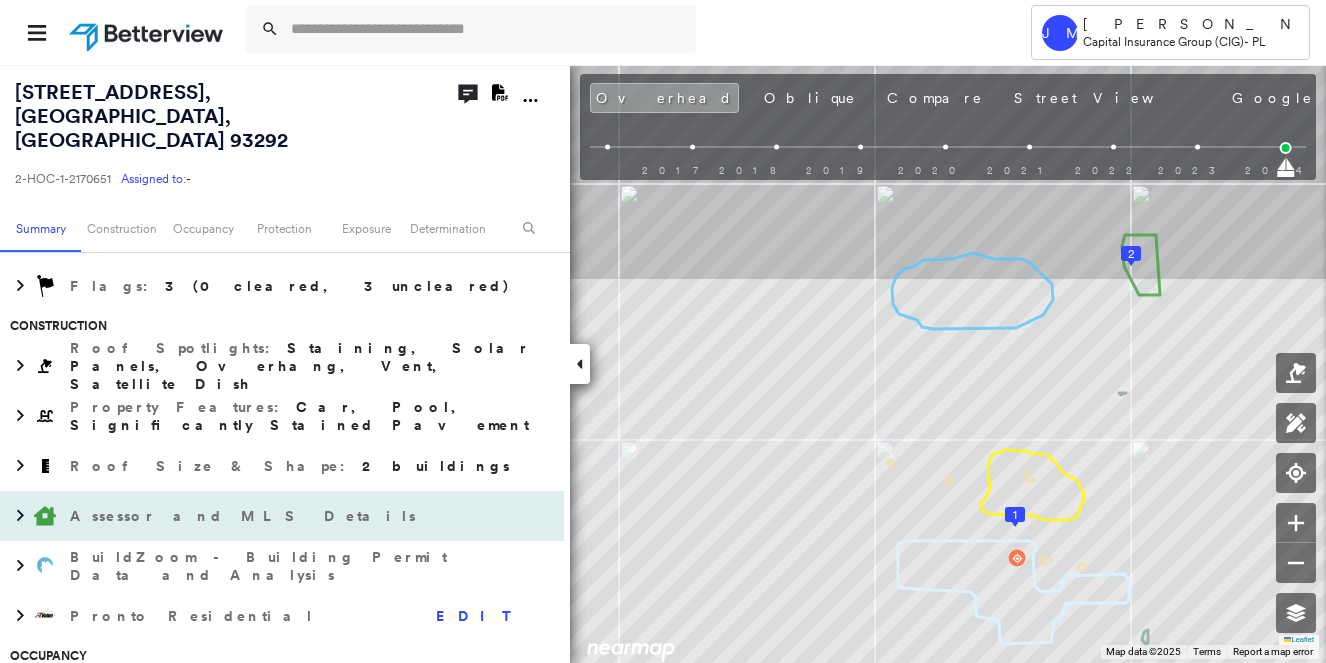 click on "Assessor and MLS Details" at bounding box center (245, 516) 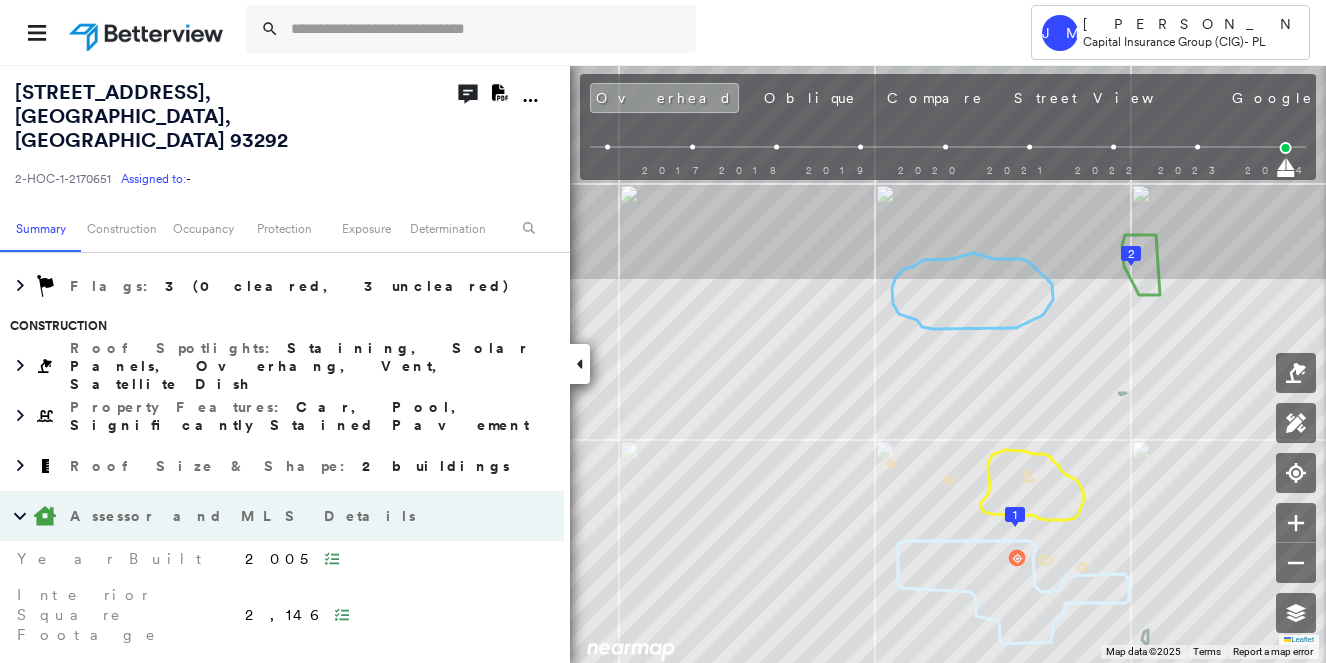 click on "Assessor and MLS Details" at bounding box center [245, 516] 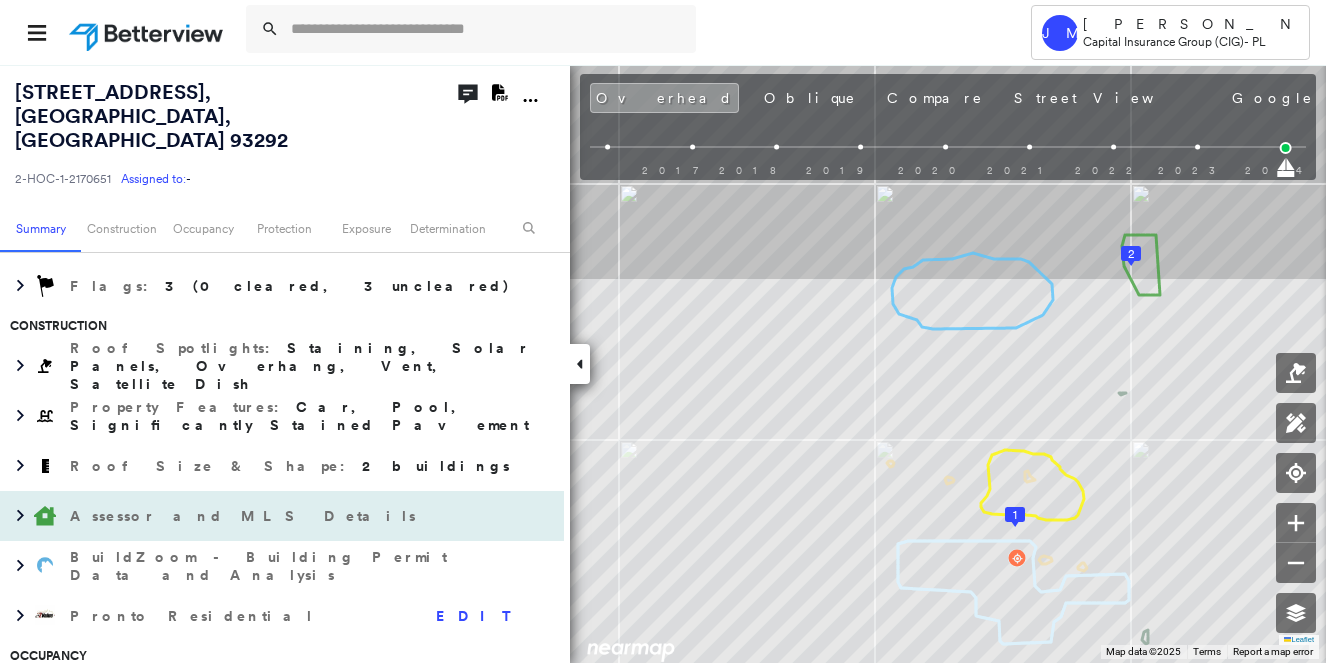 scroll, scrollTop: 500, scrollLeft: 0, axis: vertical 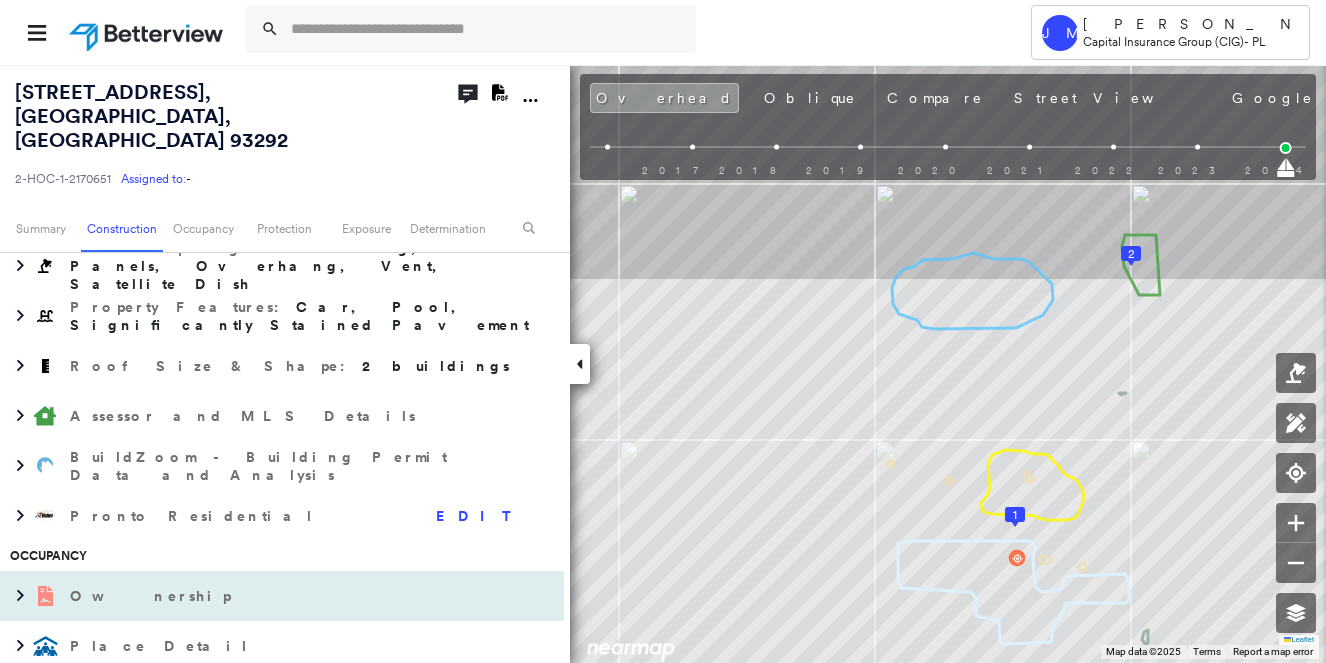 click on "Ownership" at bounding box center (262, 596) 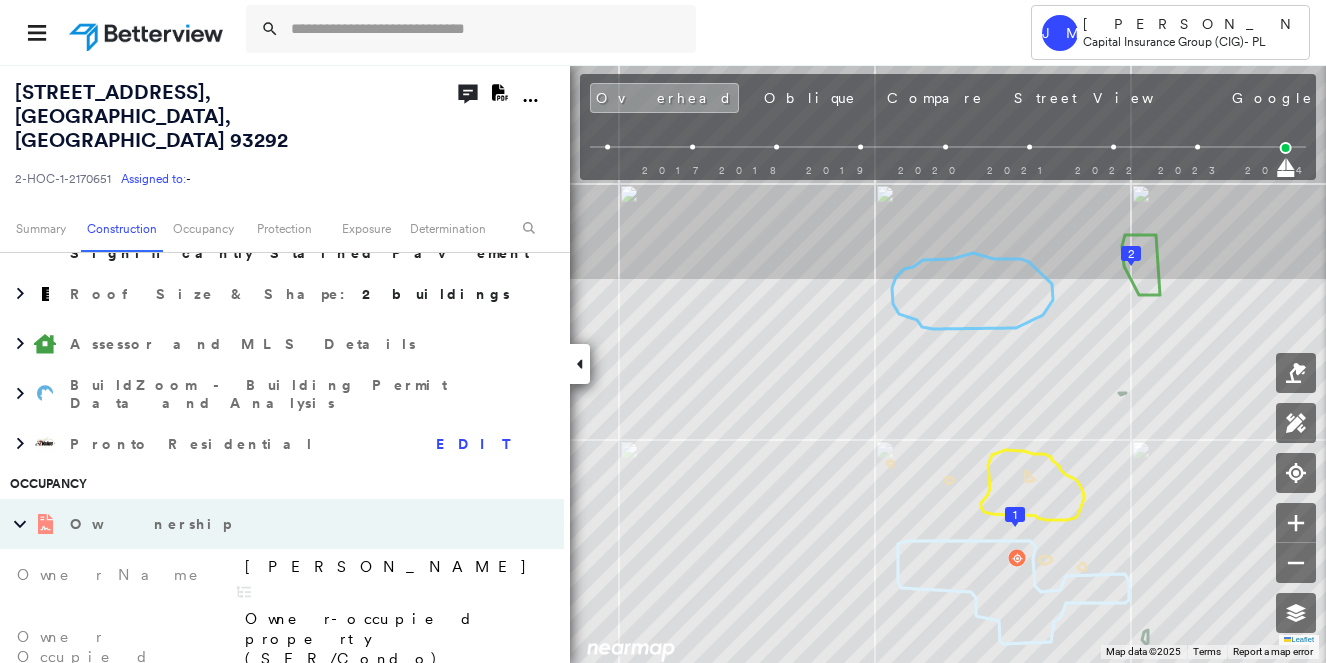 scroll, scrollTop: 600, scrollLeft: 0, axis: vertical 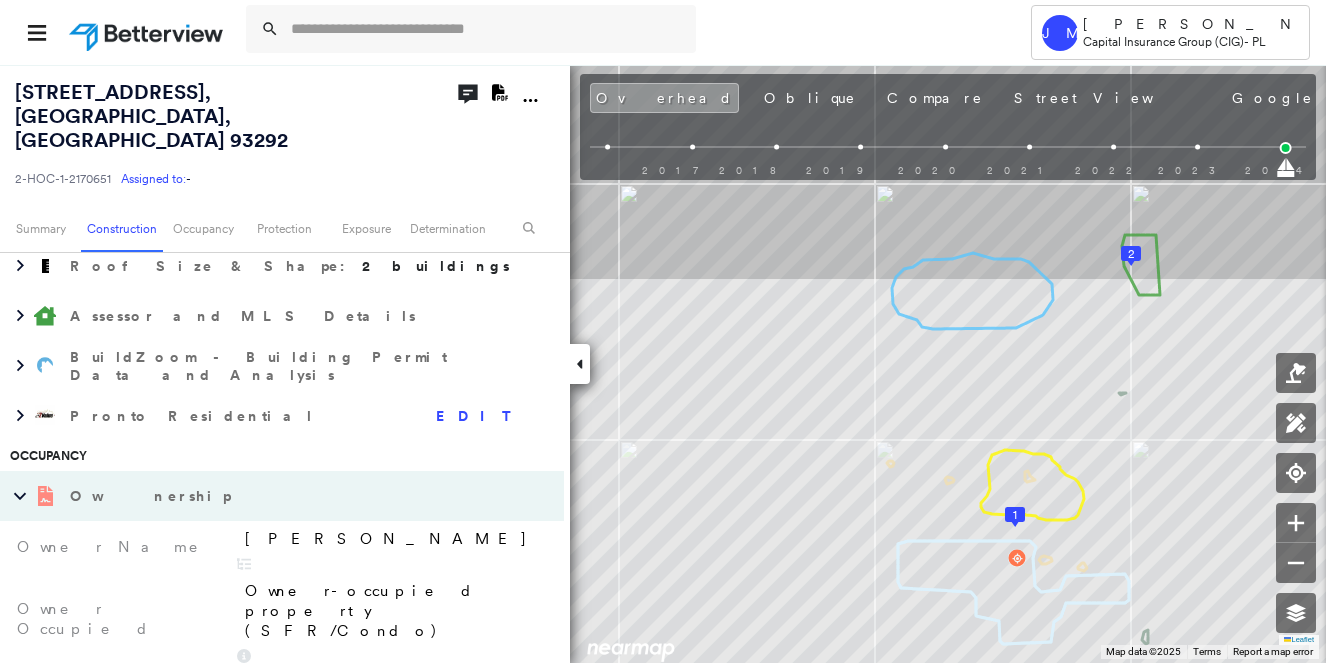 click on "Ownership" at bounding box center (262, 496) 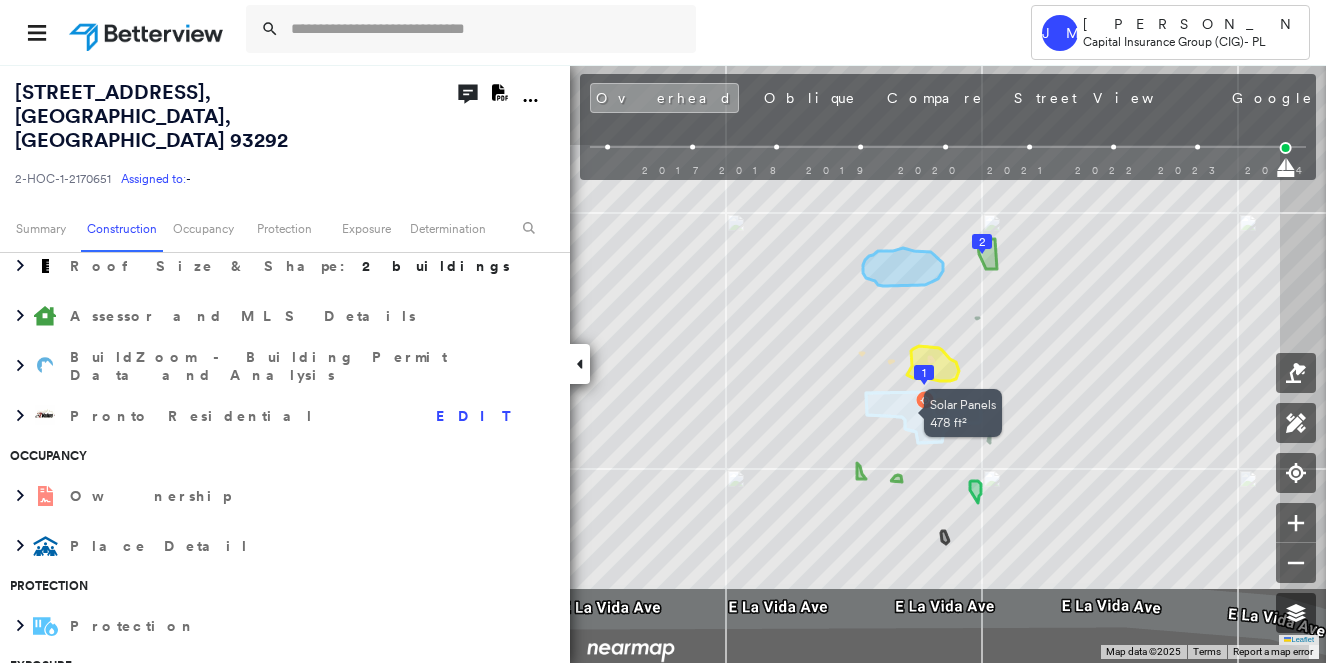 drag, startPoint x: 1008, startPoint y: 551, endPoint x: 932, endPoint y: 417, distance: 154.05194 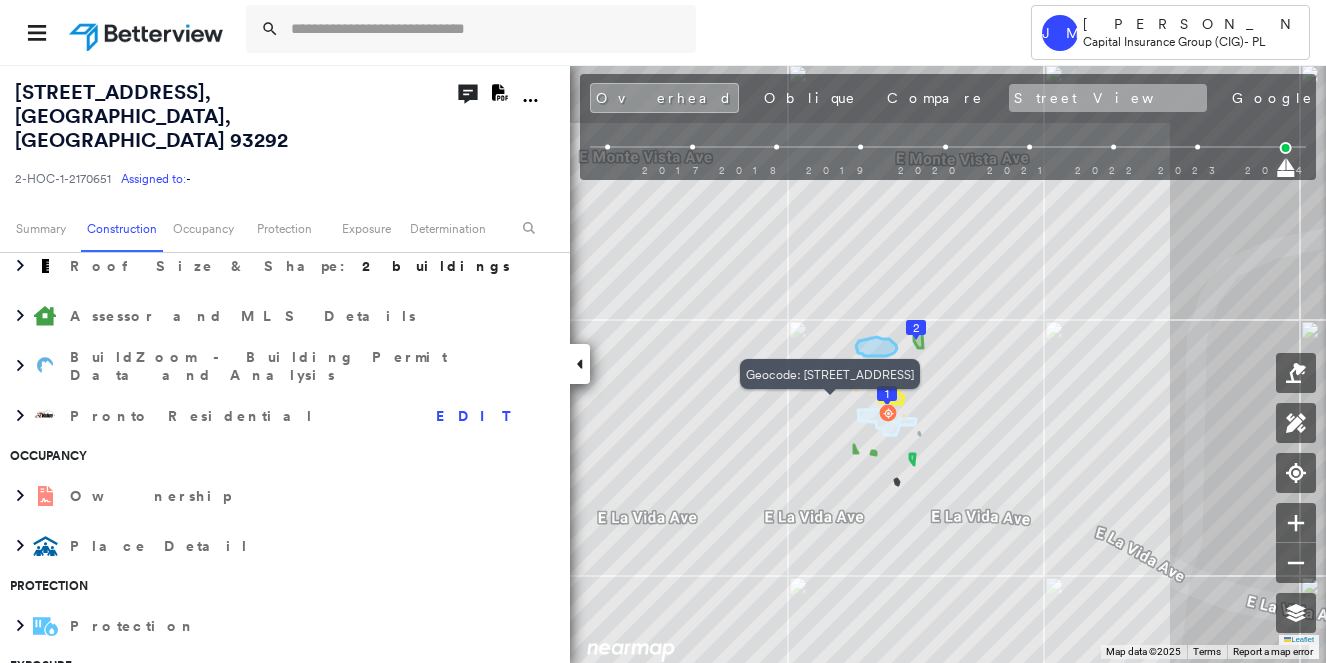 click on "Street View" at bounding box center [1108, 98] 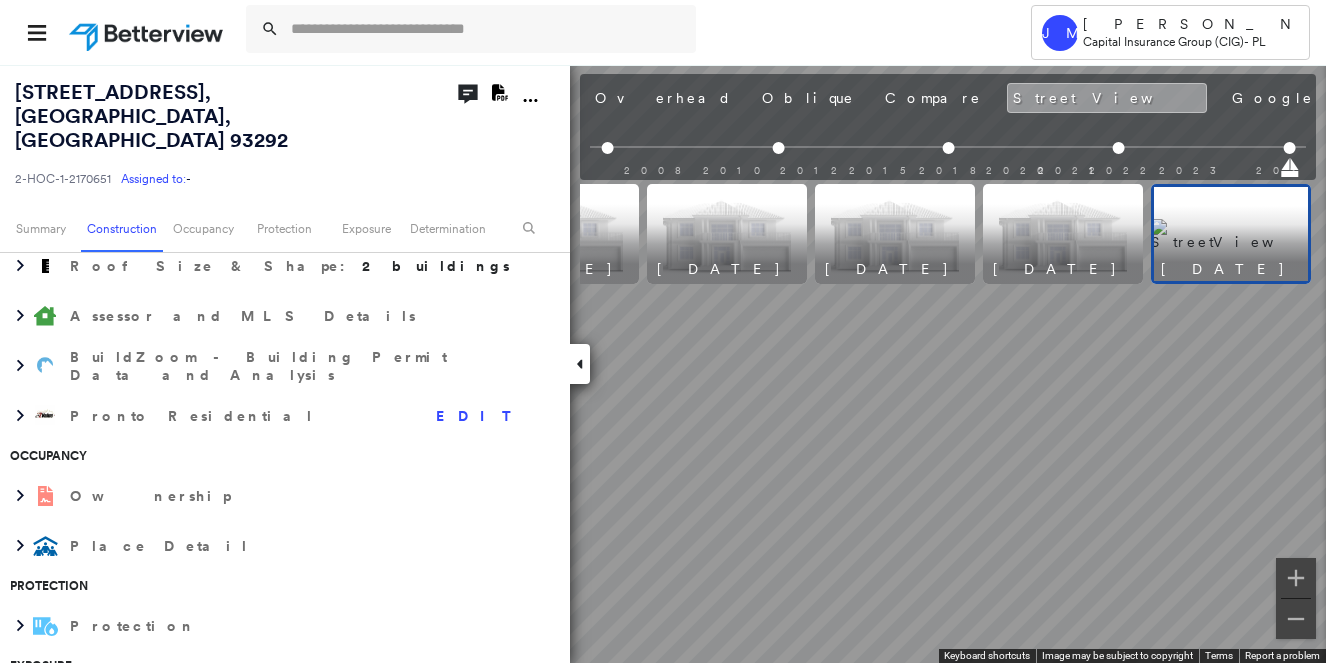 scroll, scrollTop: 0, scrollLeft: 0, axis: both 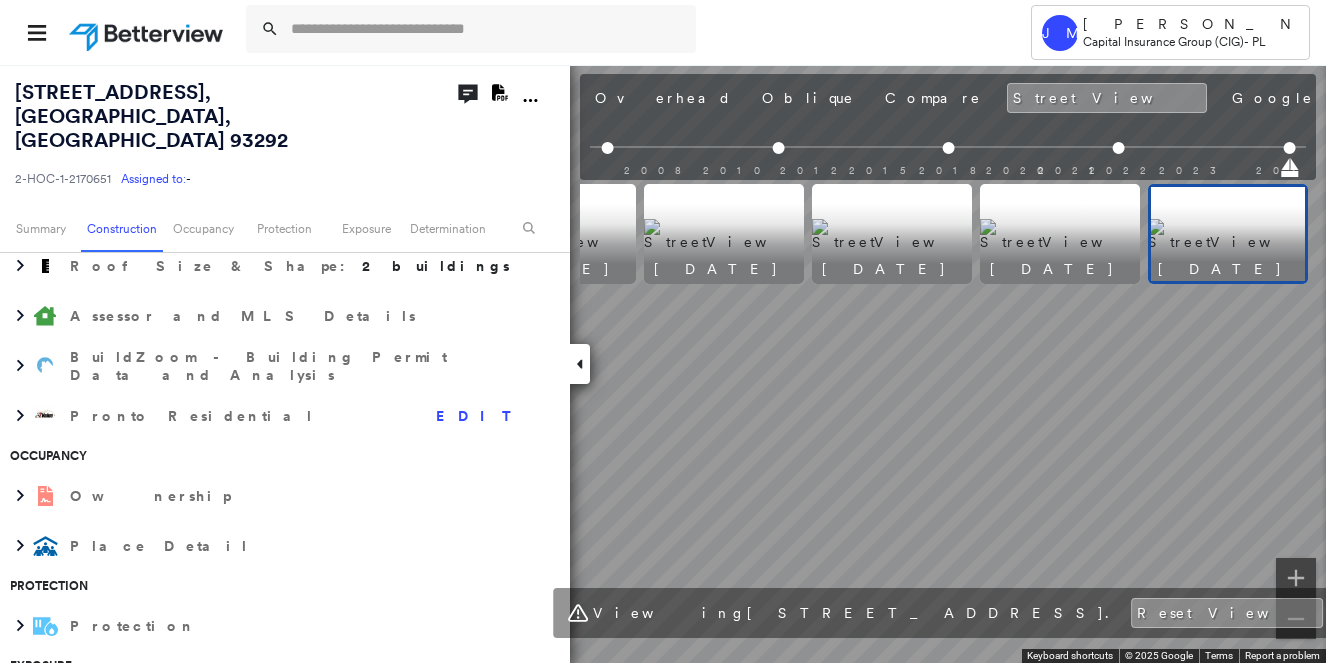 click on "Photos" at bounding box center (1380, 98) 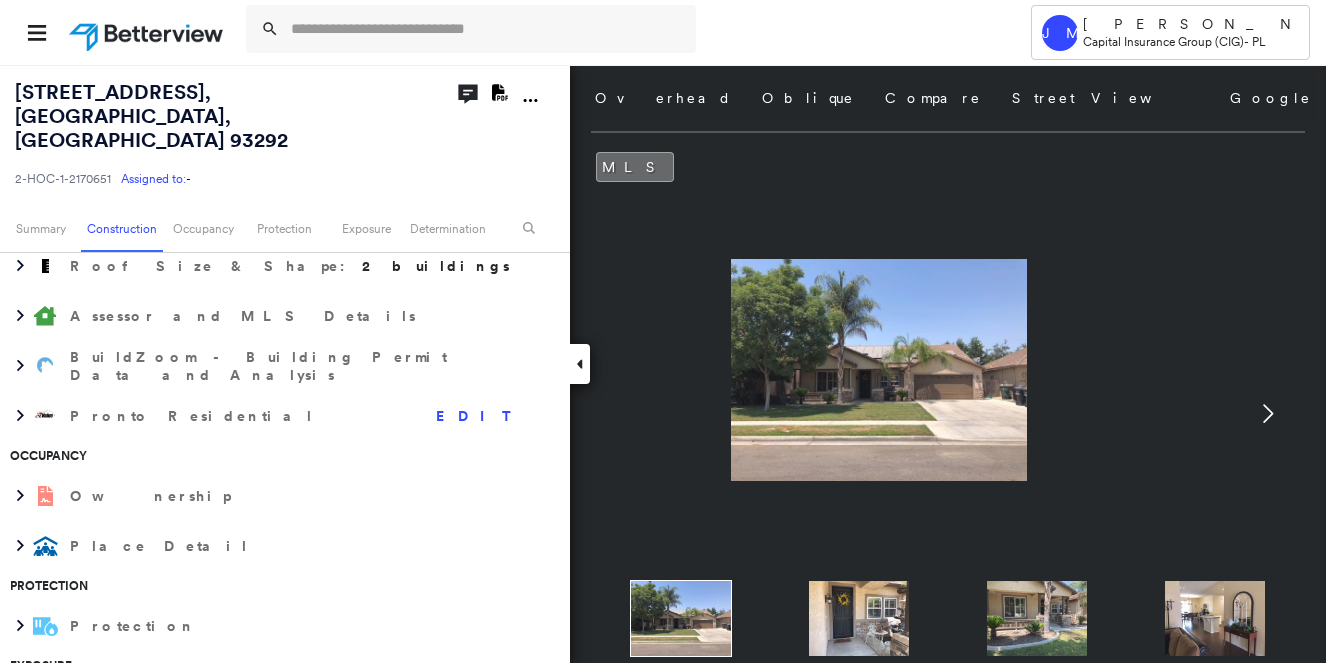 click 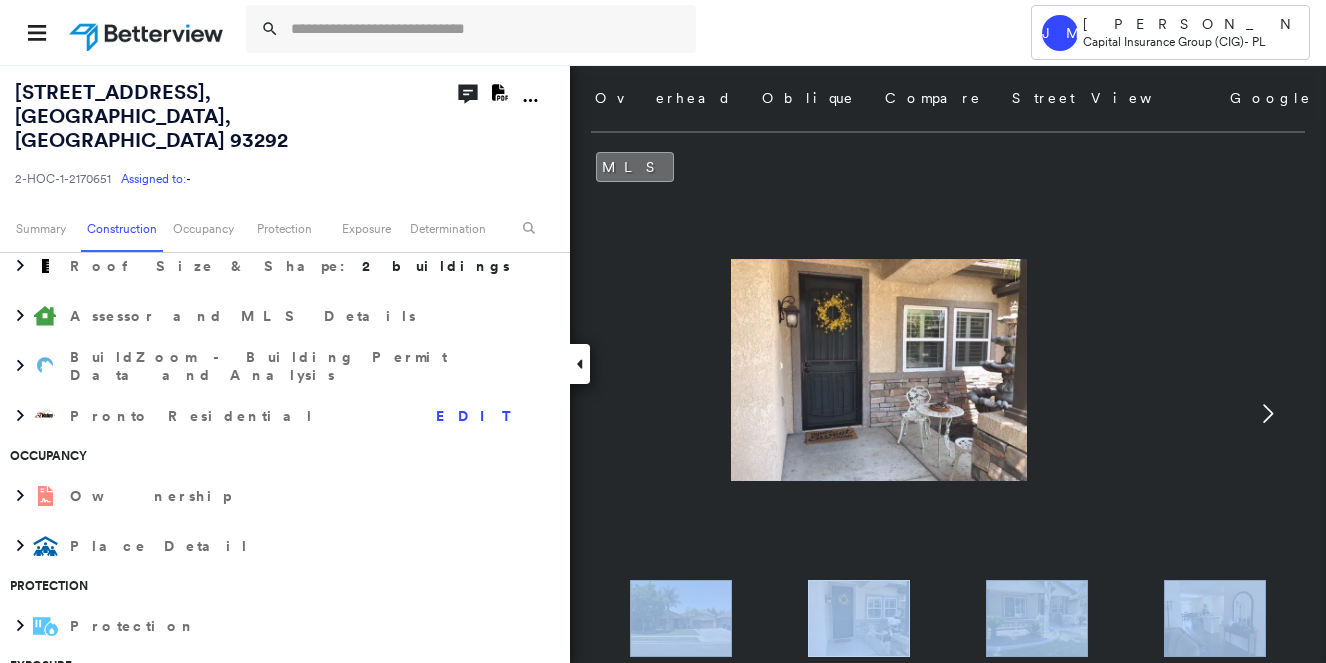 click 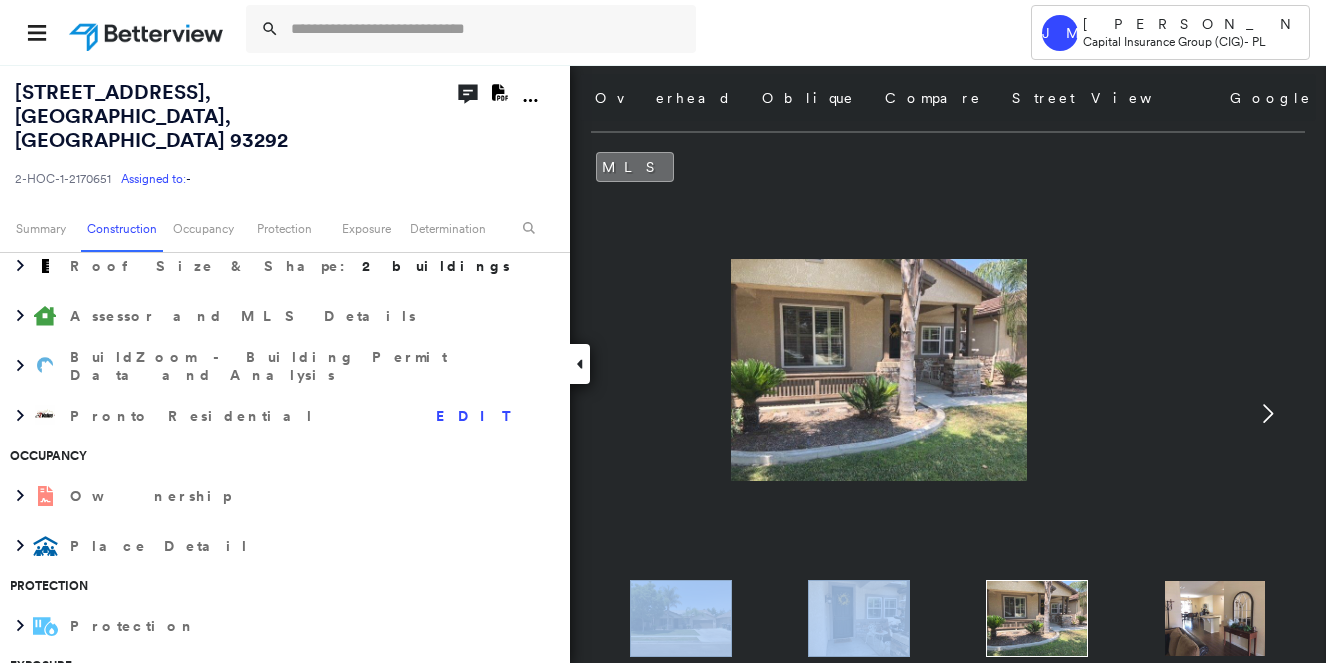 click 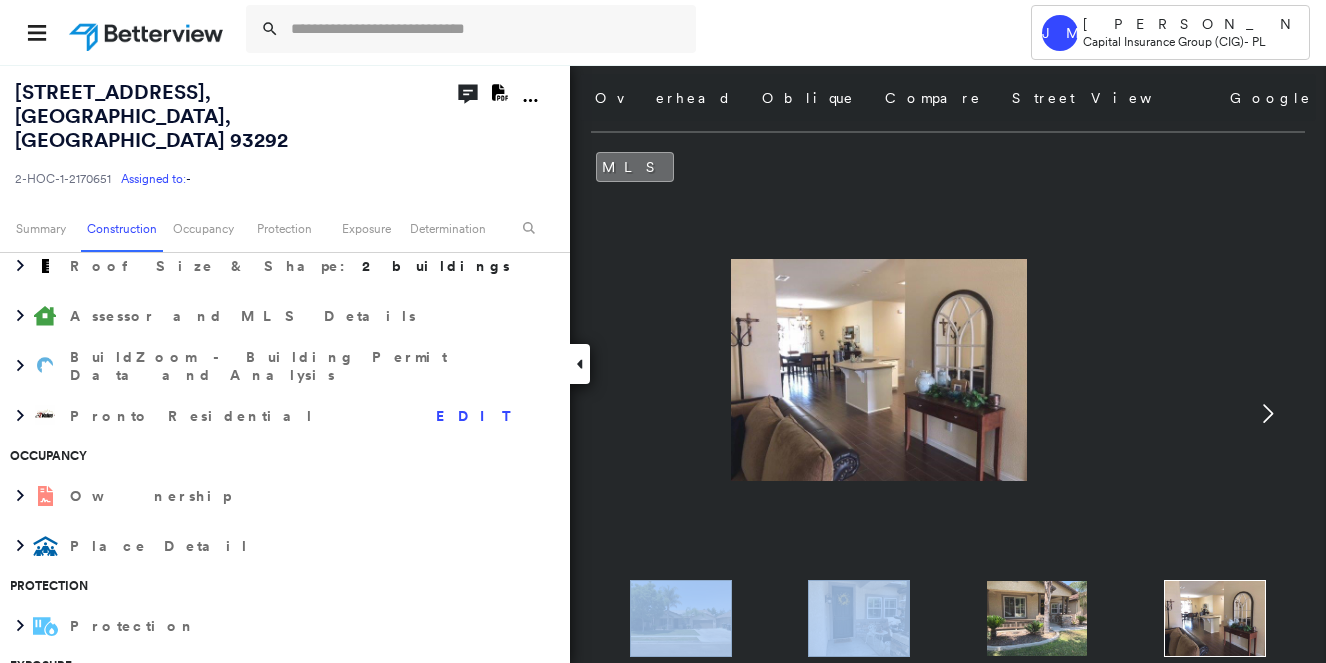 click 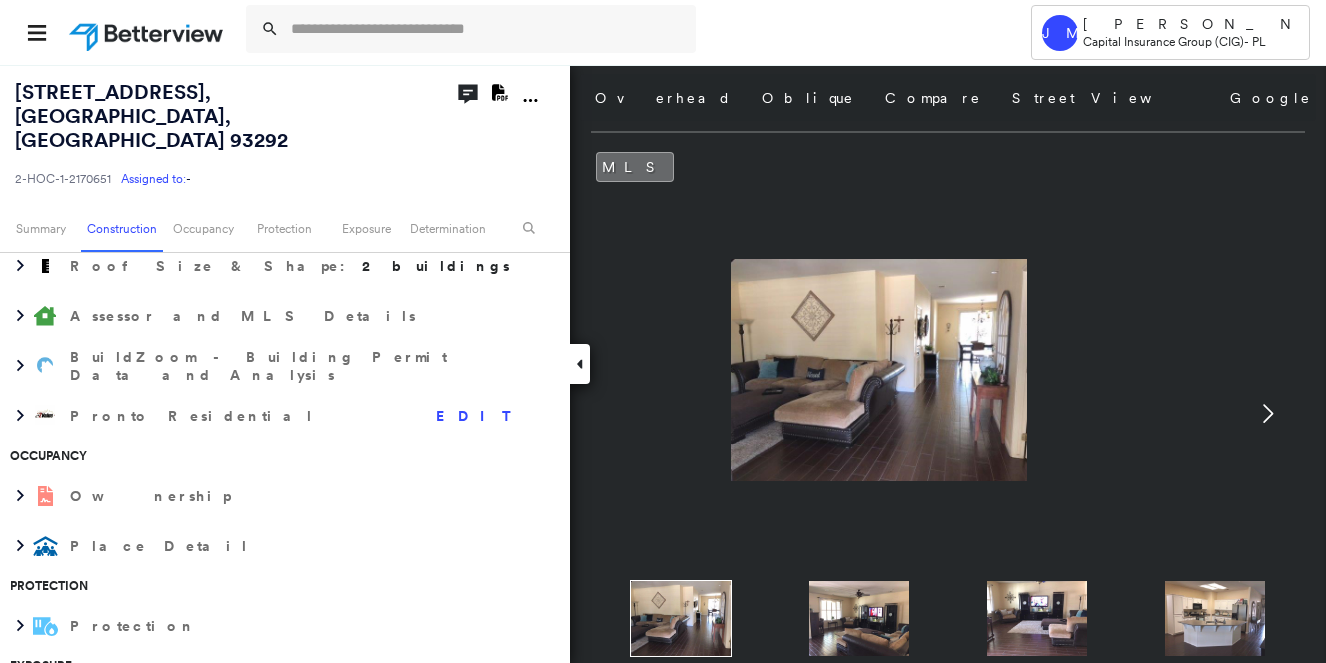 click 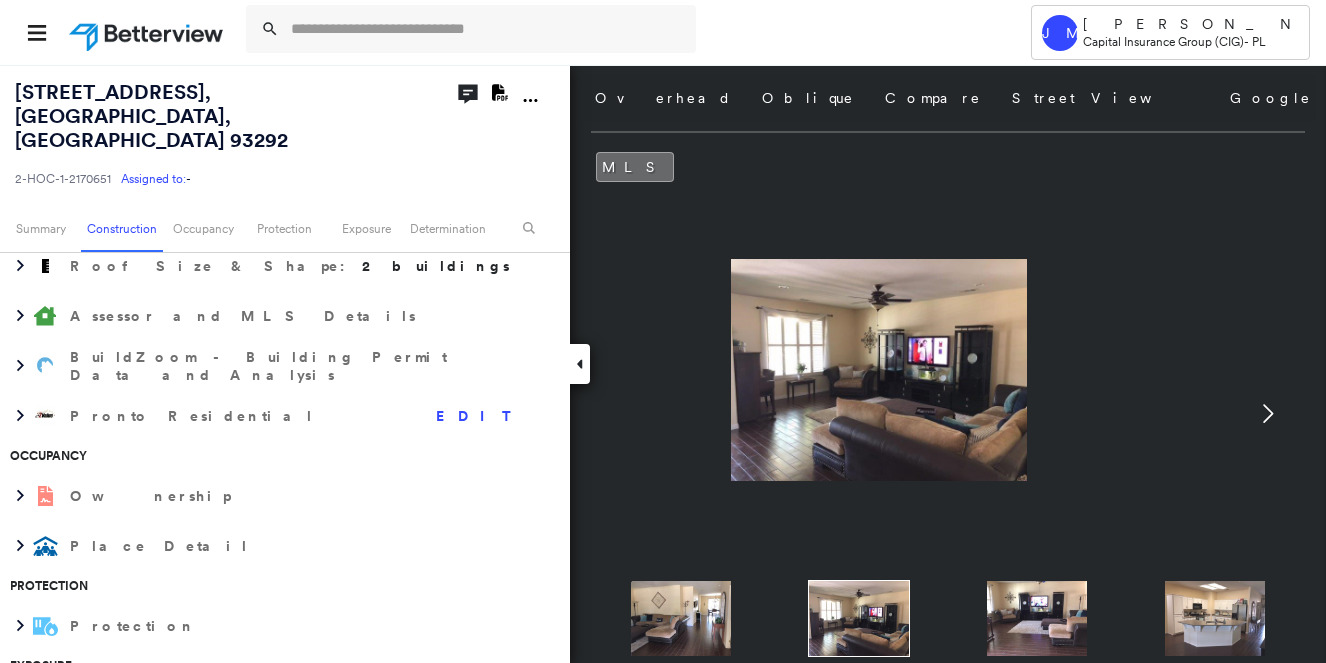click 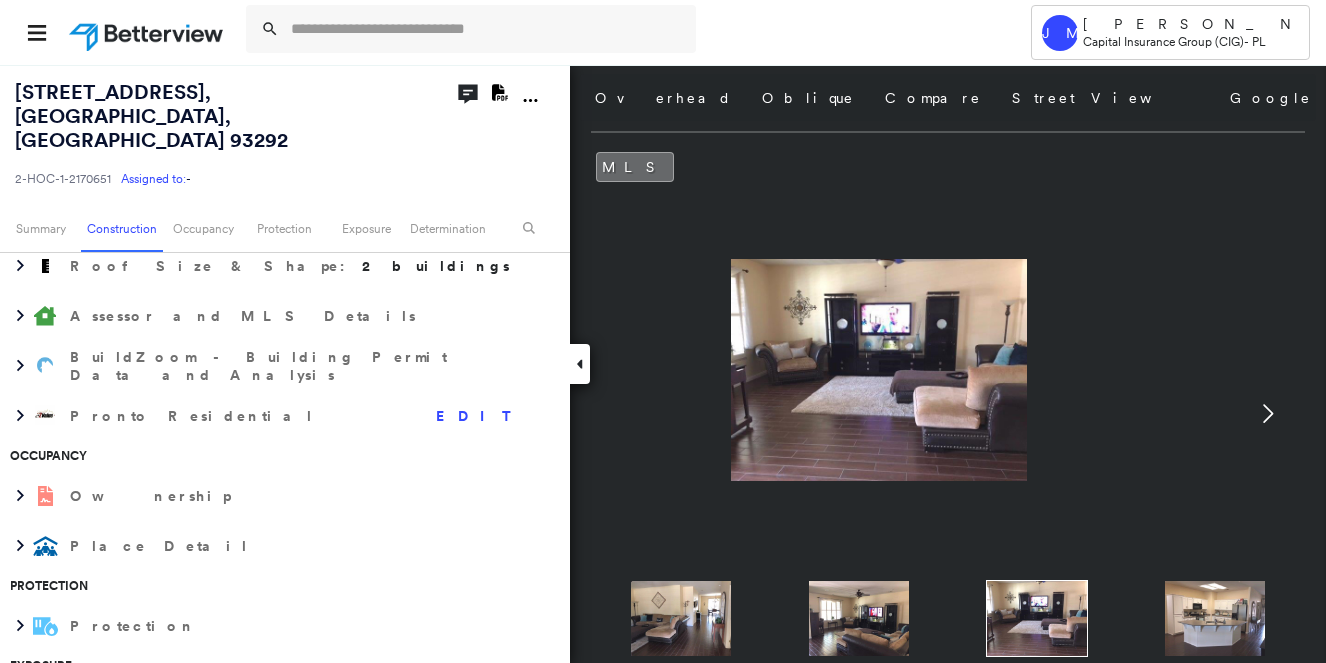 click 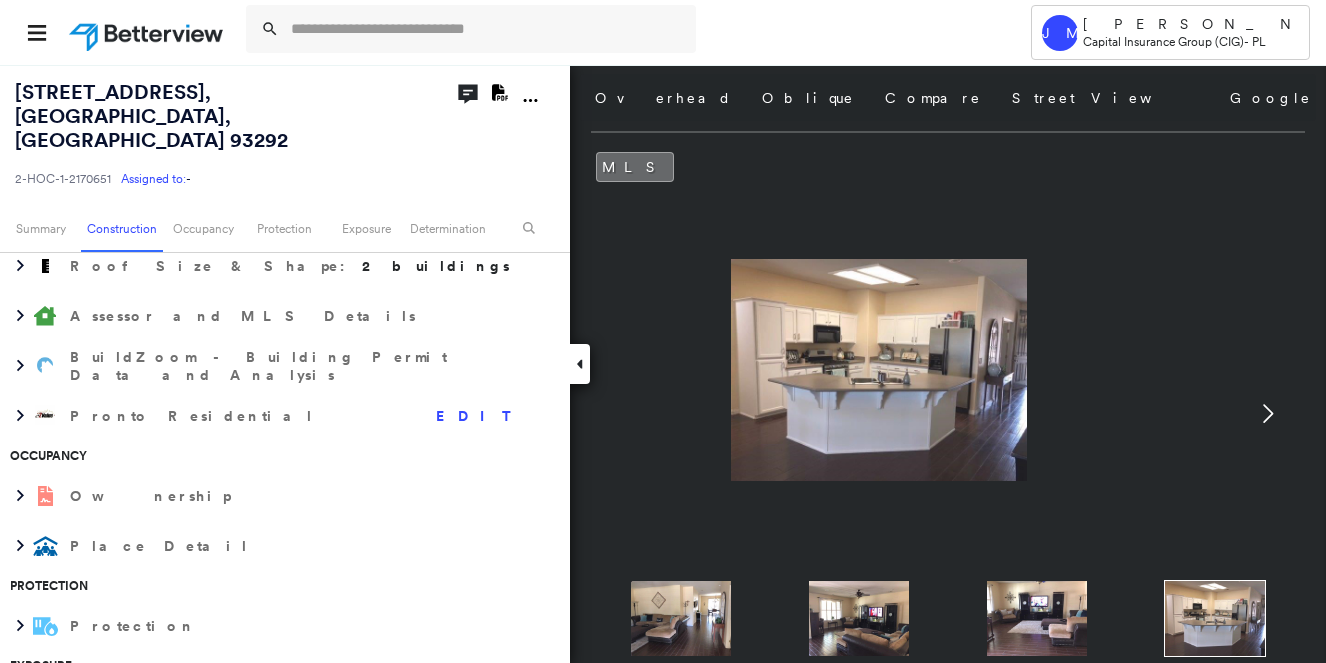 click 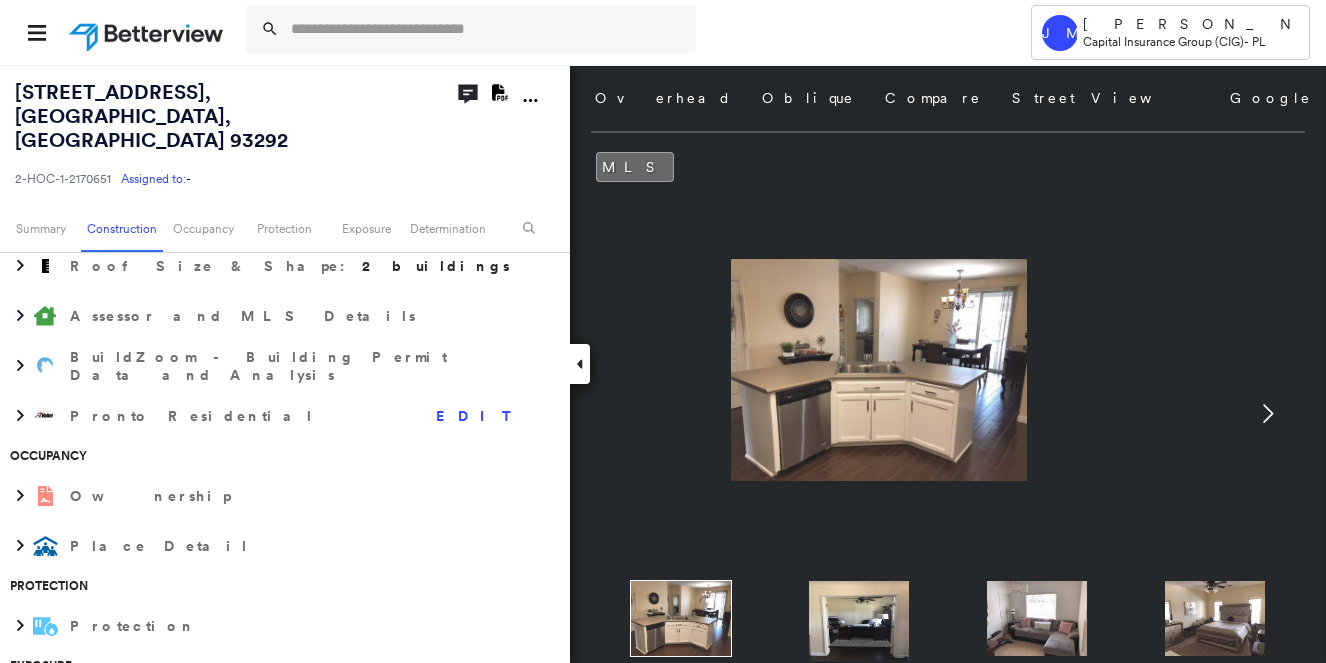 click 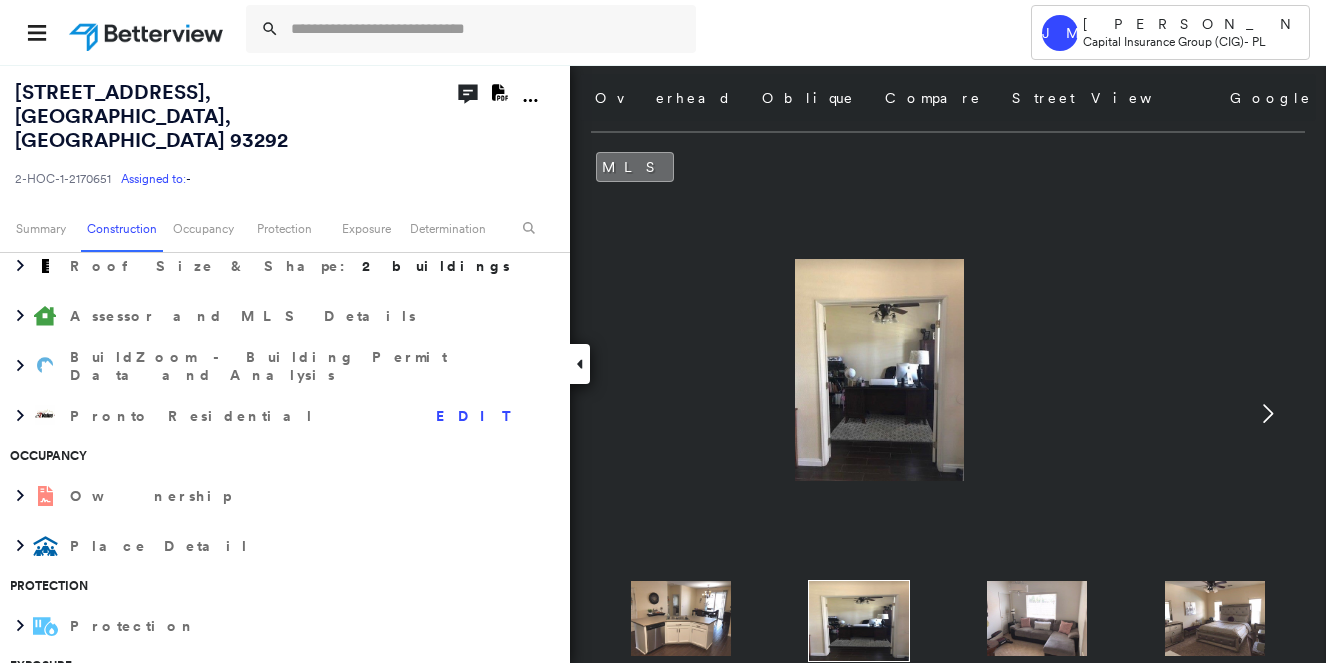 click 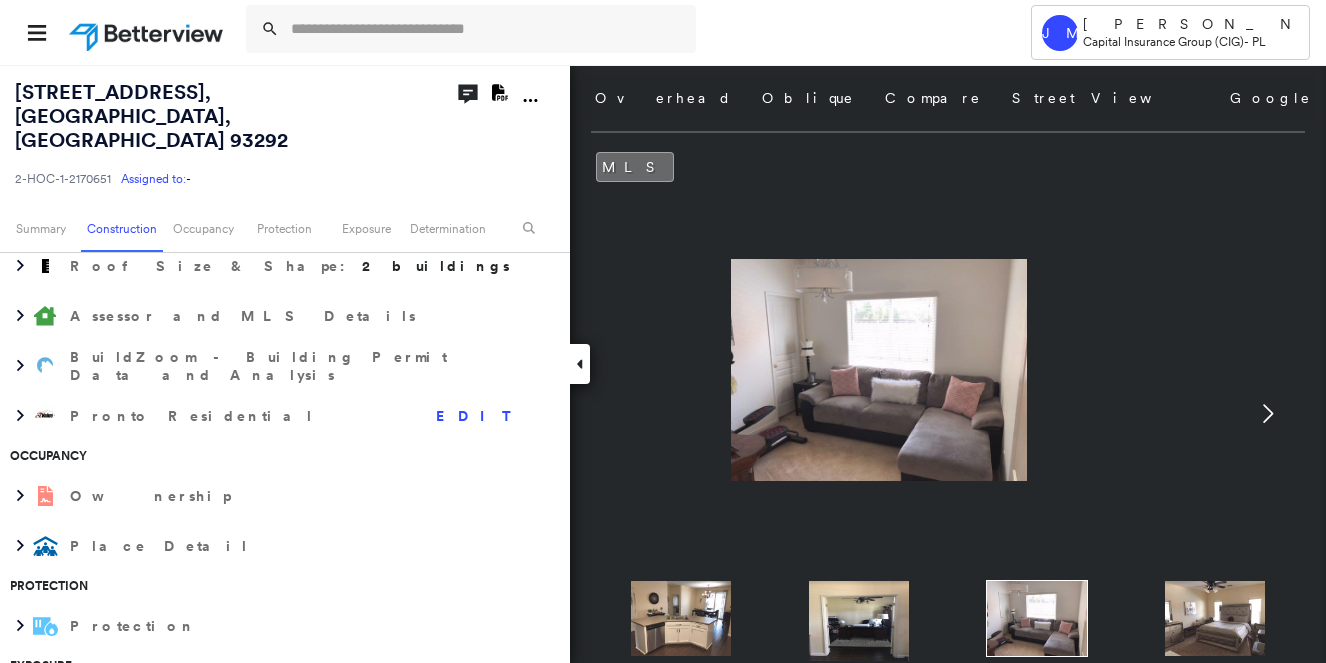 click 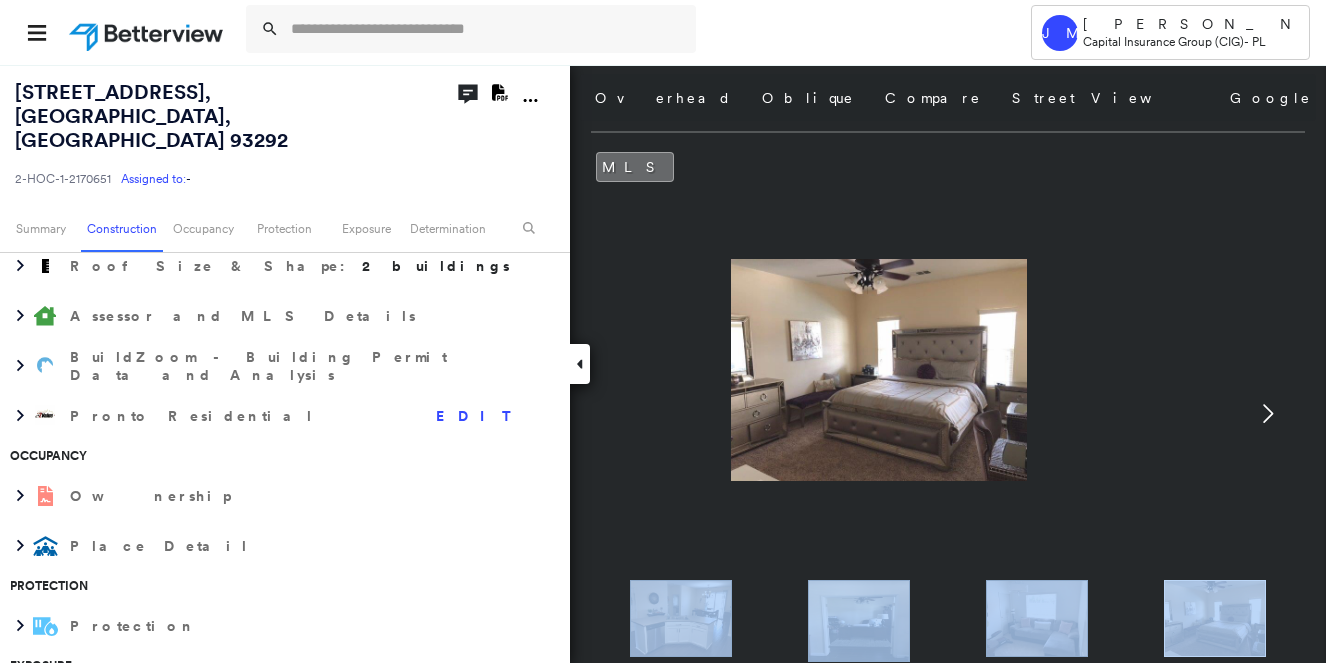 click 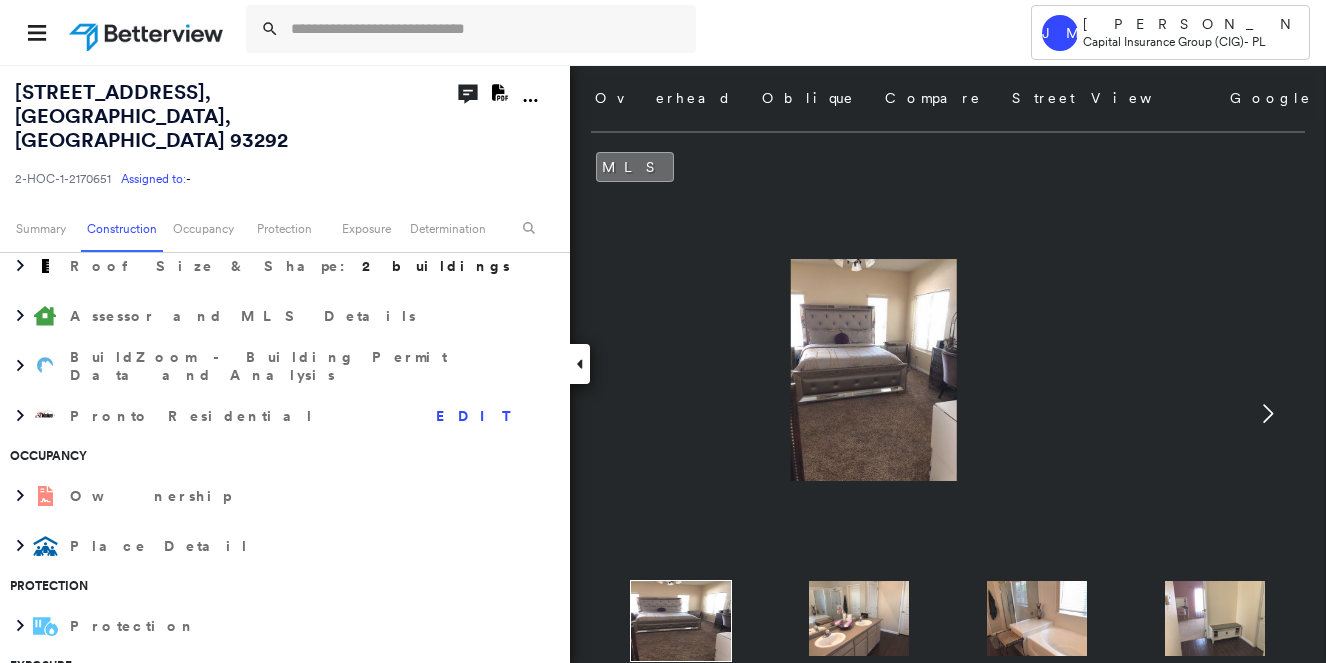 click 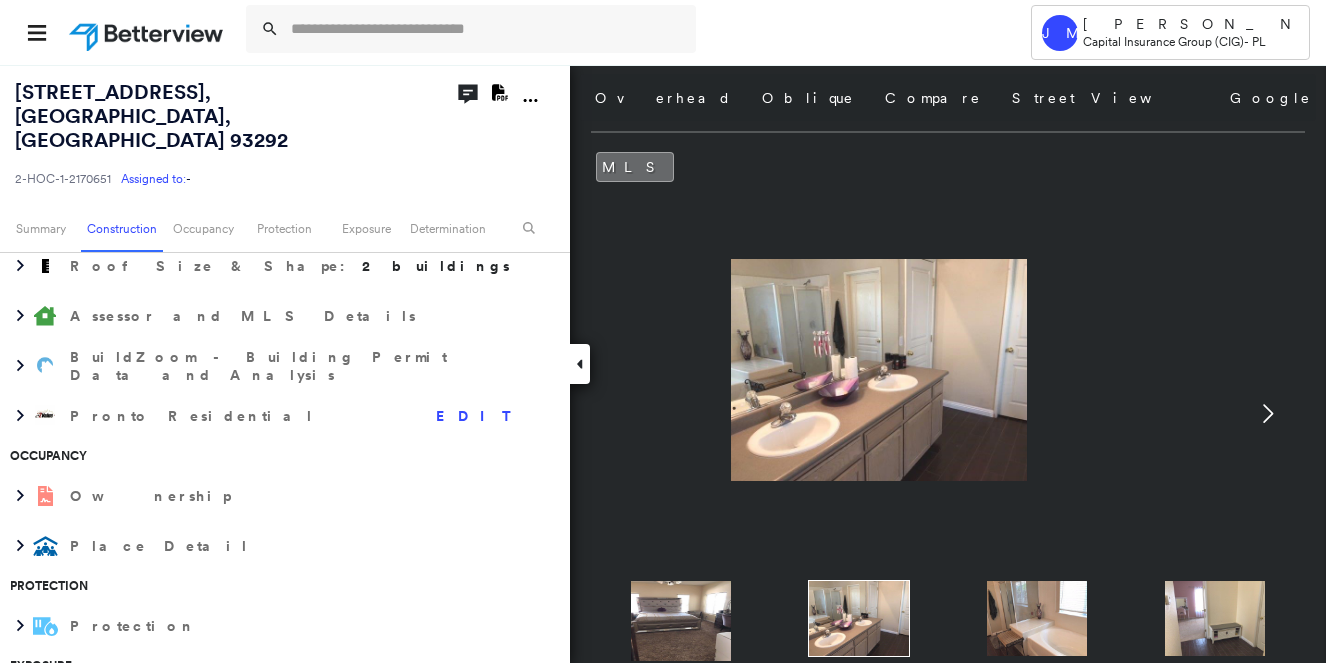 click 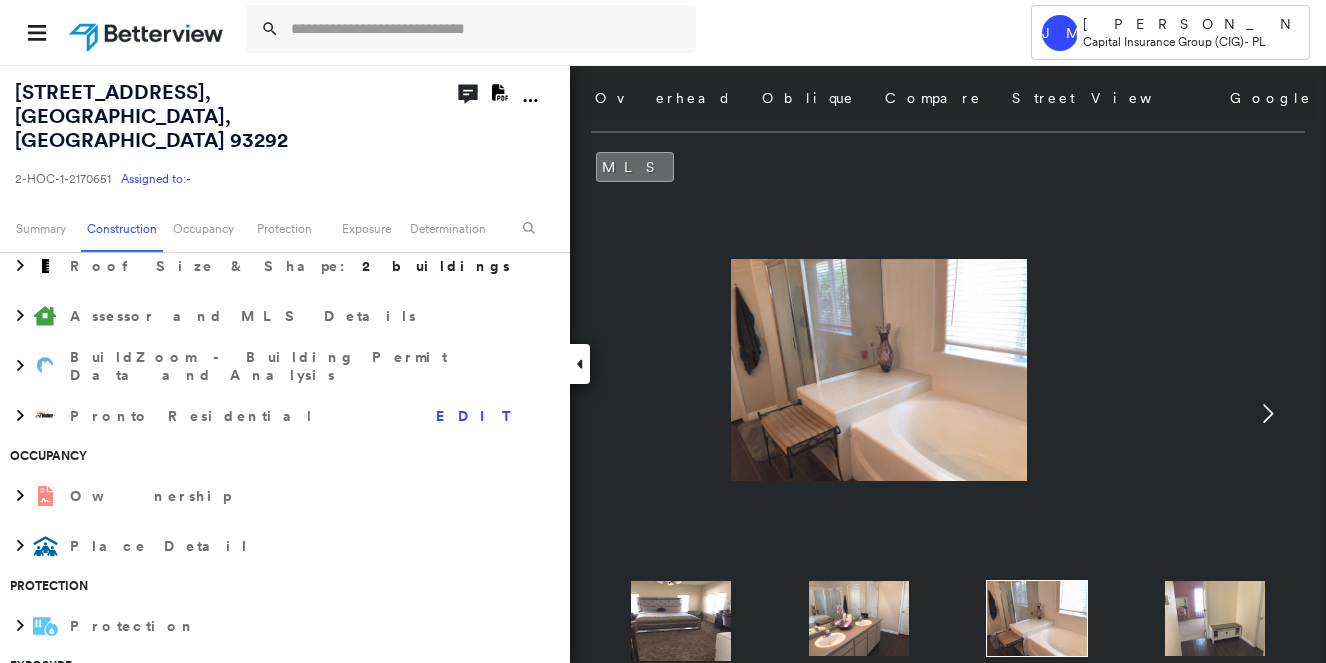 click 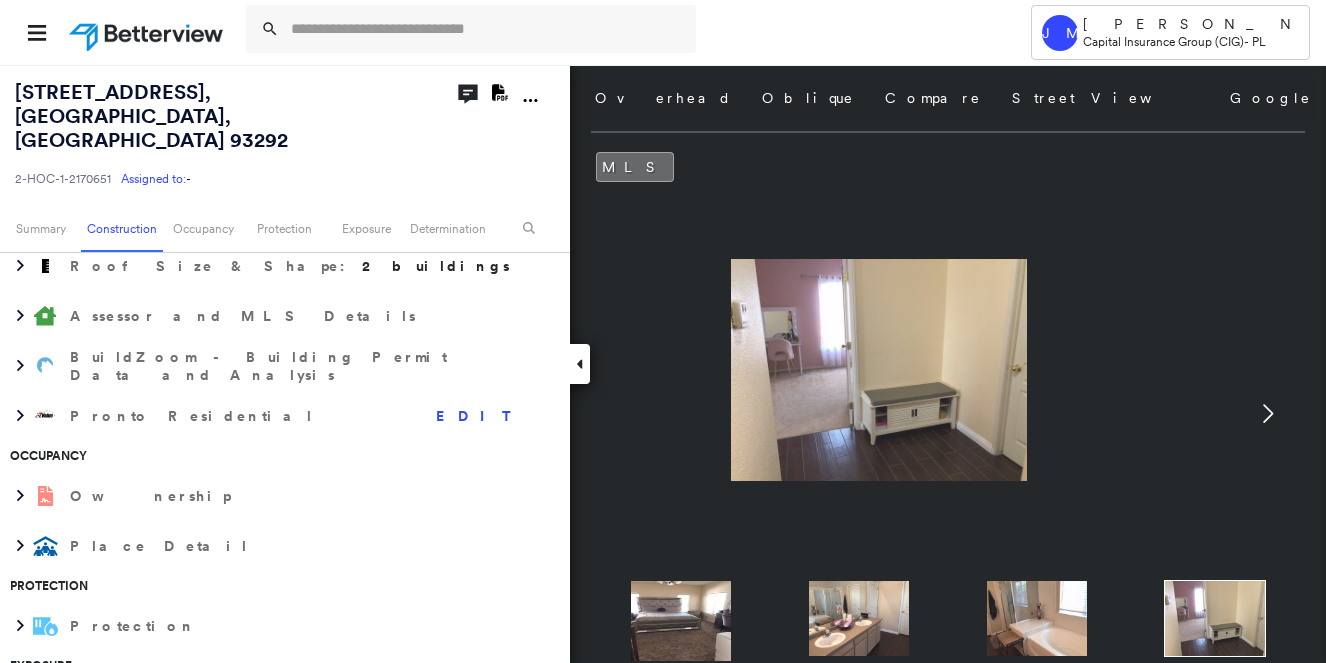 click 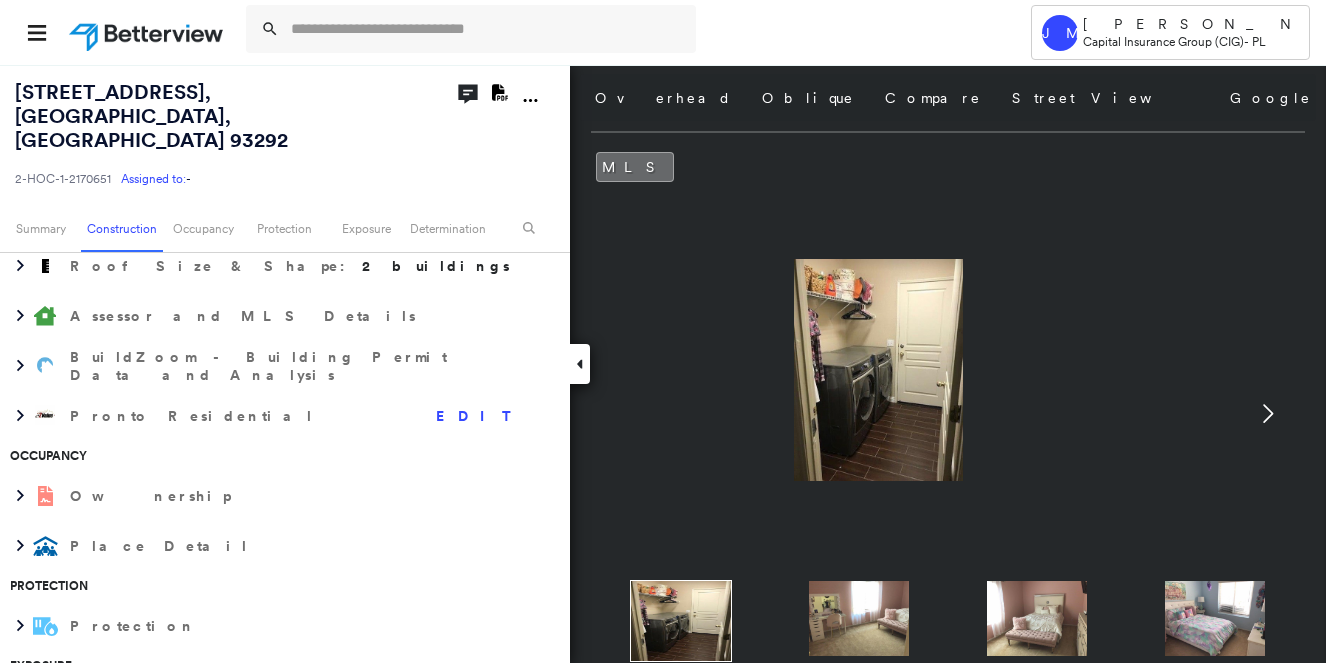 click 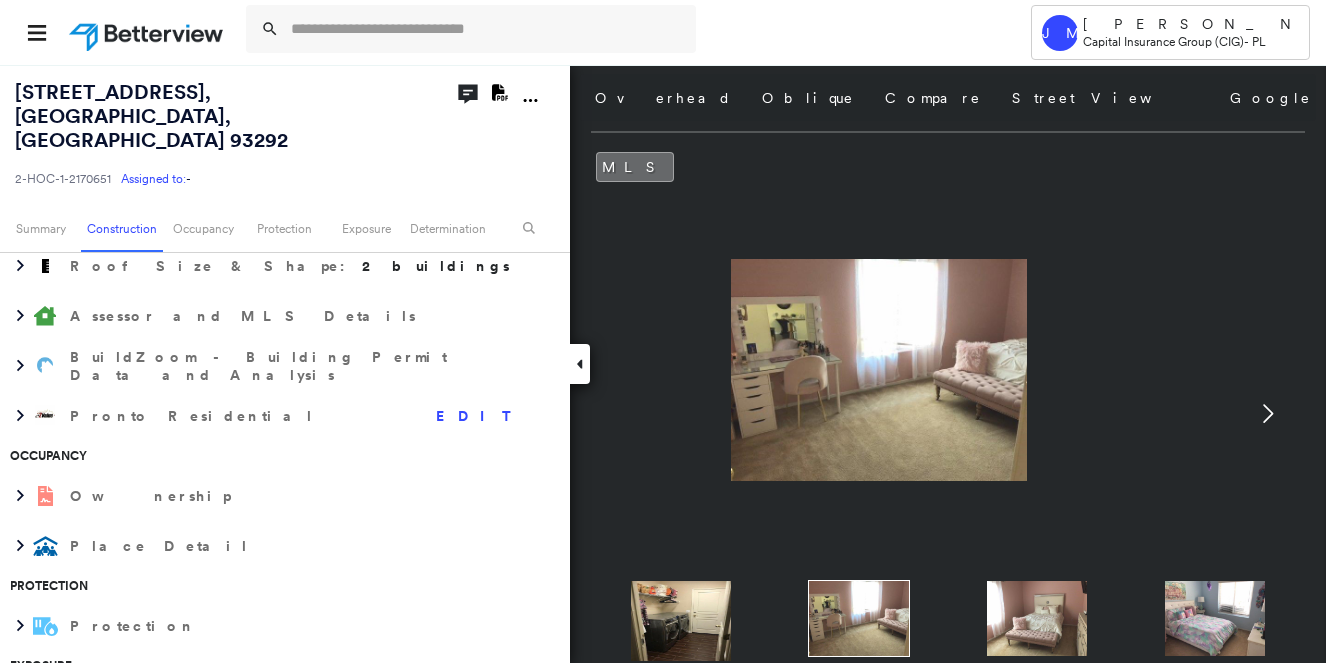 click 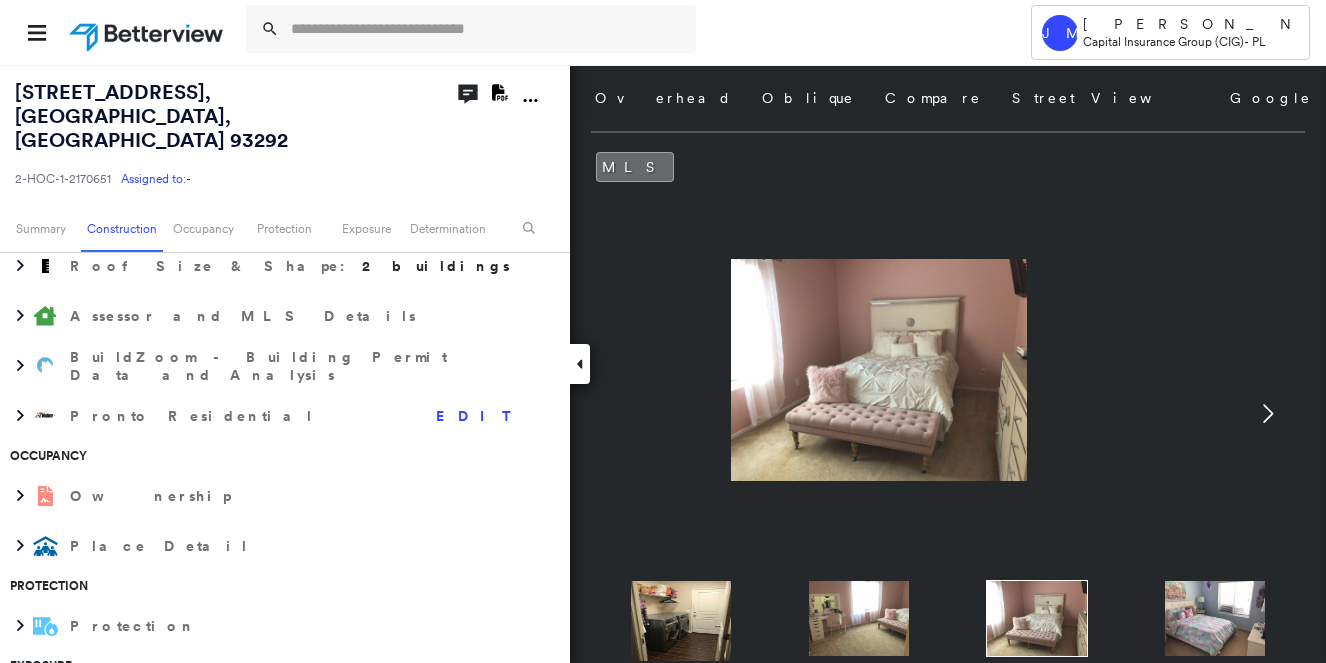 click 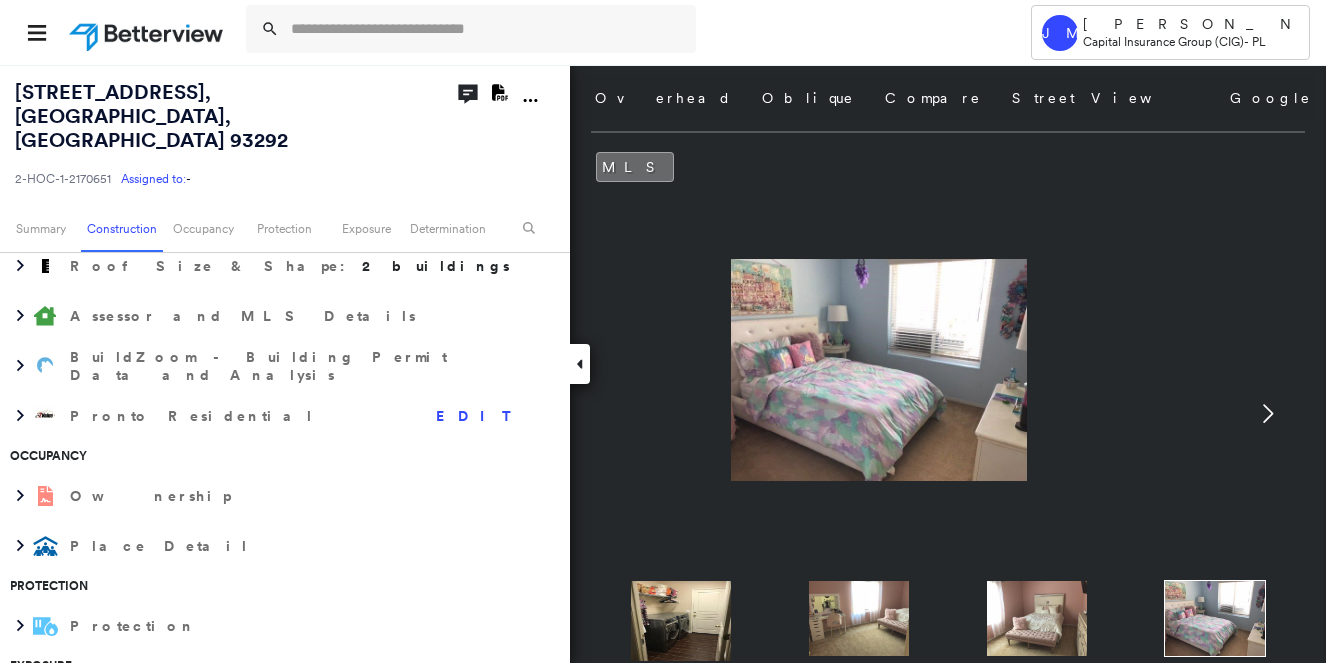 click 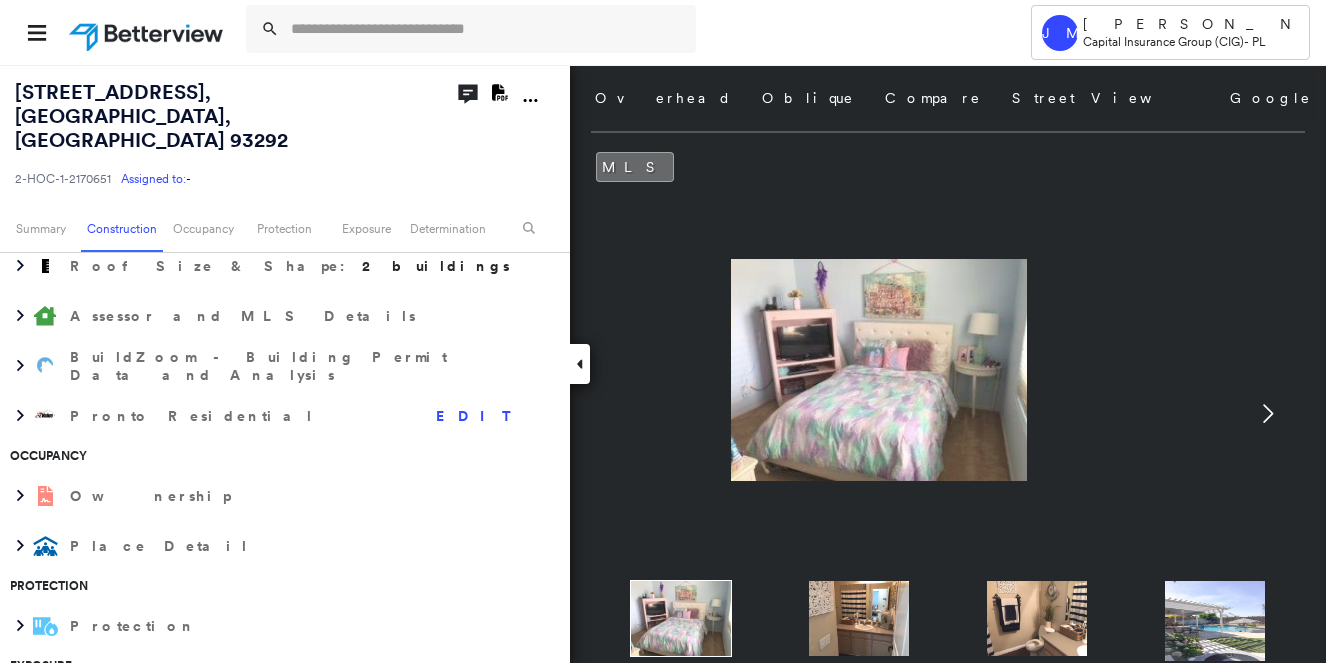 click 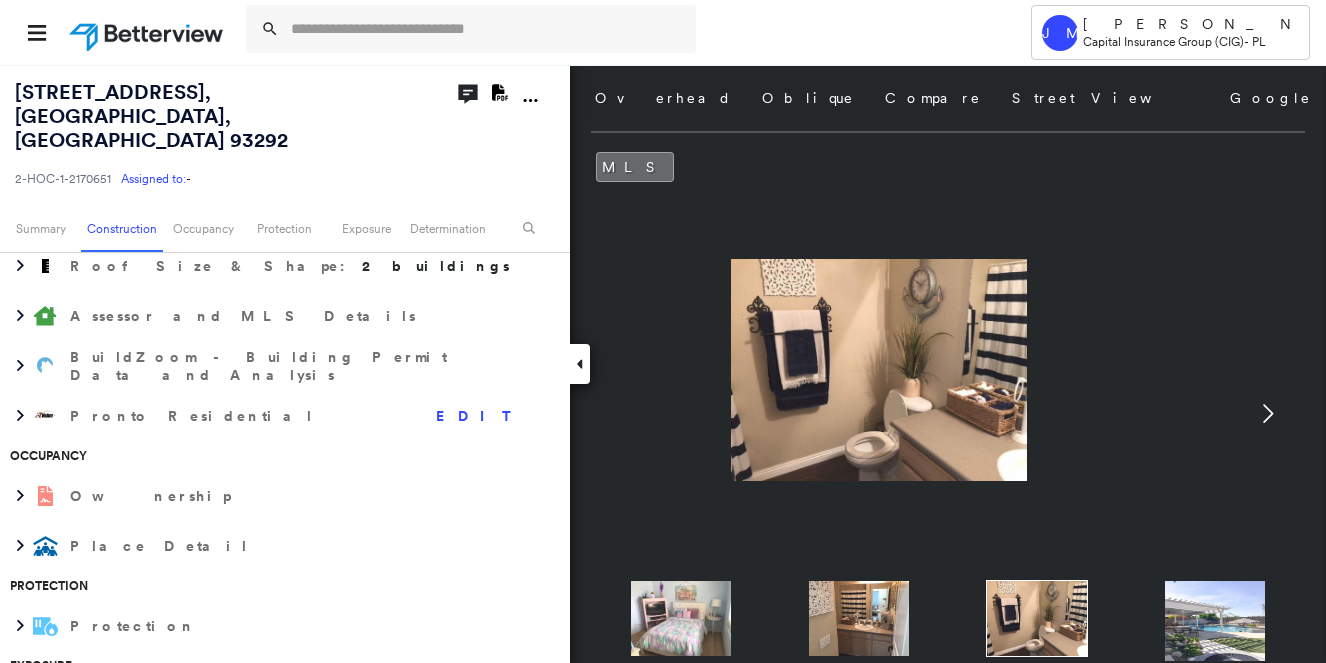 click 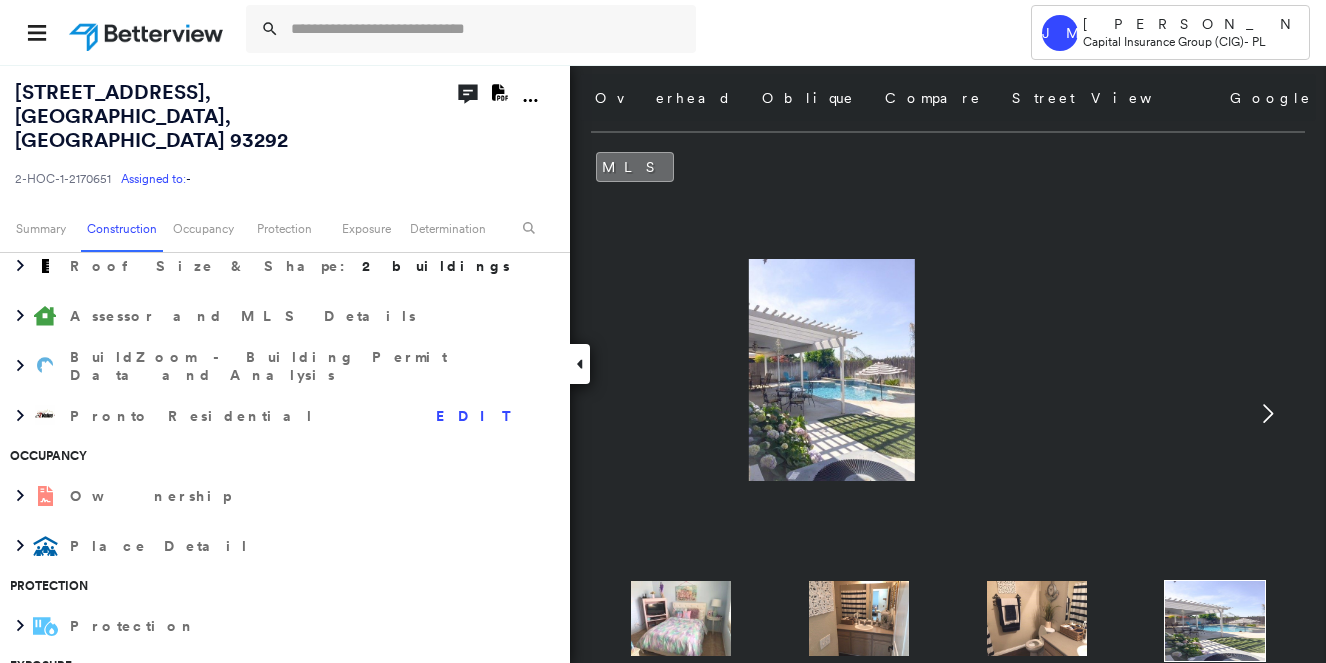 click 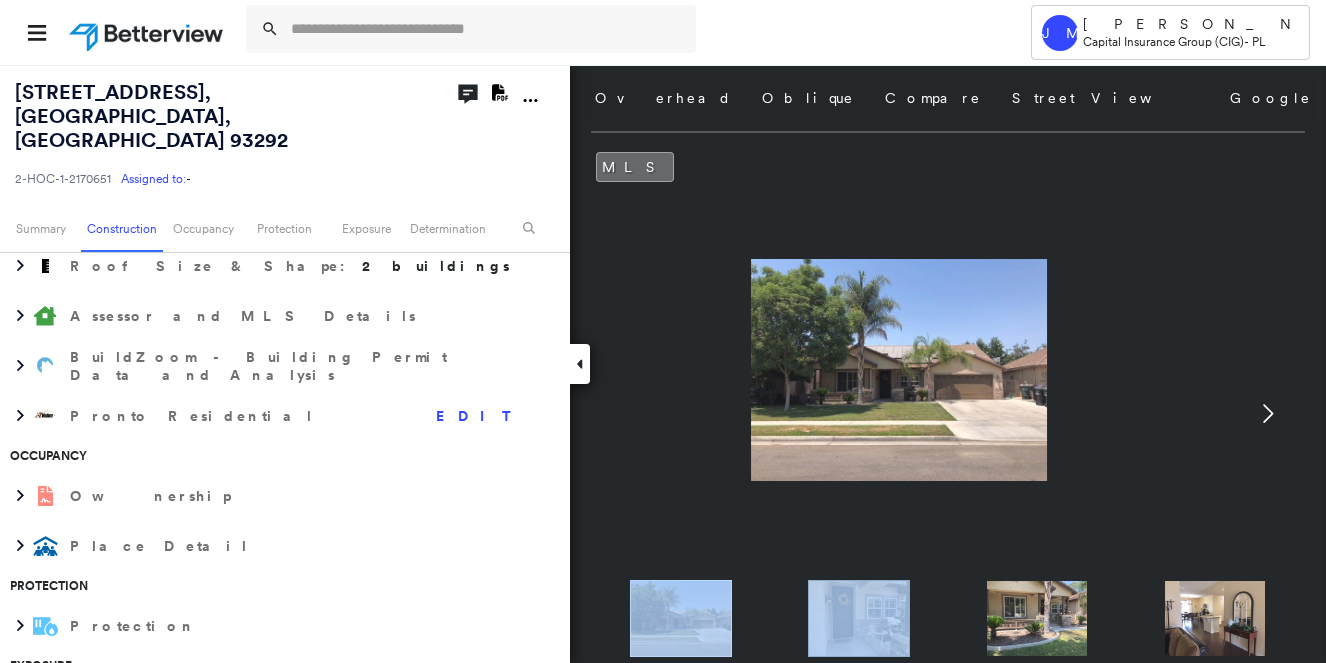 click 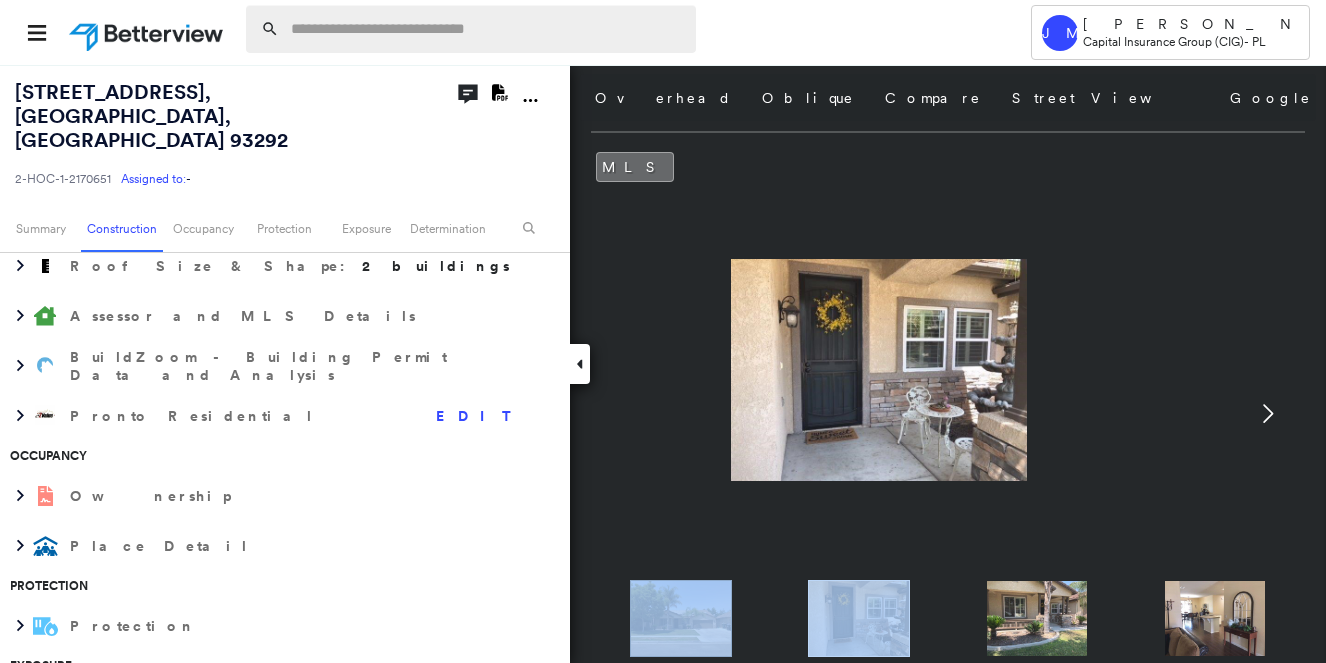 click at bounding box center [487, 29] 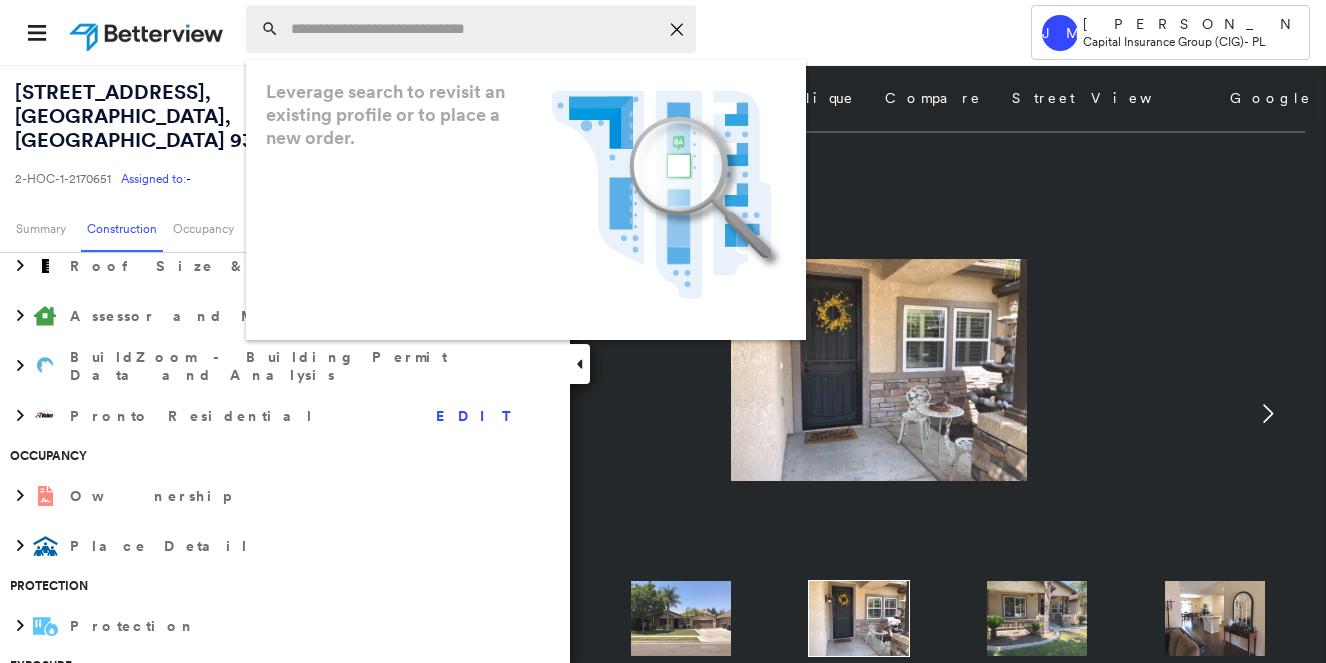 paste on "**********" 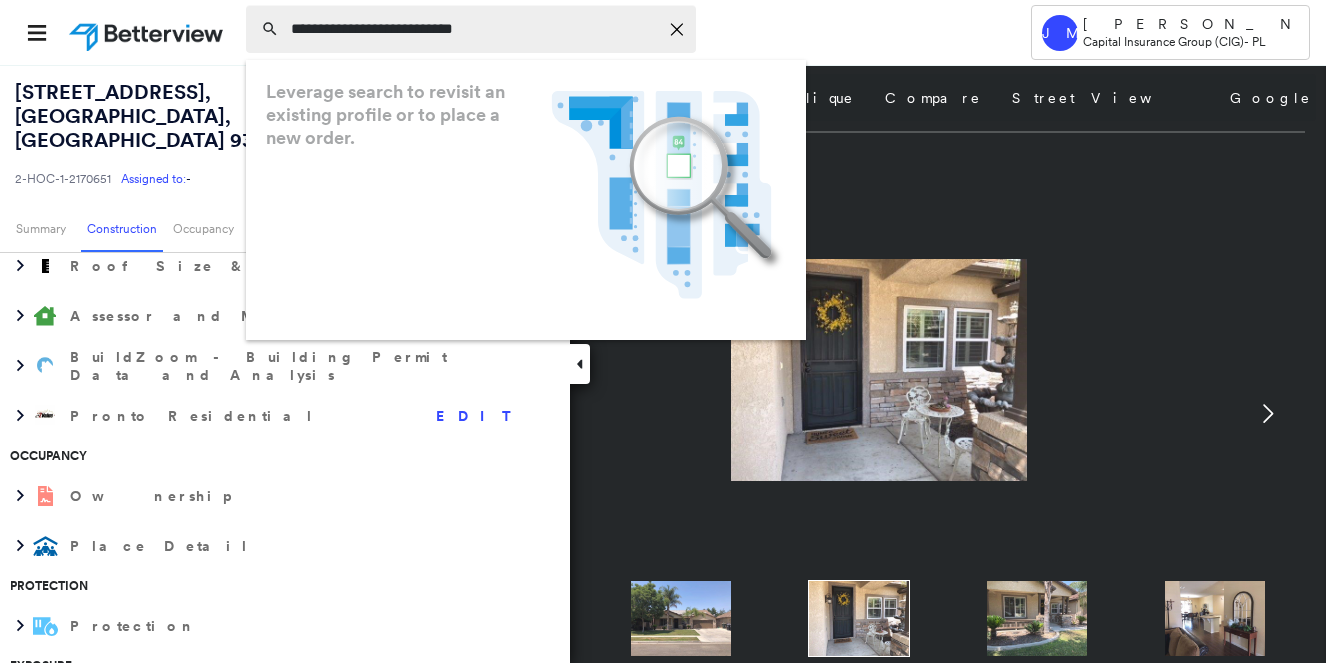 type on "**********" 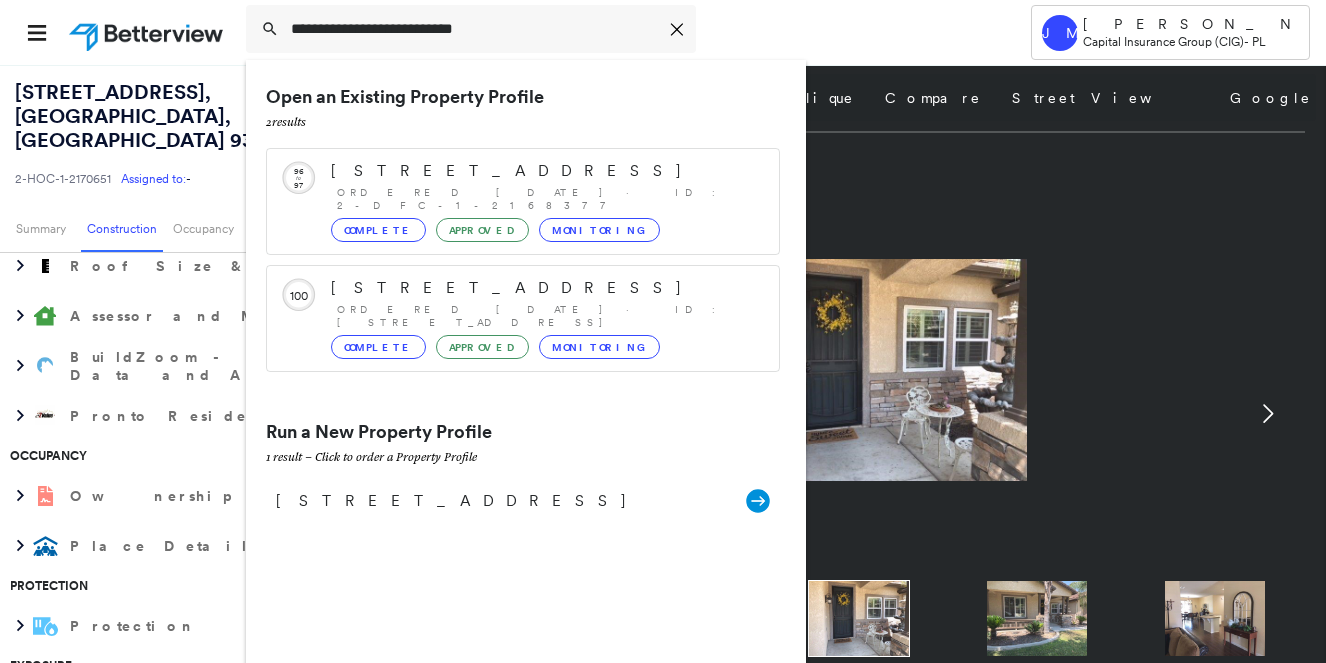 click on "173 E 36th St, Los Angeles, CA 90011" at bounding box center [501, 501] 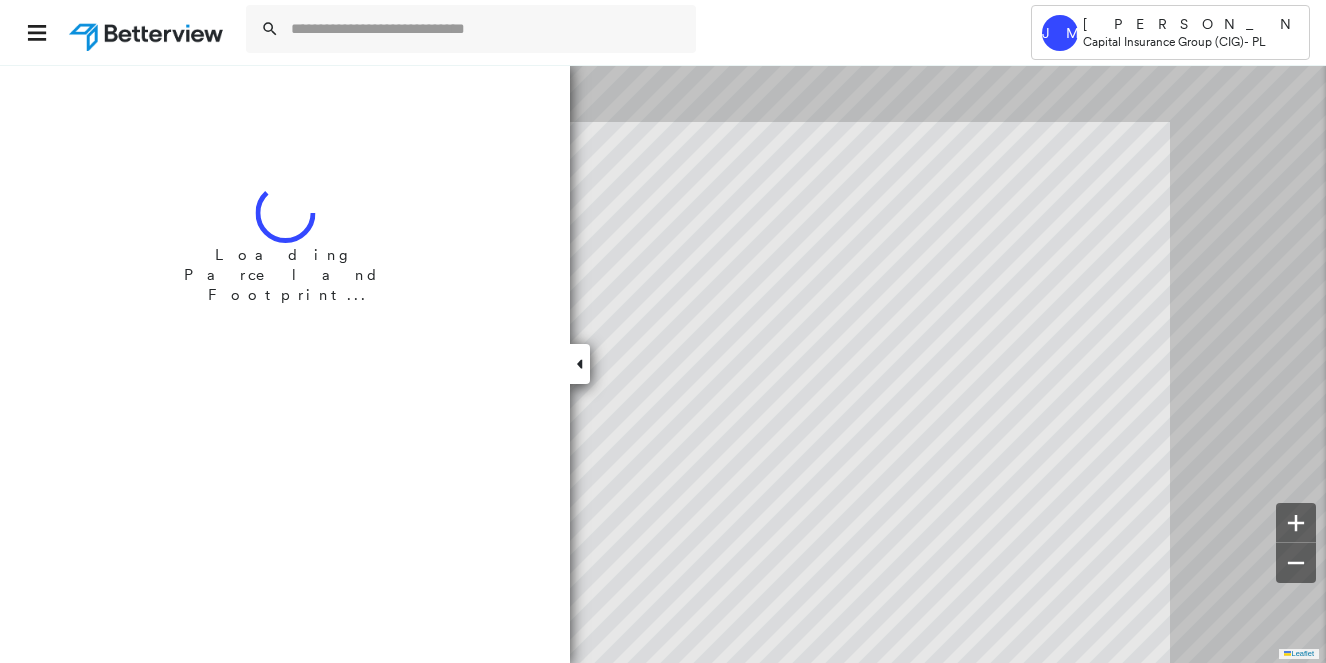 scroll, scrollTop: 0, scrollLeft: 0, axis: both 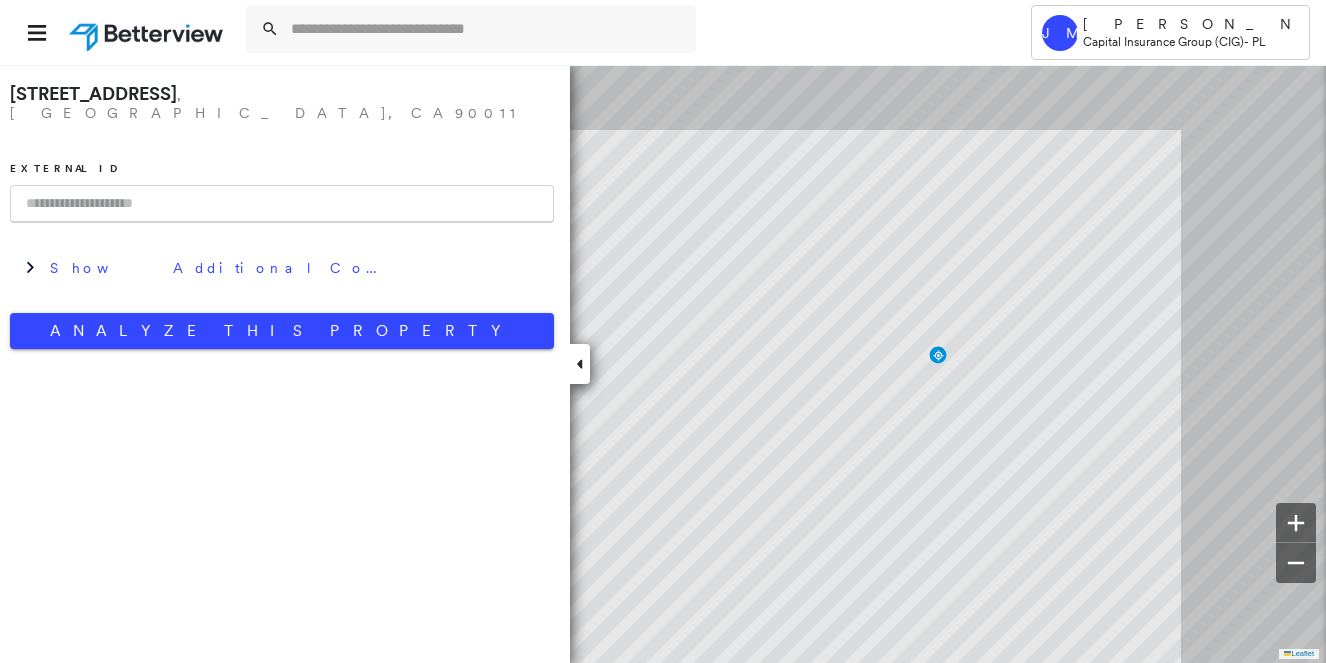 click at bounding box center [282, 204] 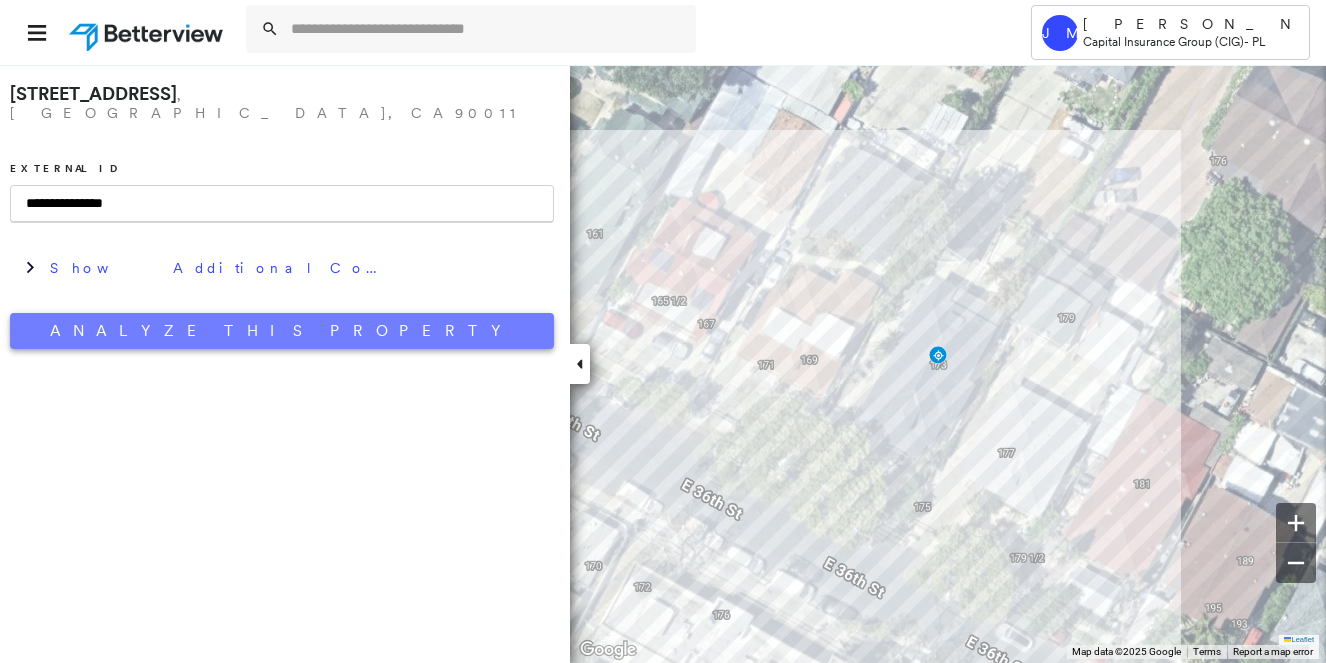 type on "**********" 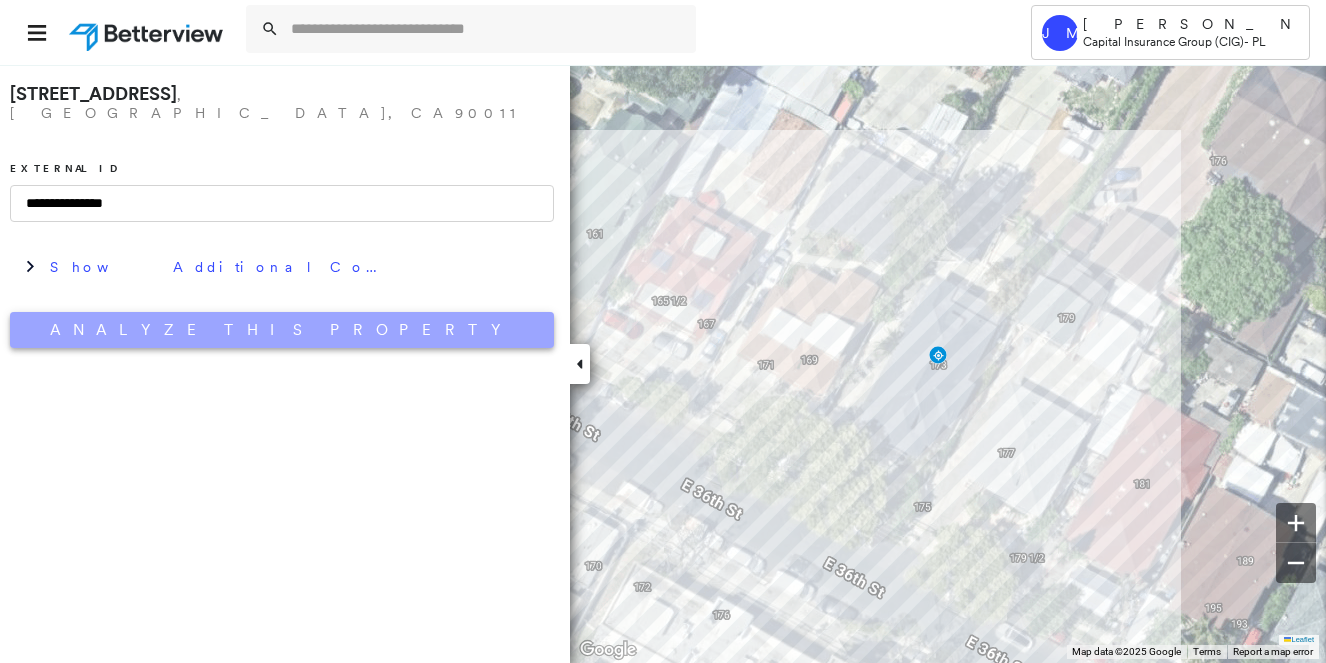 click on "Analyze This Property" at bounding box center (282, 330) 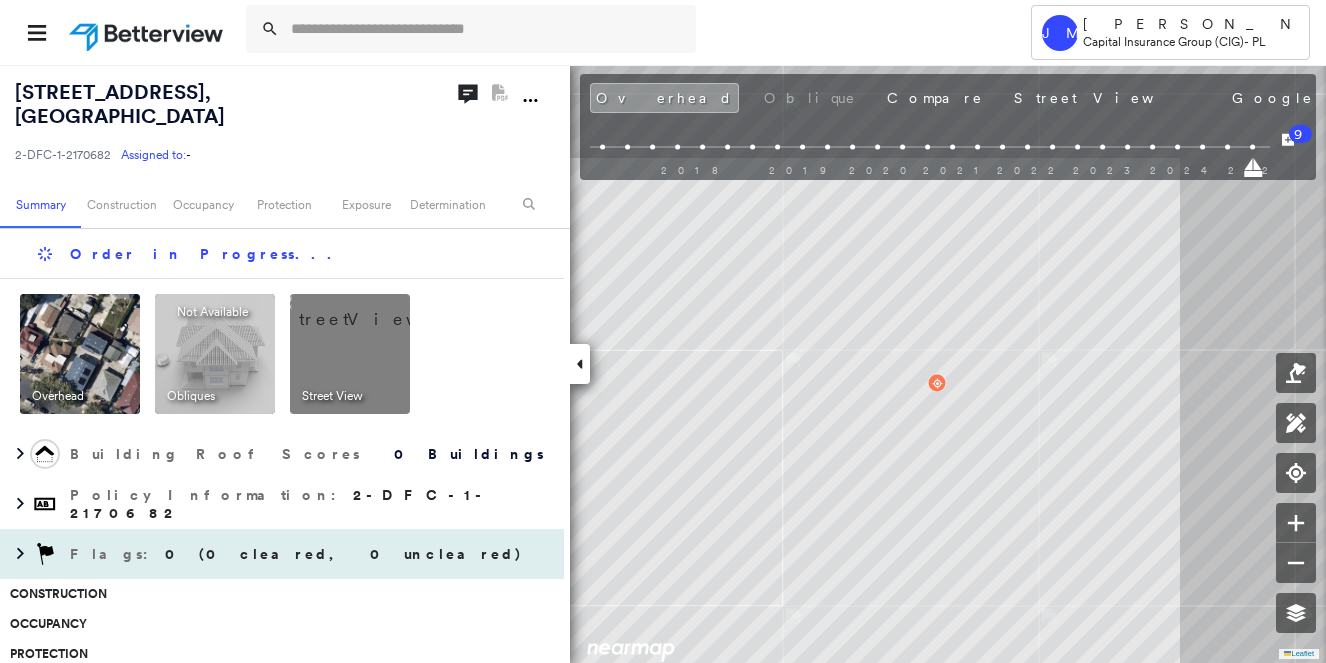 scroll, scrollTop: 0, scrollLeft: 0, axis: both 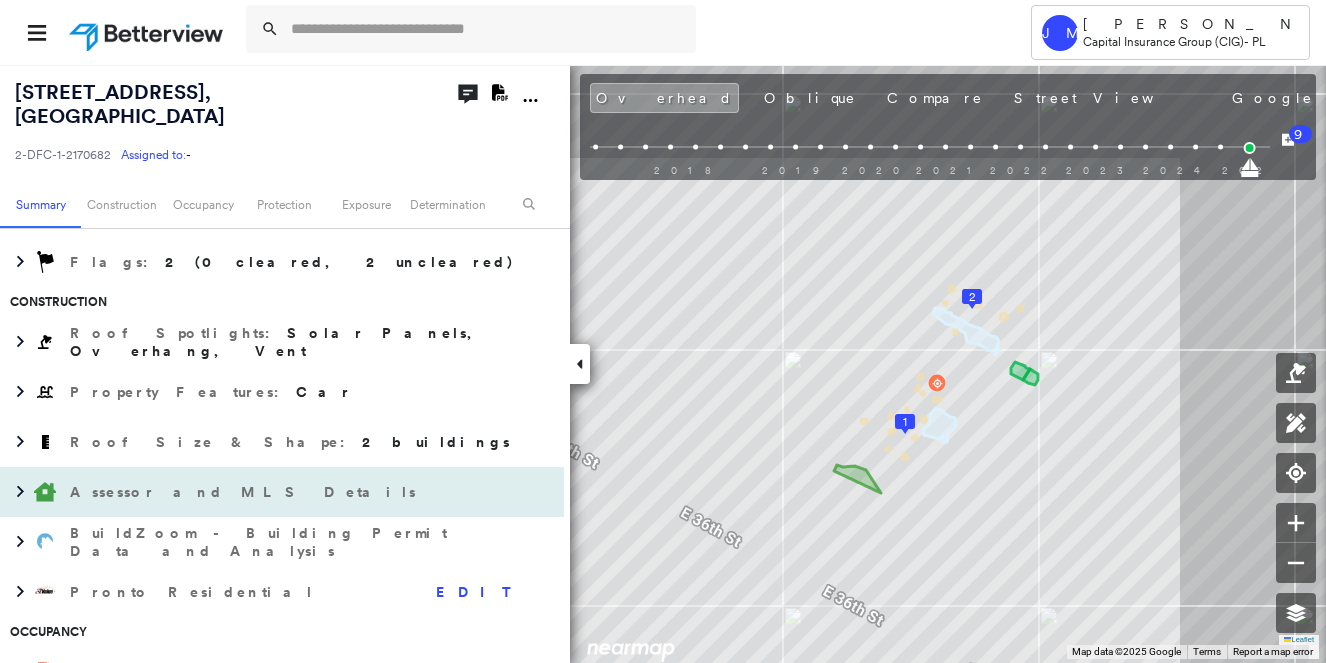 click on "Assessor and MLS Details" at bounding box center (245, 492) 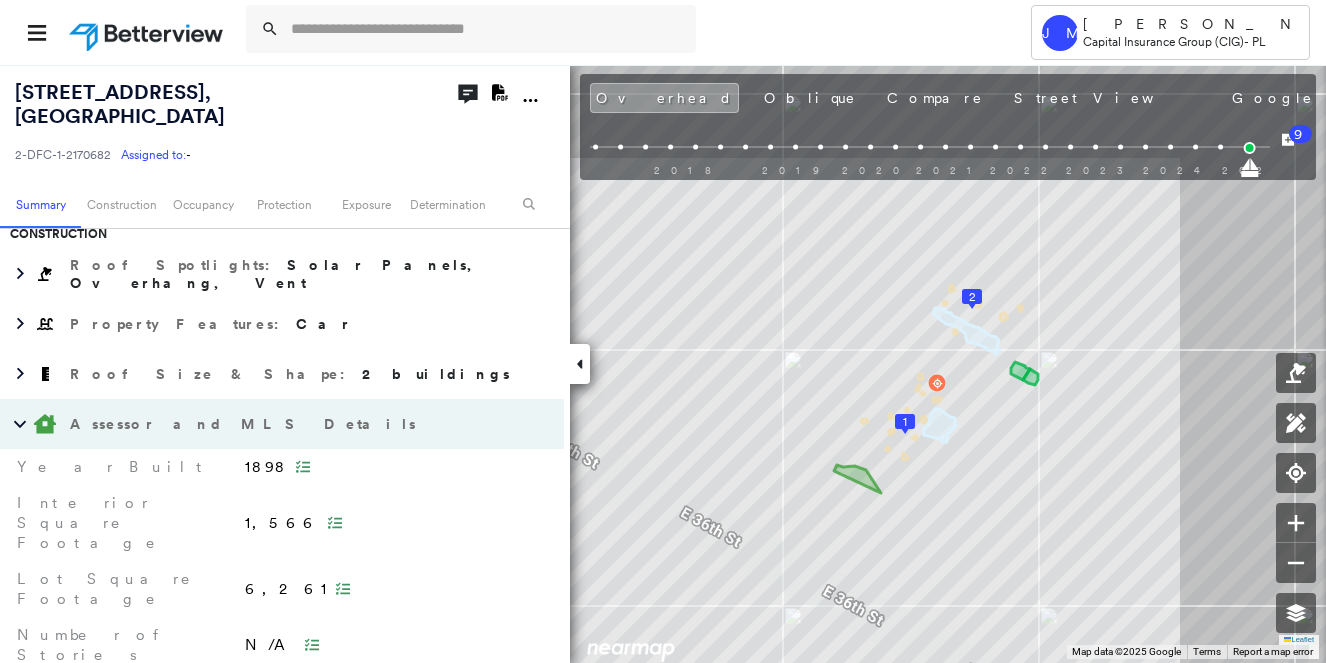 scroll, scrollTop: 500, scrollLeft: 0, axis: vertical 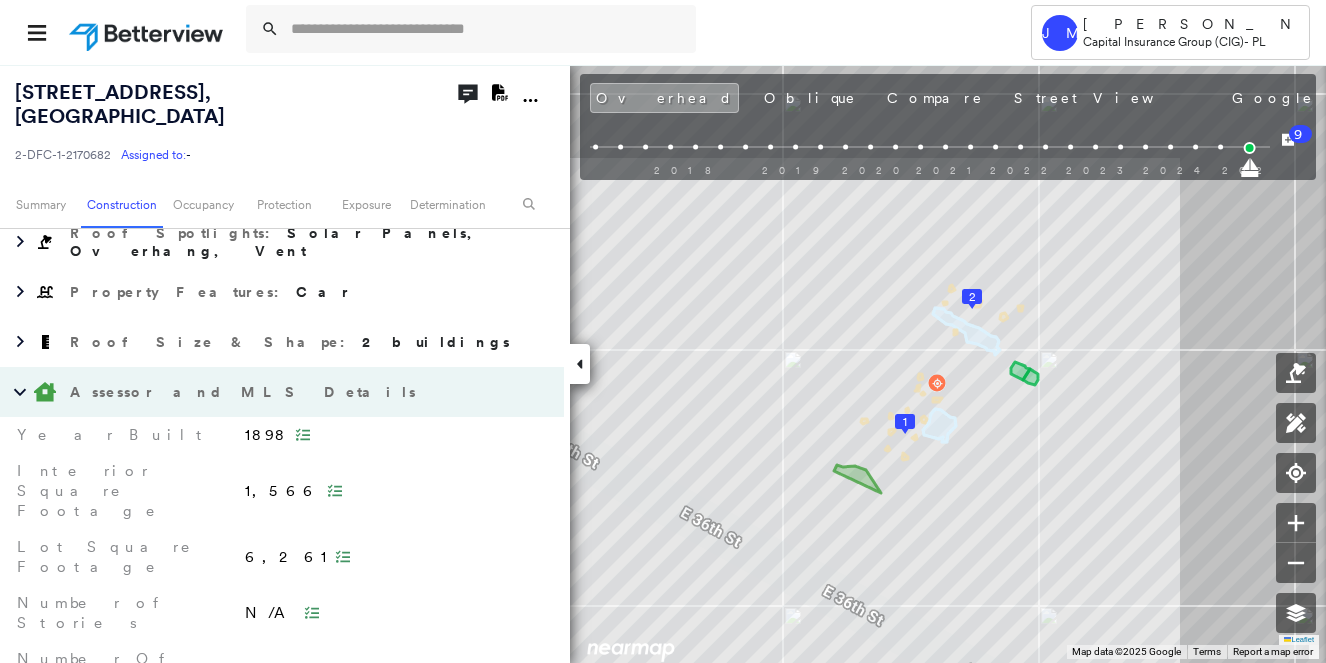 click on "Assessor and MLS Details" at bounding box center (245, 392) 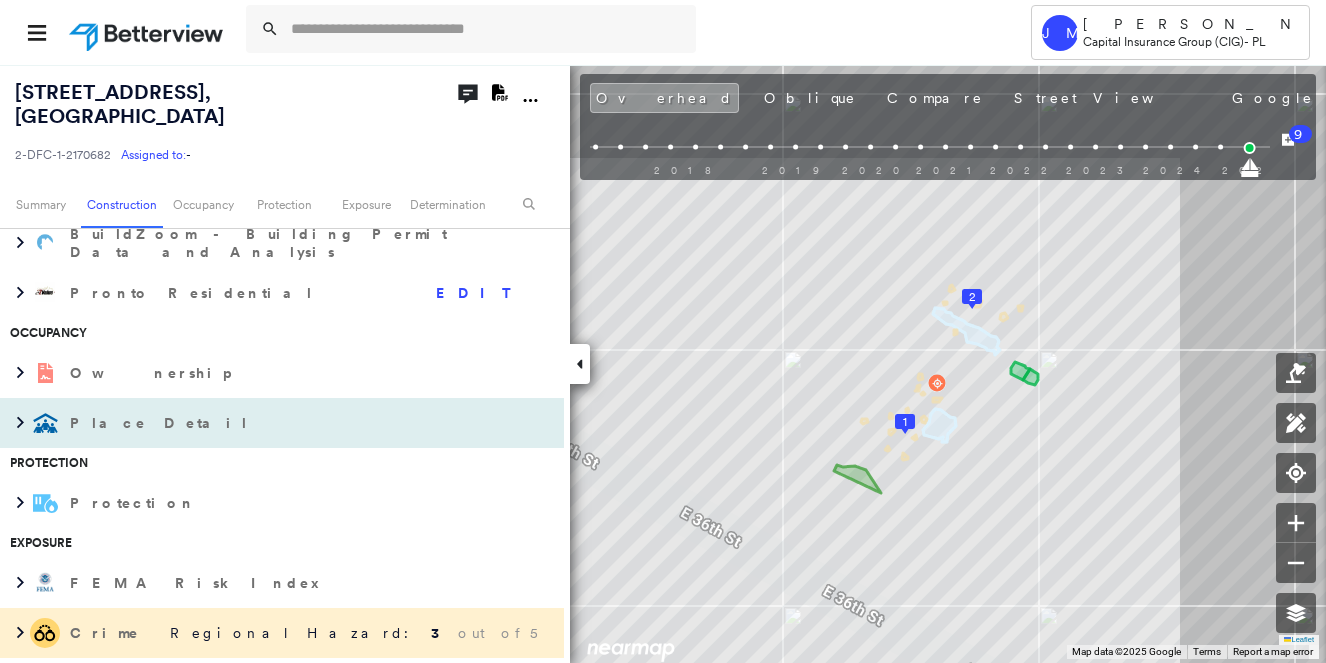 scroll, scrollTop: 700, scrollLeft: 0, axis: vertical 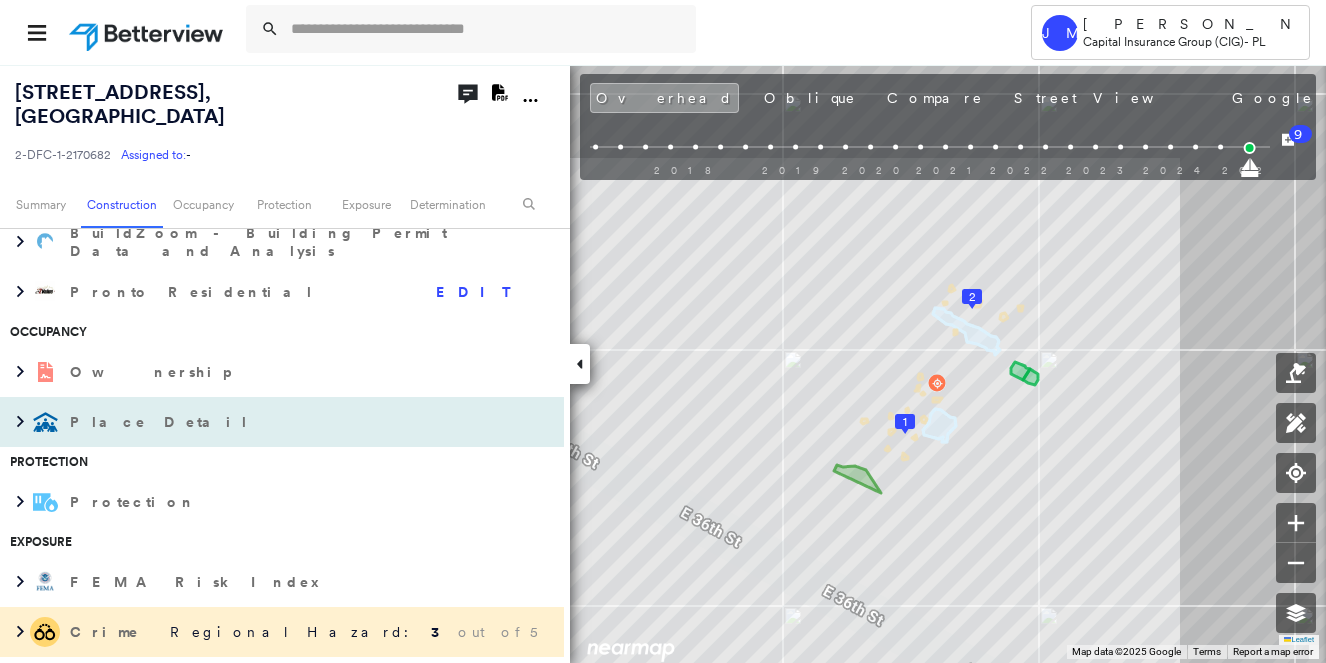 click on "Place Detail" at bounding box center (262, 422) 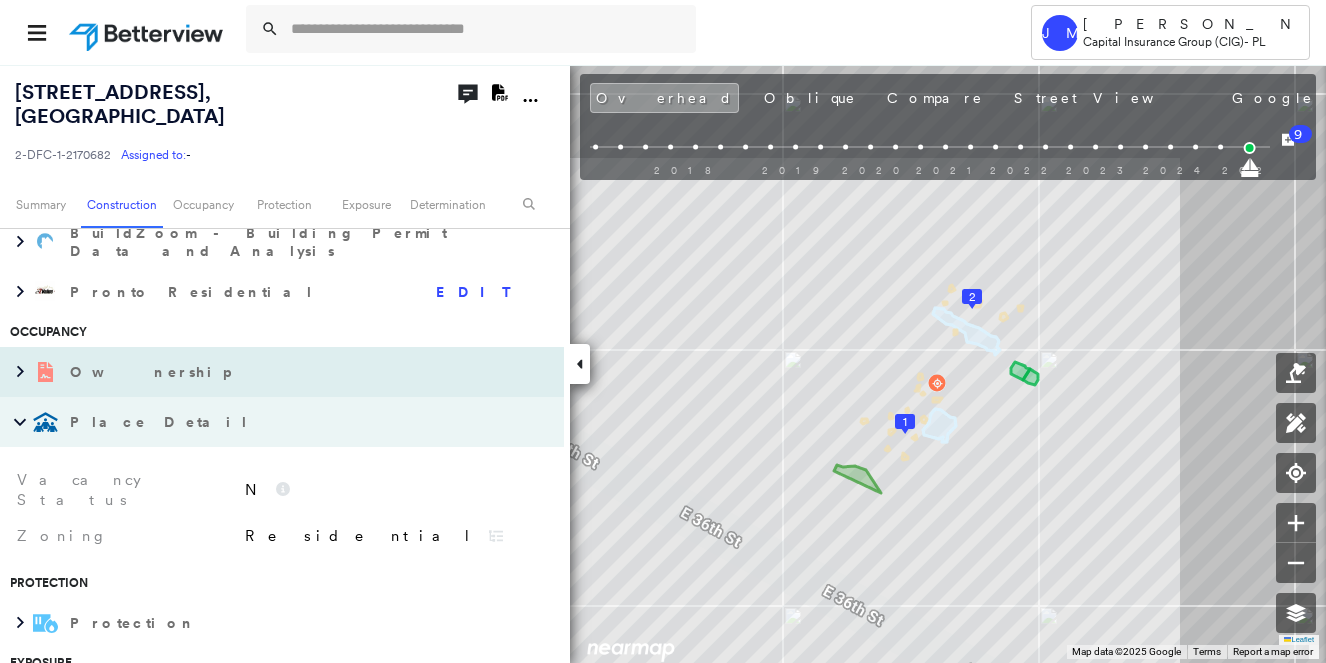 click on "Ownership" at bounding box center (152, 372) 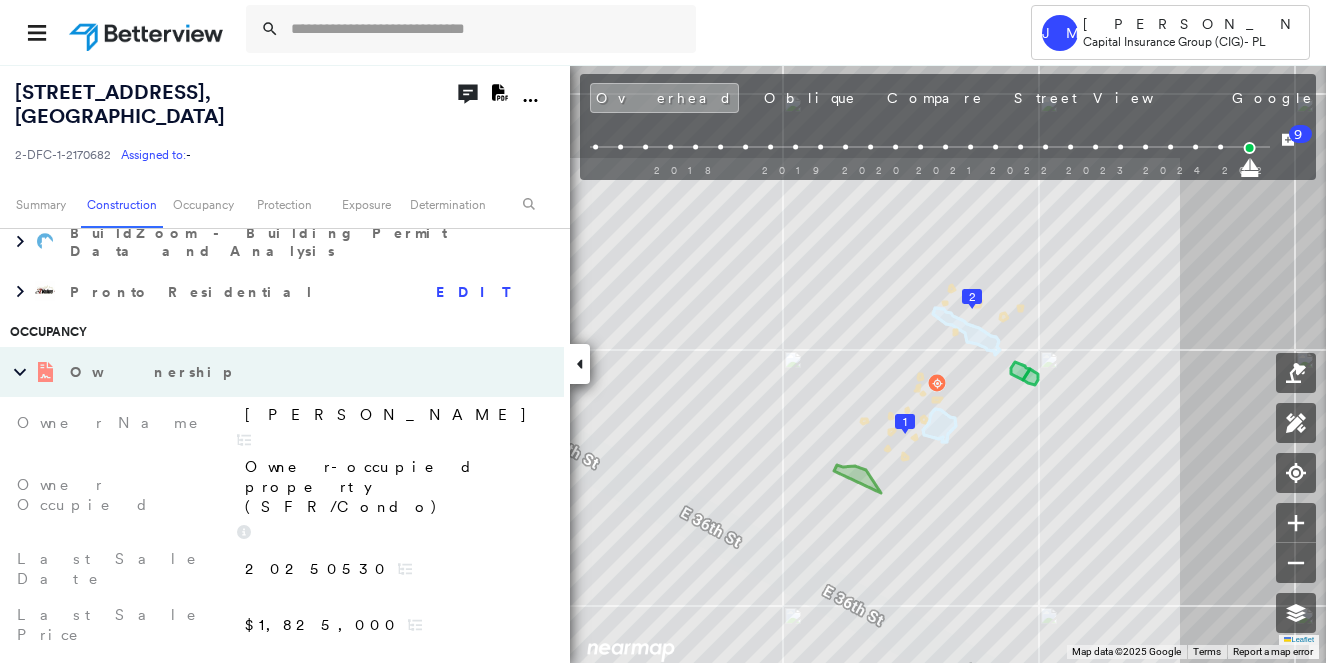 click on "Ownership" at bounding box center (152, 372) 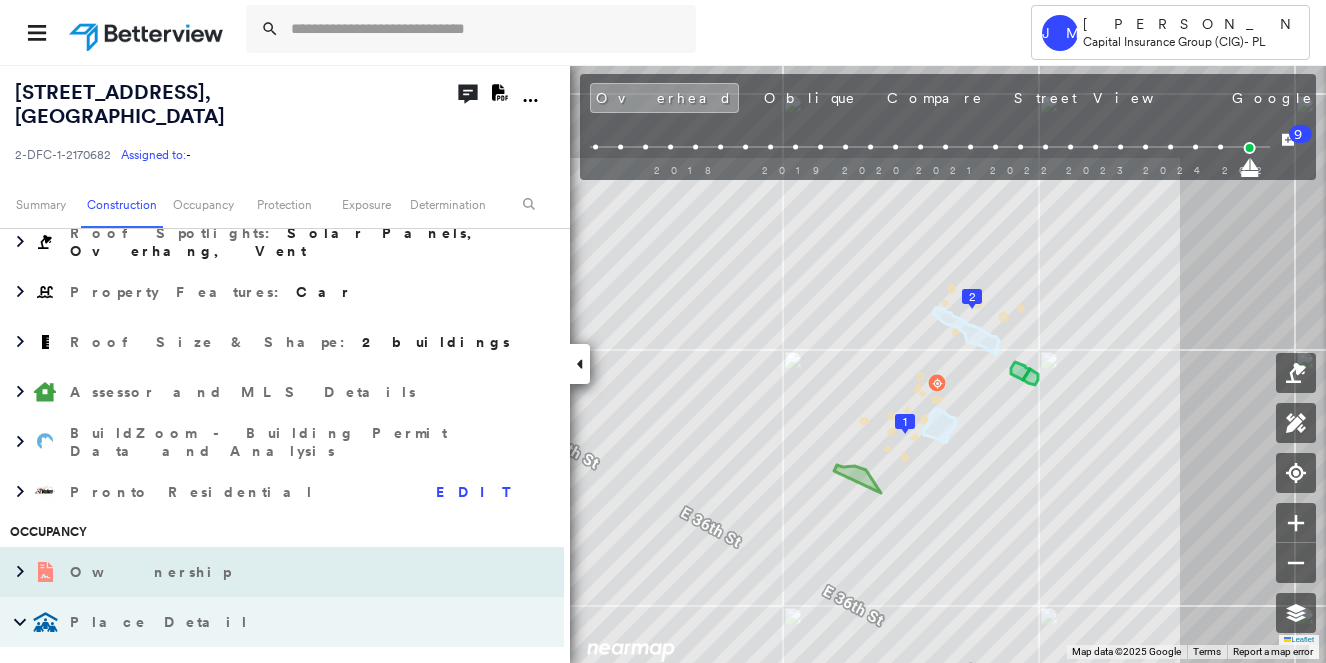 scroll, scrollTop: 300, scrollLeft: 0, axis: vertical 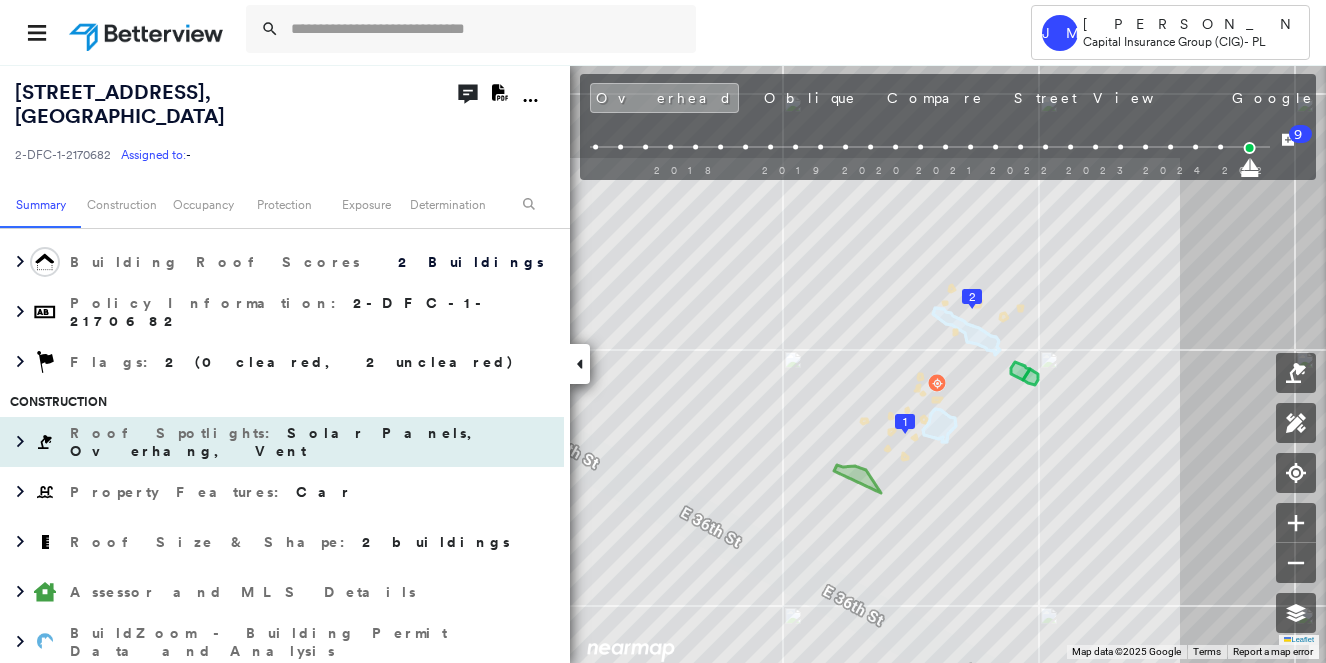 click on "Roof Spotlights :  Solar Panels, Overhang, Vent" at bounding box center (312, 442) 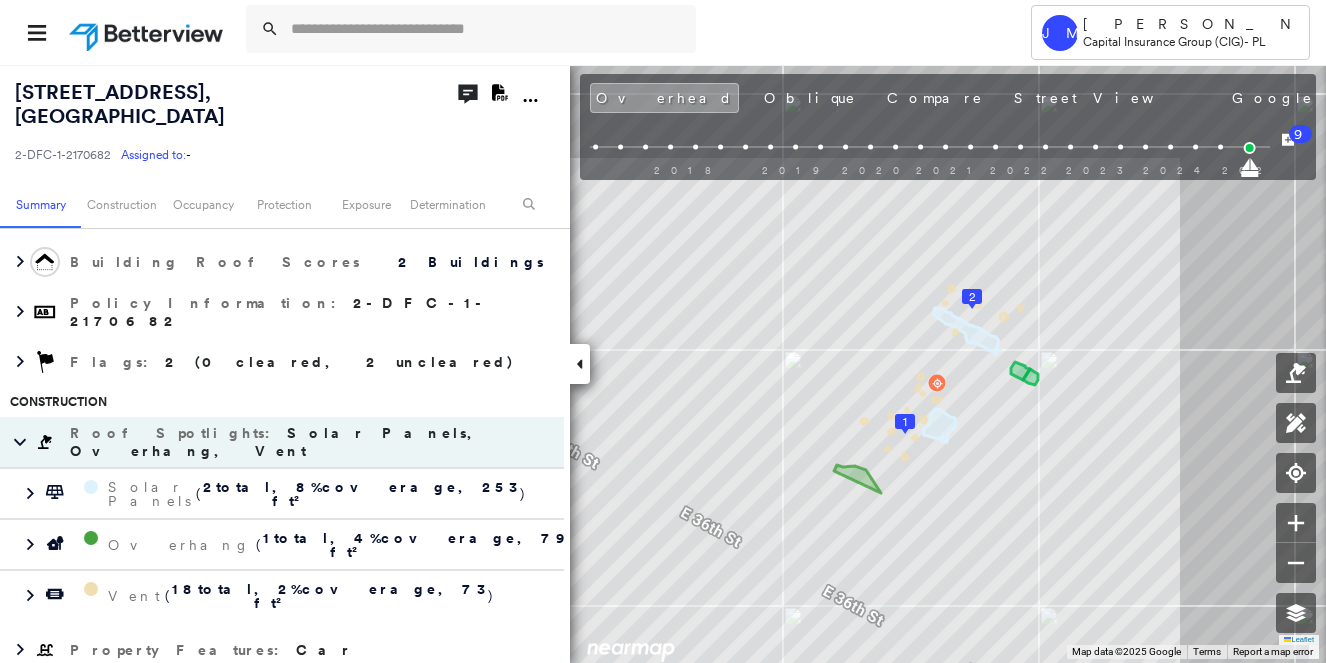 click on "Roof Spotlights :  Solar Panels, Overhang, Vent" at bounding box center [312, 442] 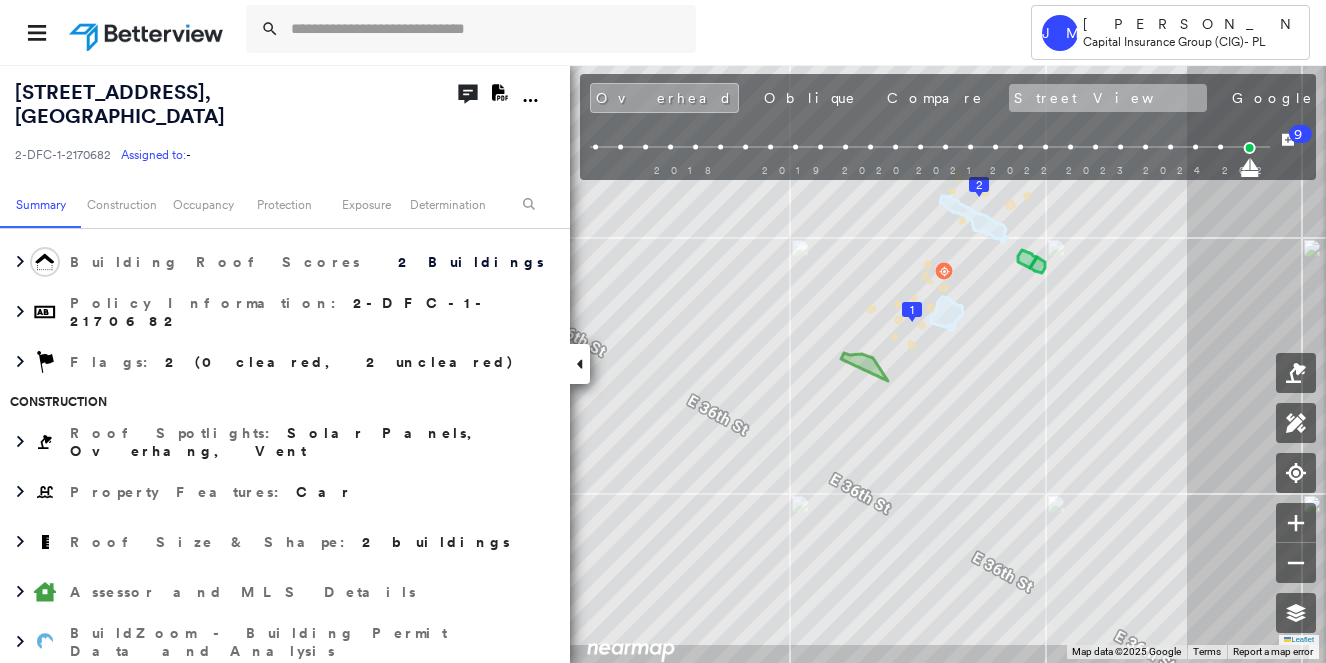 click on "Street View" at bounding box center (1108, 98) 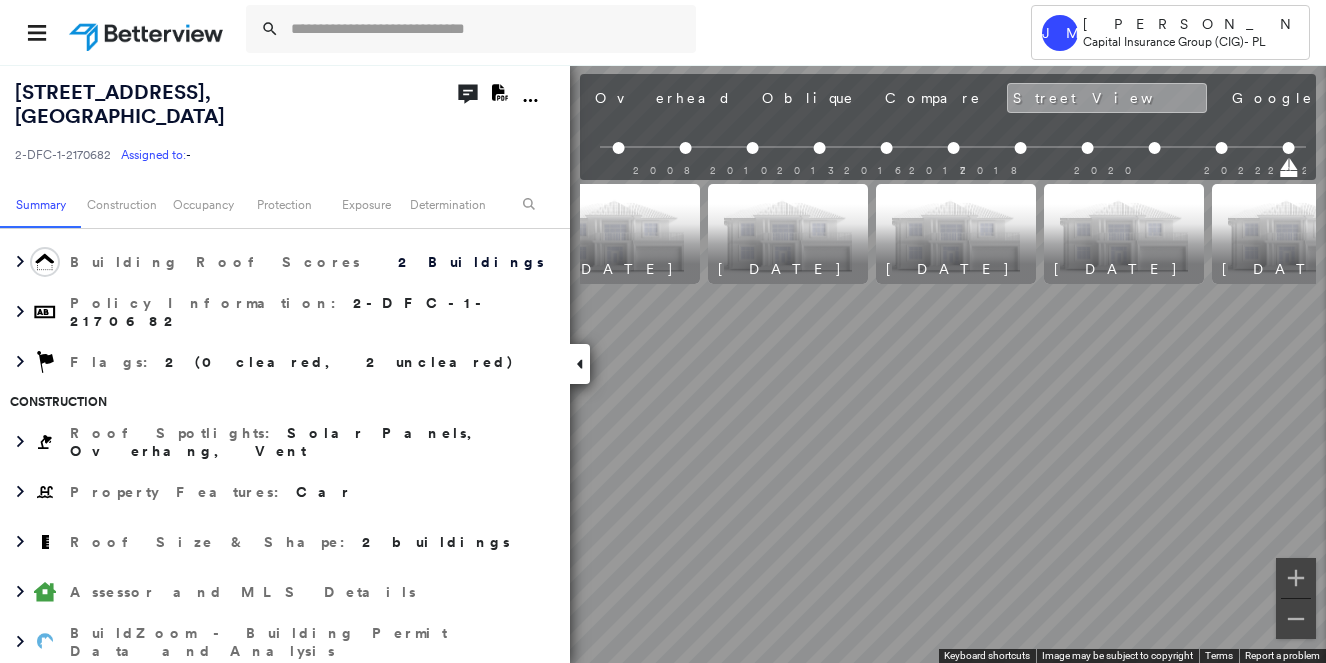 scroll, scrollTop: 0, scrollLeft: 0, axis: both 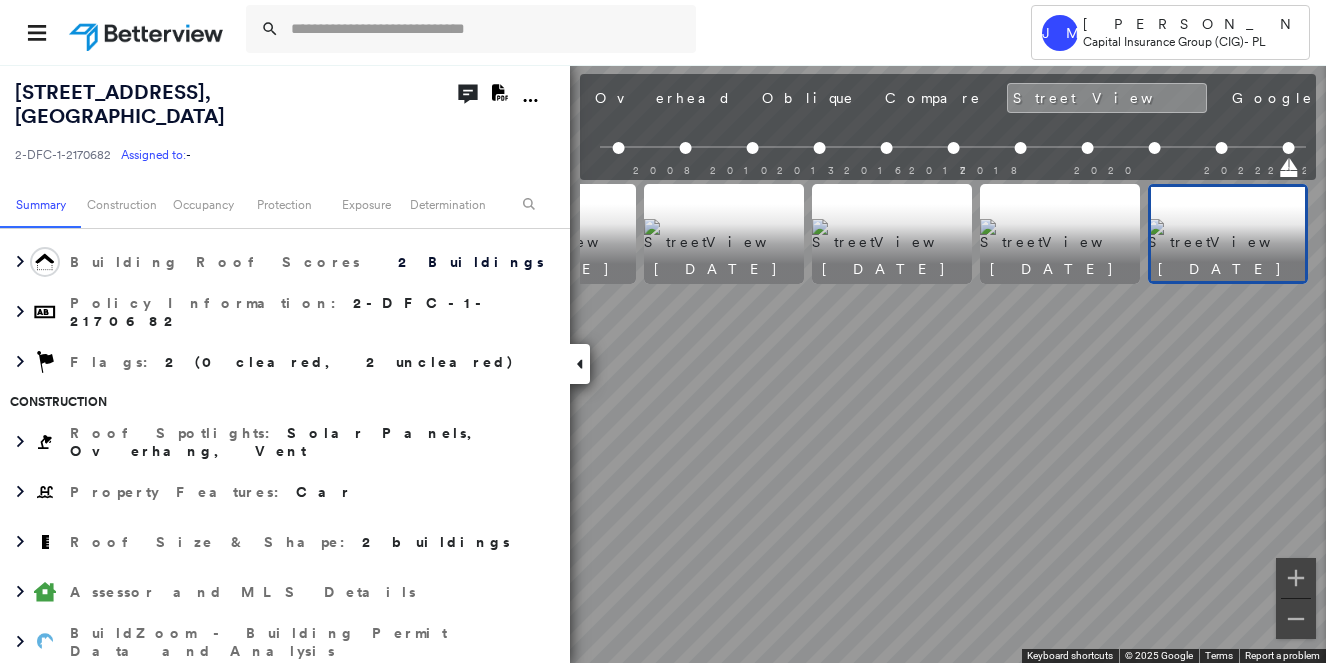 click on "Photos" at bounding box center [1380, 98] 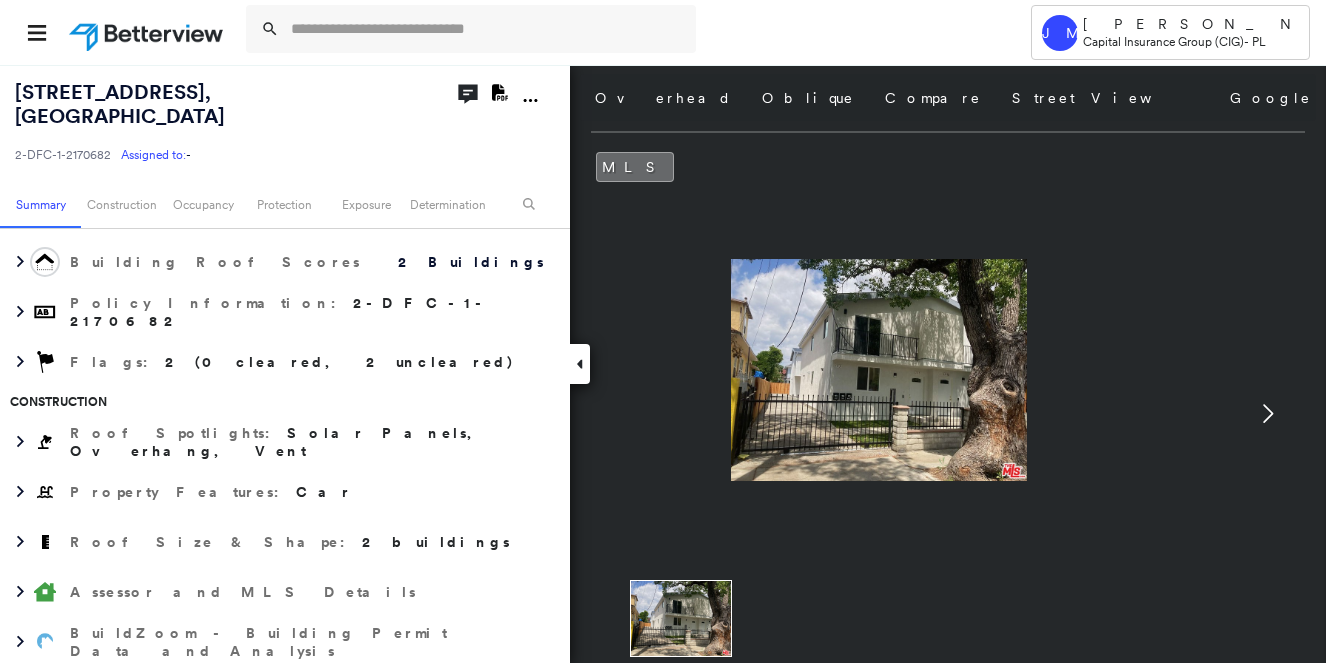 click at bounding box center (879, 370) 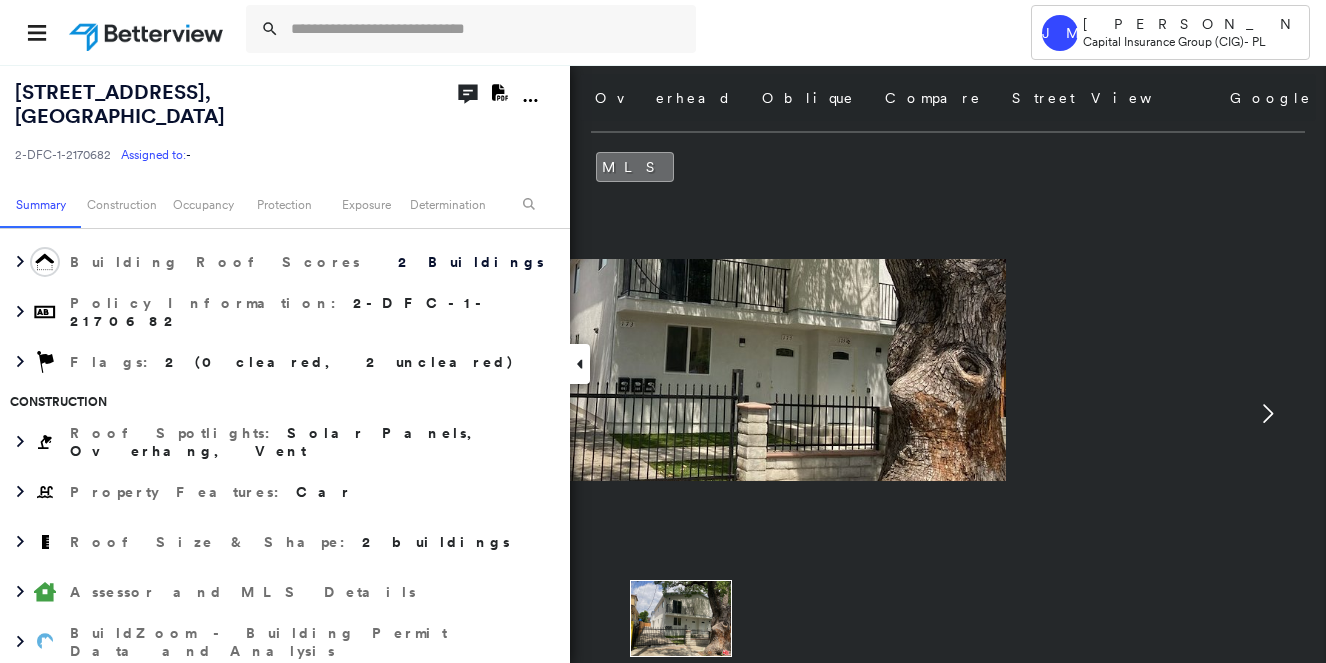 click at bounding box center [580, 364] 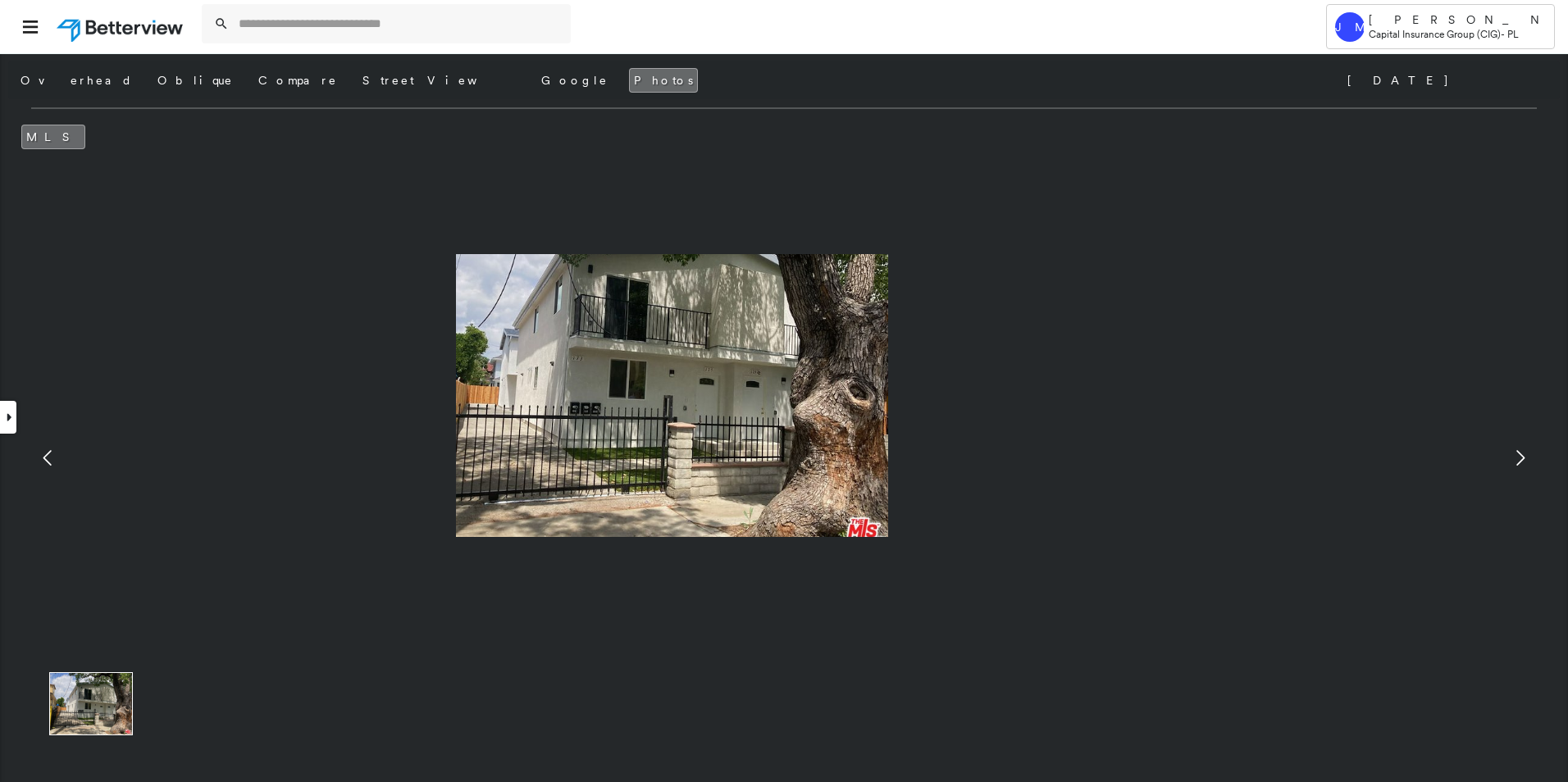 click at bounding box center [1447, 447] 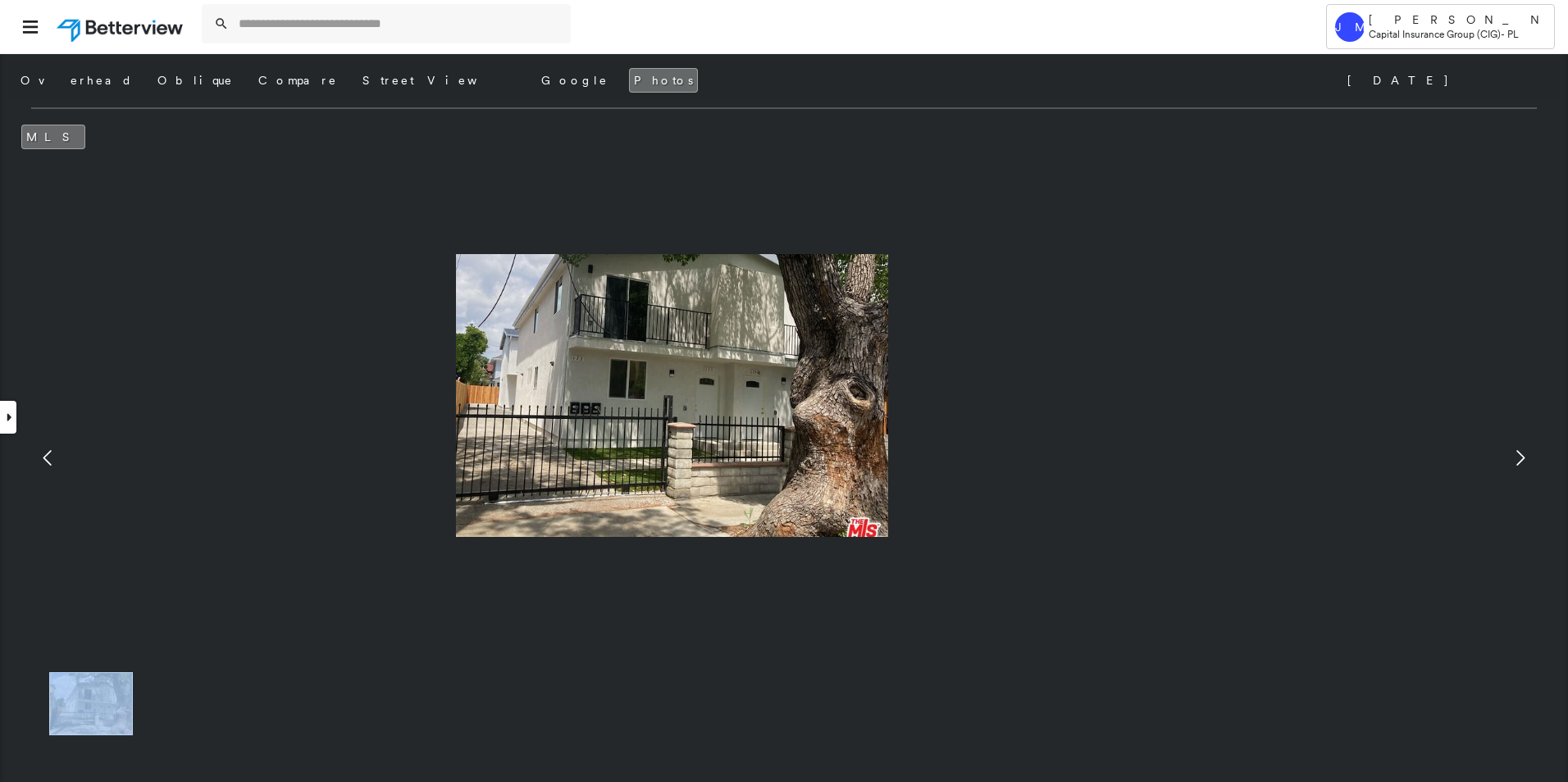 click 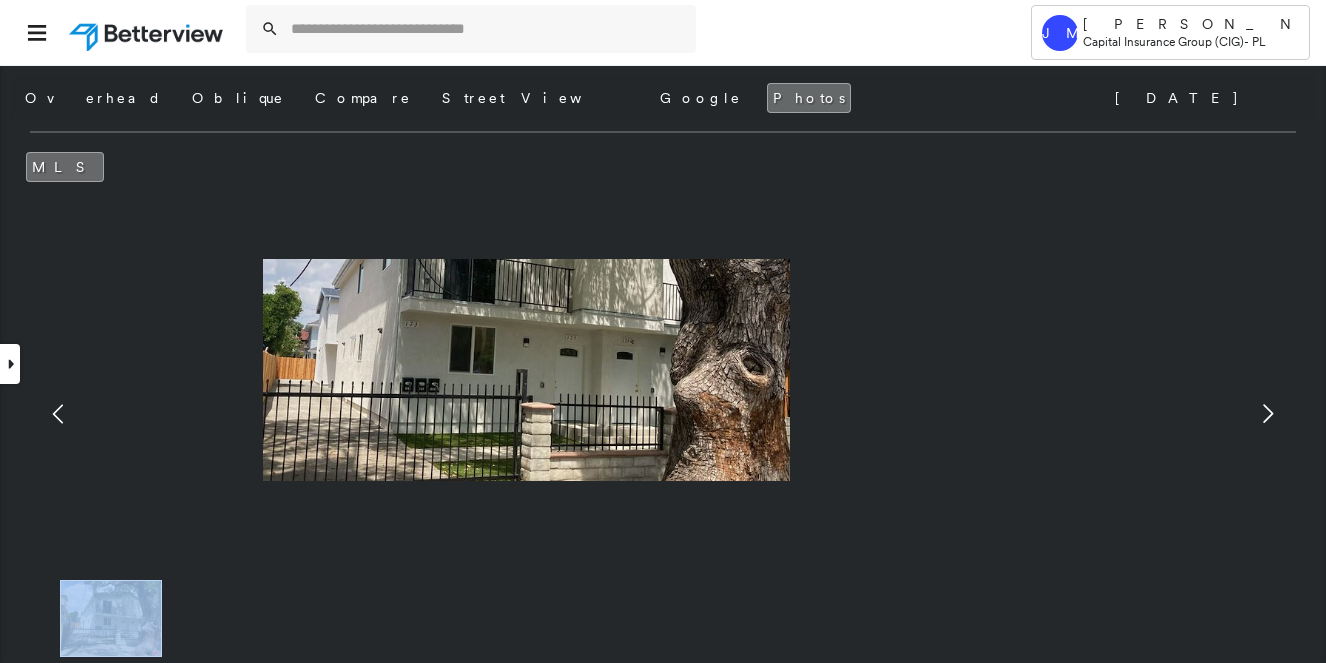 click at bounding box center (10, 364) 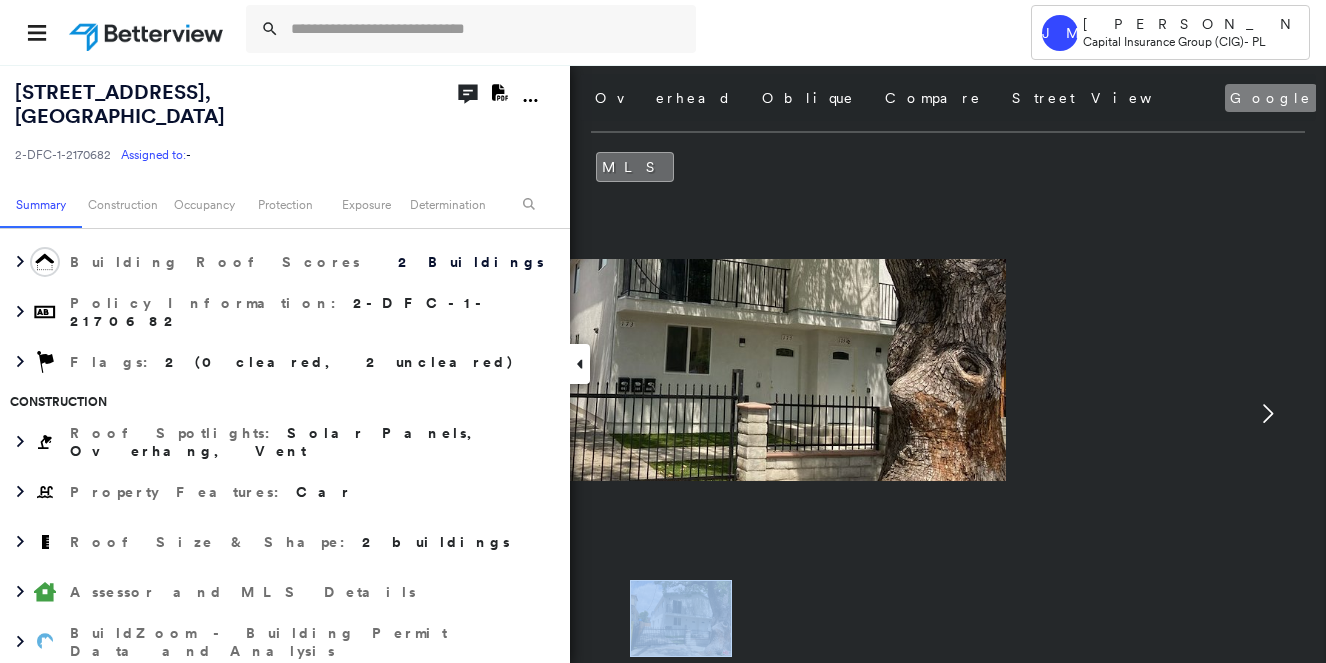 click on "Google" at bounding box center [1271, 98] 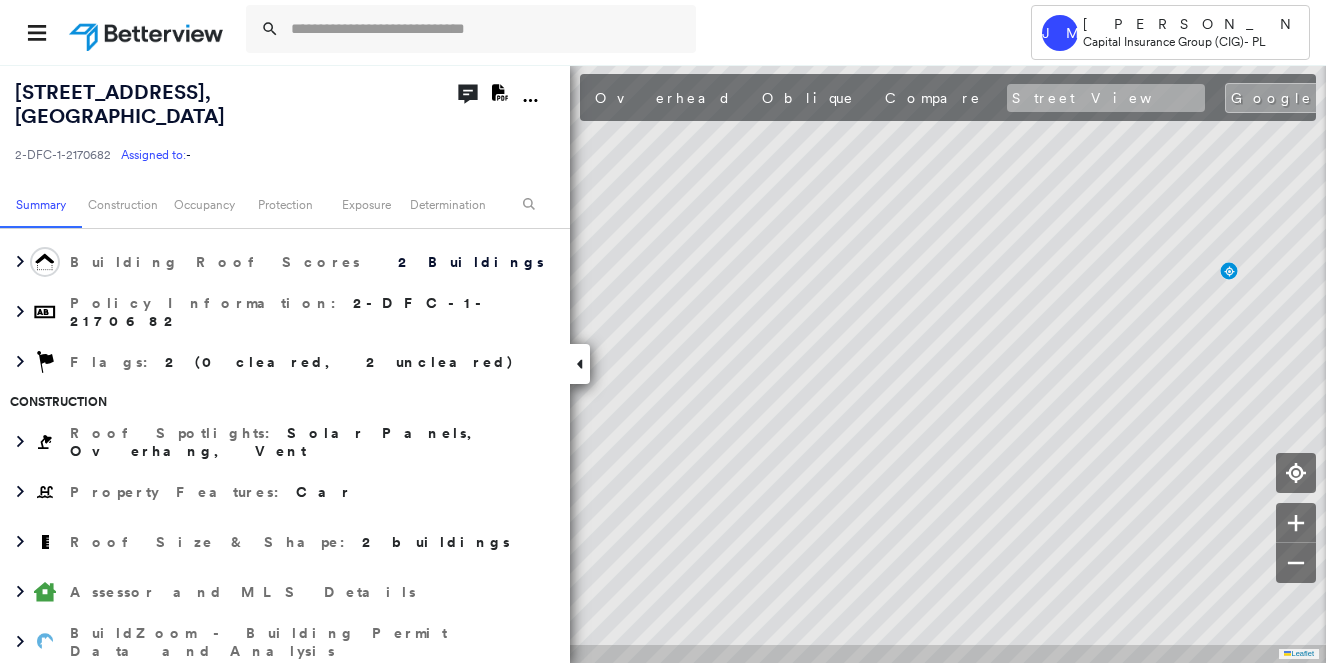 scroll, scrollTop: 0, scrollLeft: 0, axis: both 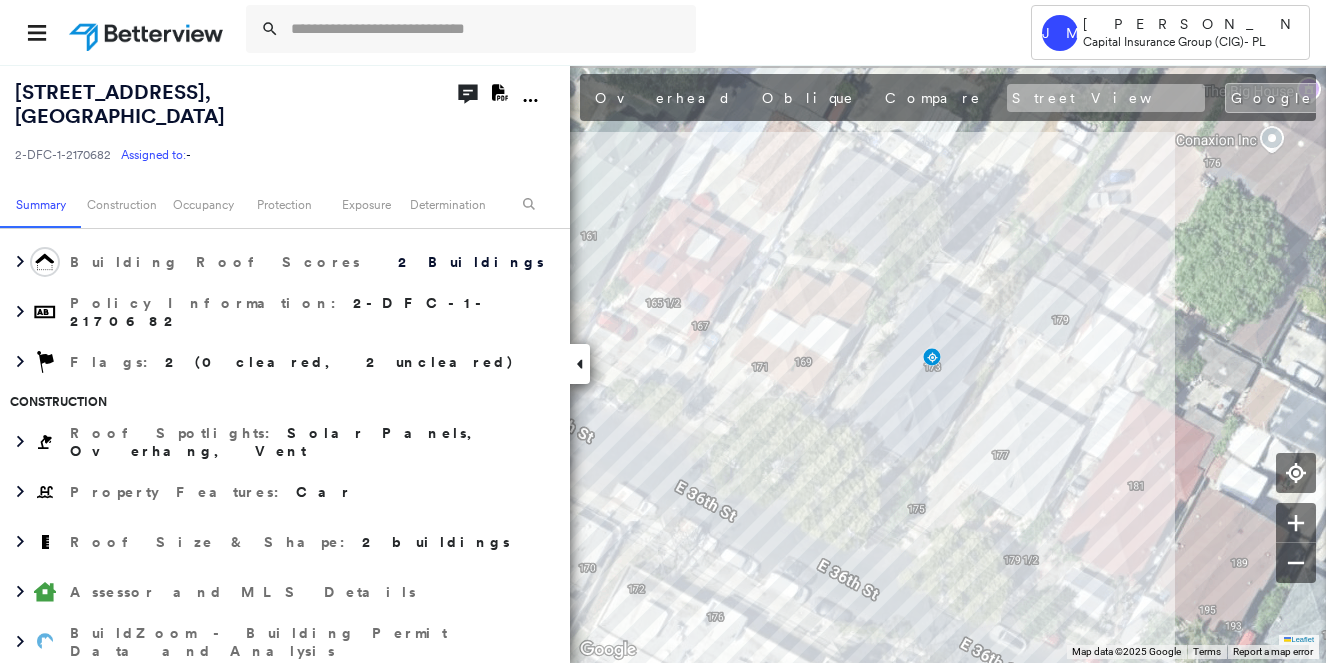 click on "Street View" at bounding box center [1106, 98] 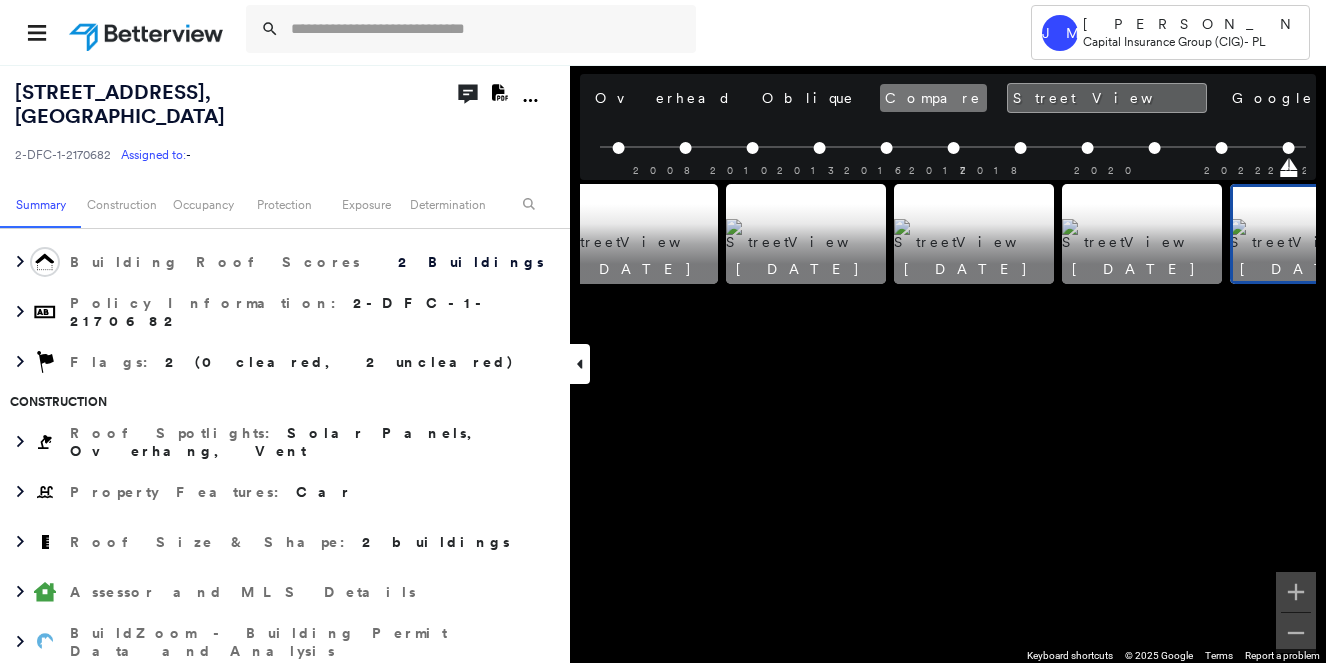 scroll, scrollTop: 0, scrollLeft: 1112, axis: horizontal 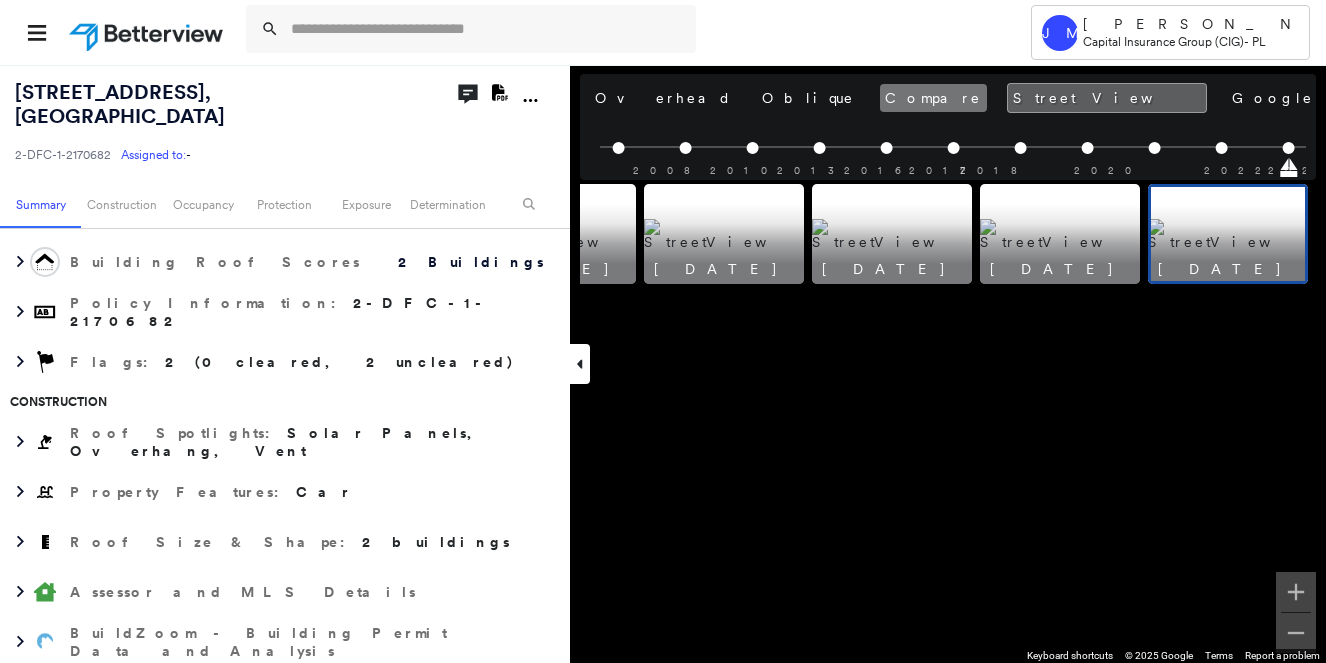 click on "Compare" at bounding box center (933, 98) 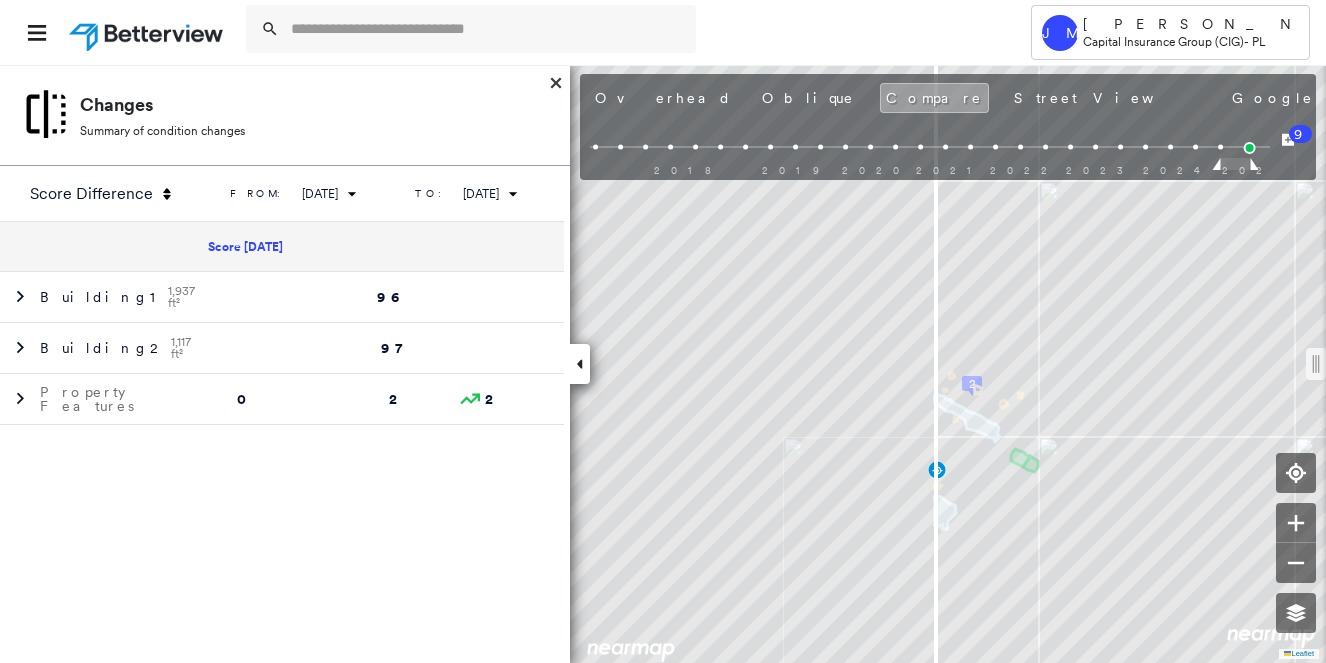 scroll, scrollTop: 0, scrollLeft: 0, axis: both 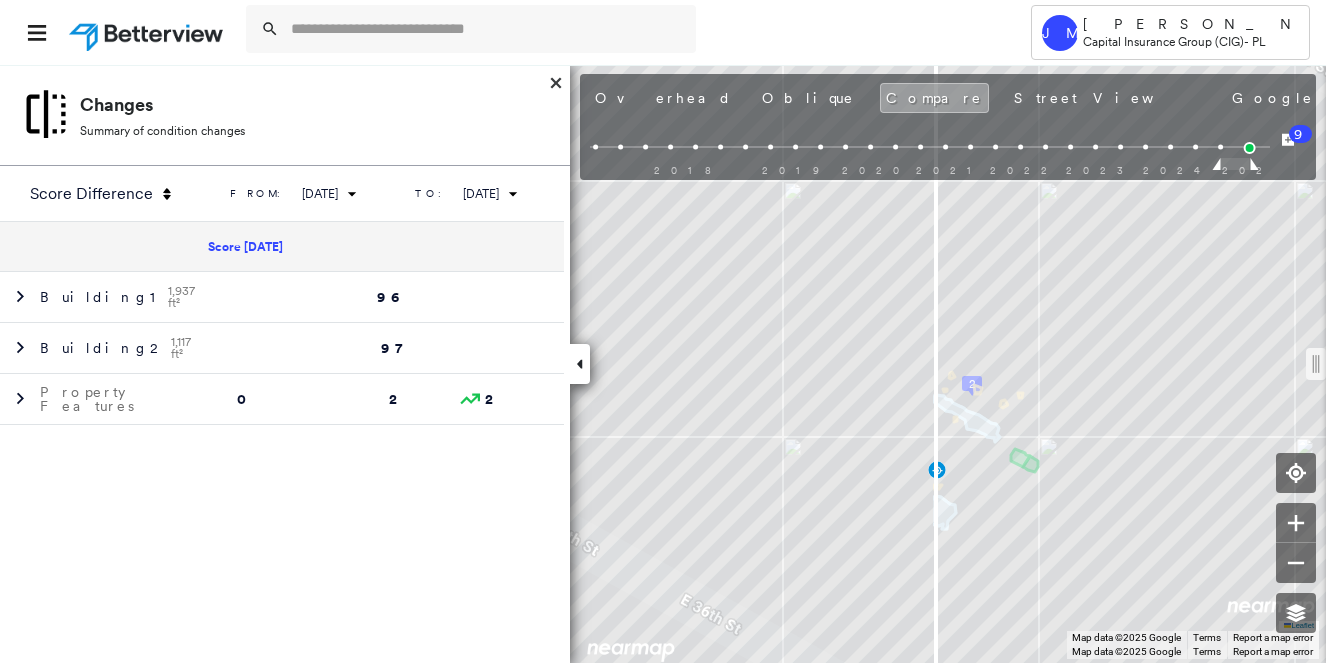 click on "Oblique" at bounding box center [808, 98] 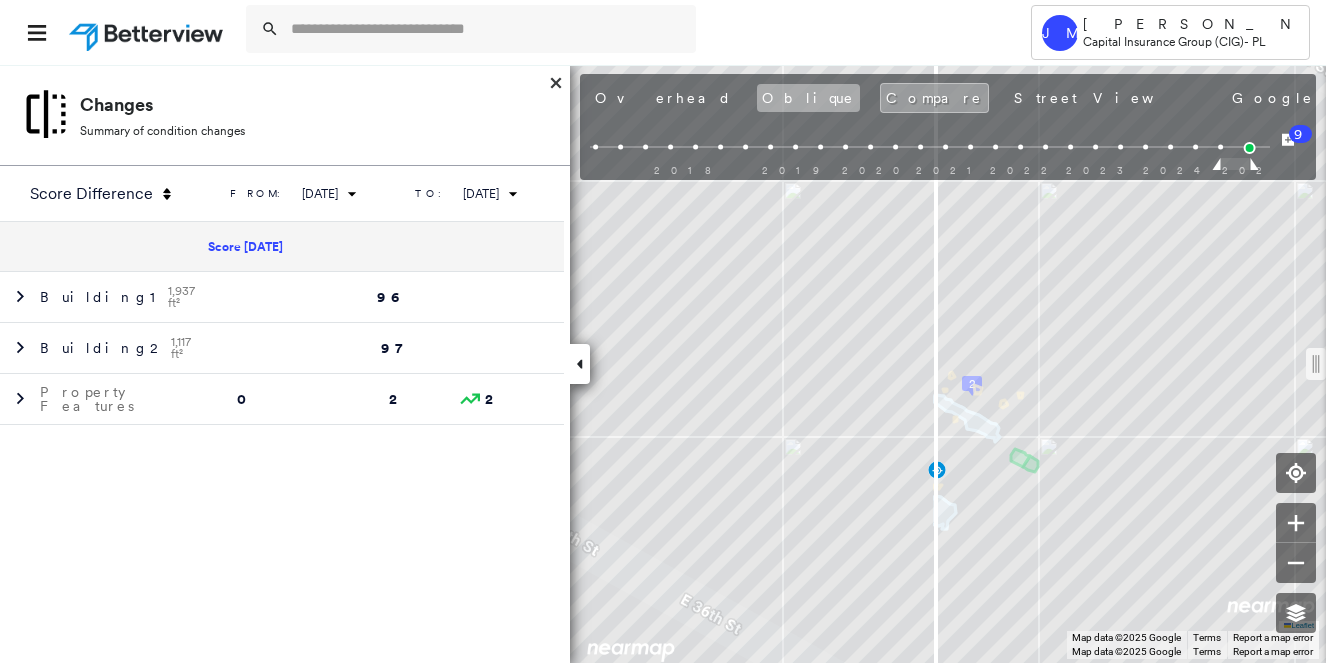 click on "Oblique" at bounding box center [808, 98] 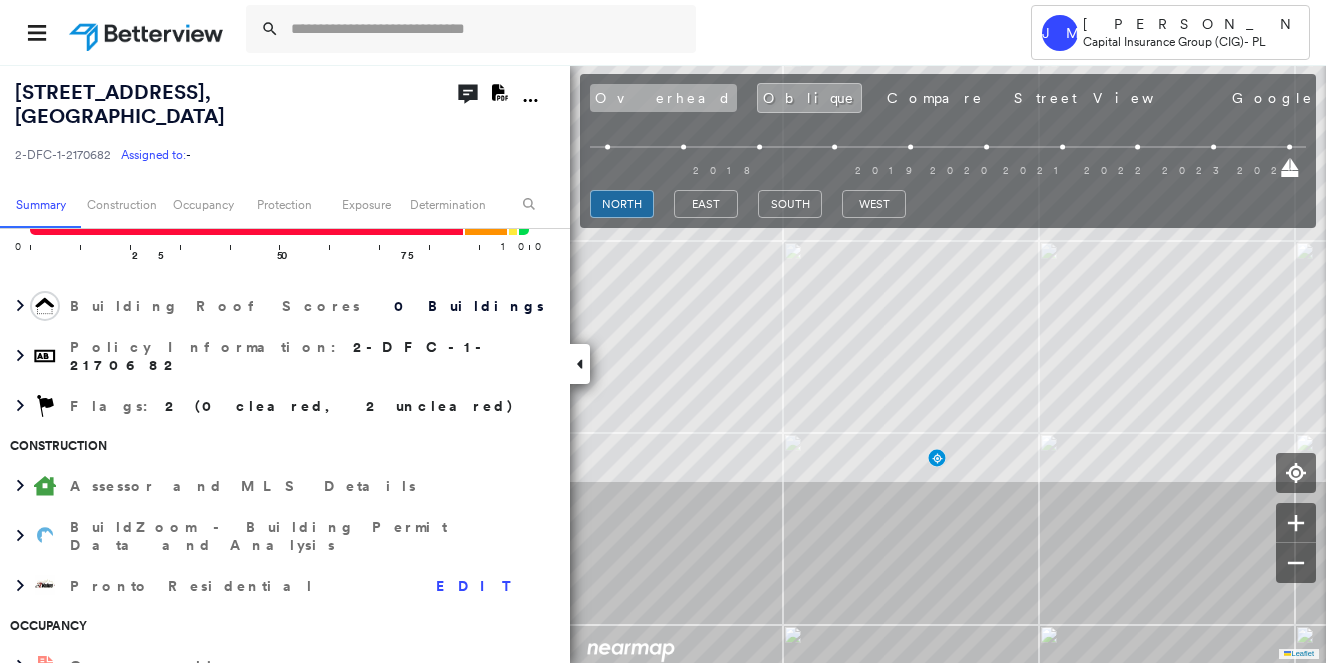 click on "Overhead" at bounding box center [663, 98] 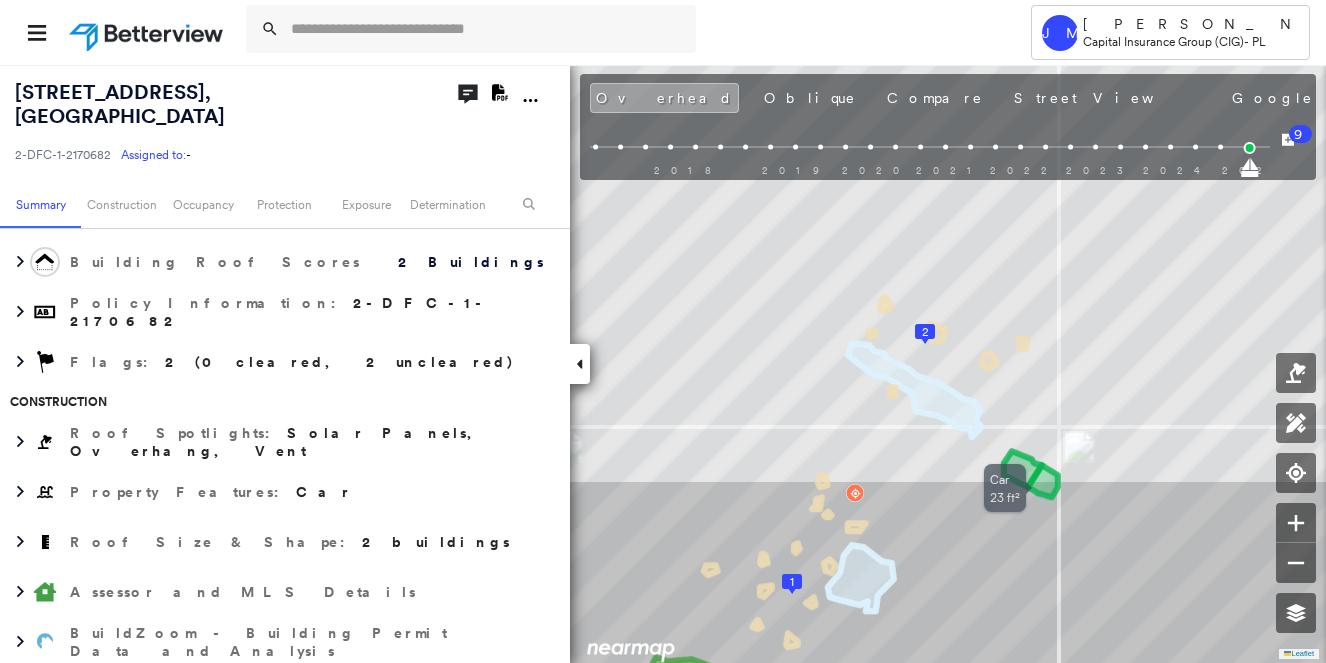 scroll, scrollTop: 0, scrollLeft: 0, axis: both 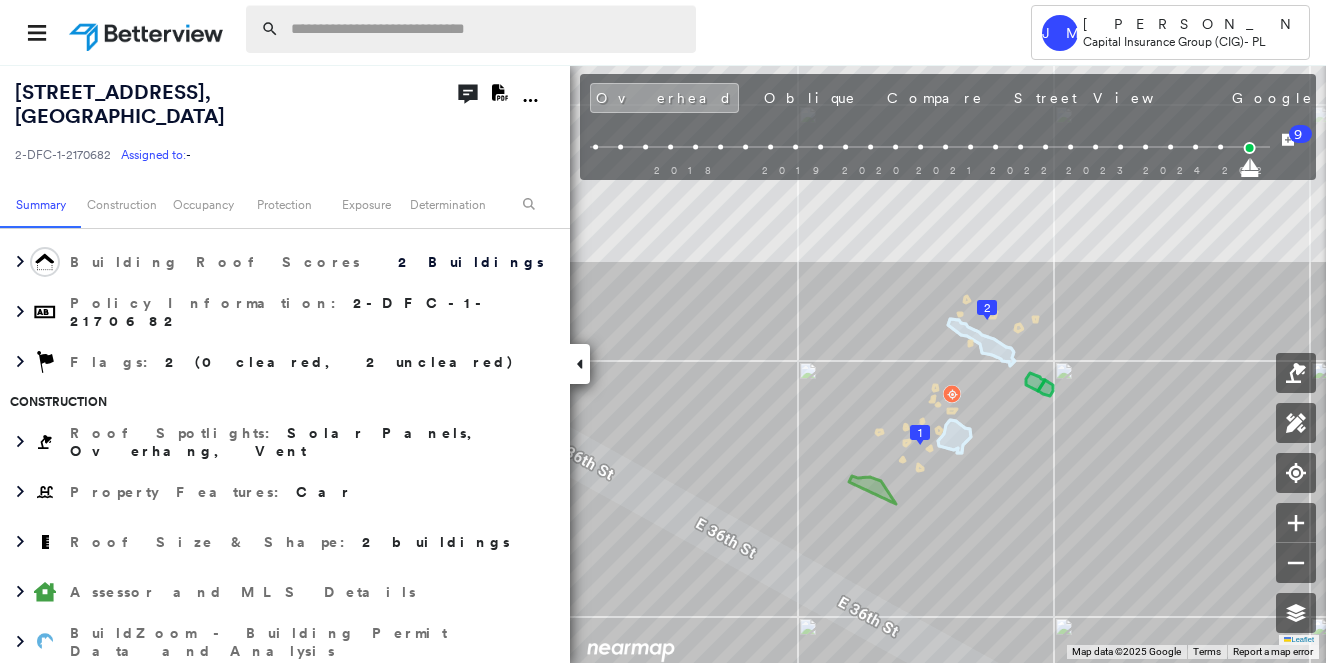 click at bounding box center [487, 29] 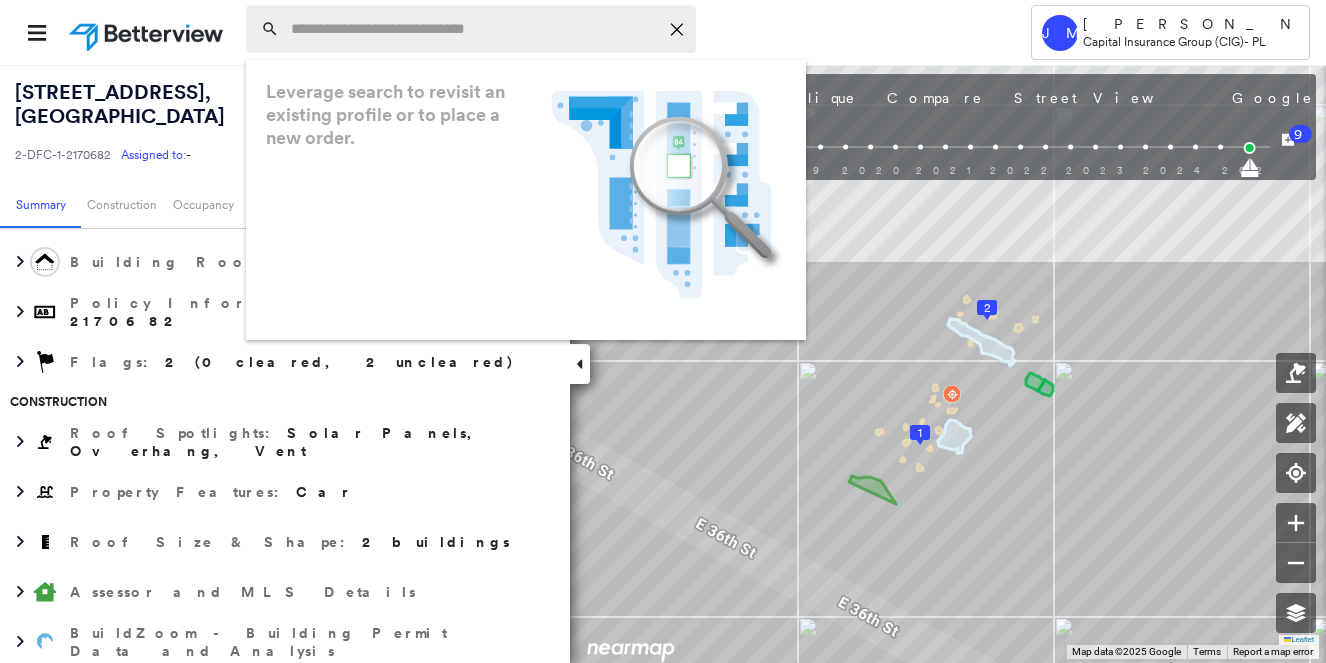 paste on "**********" 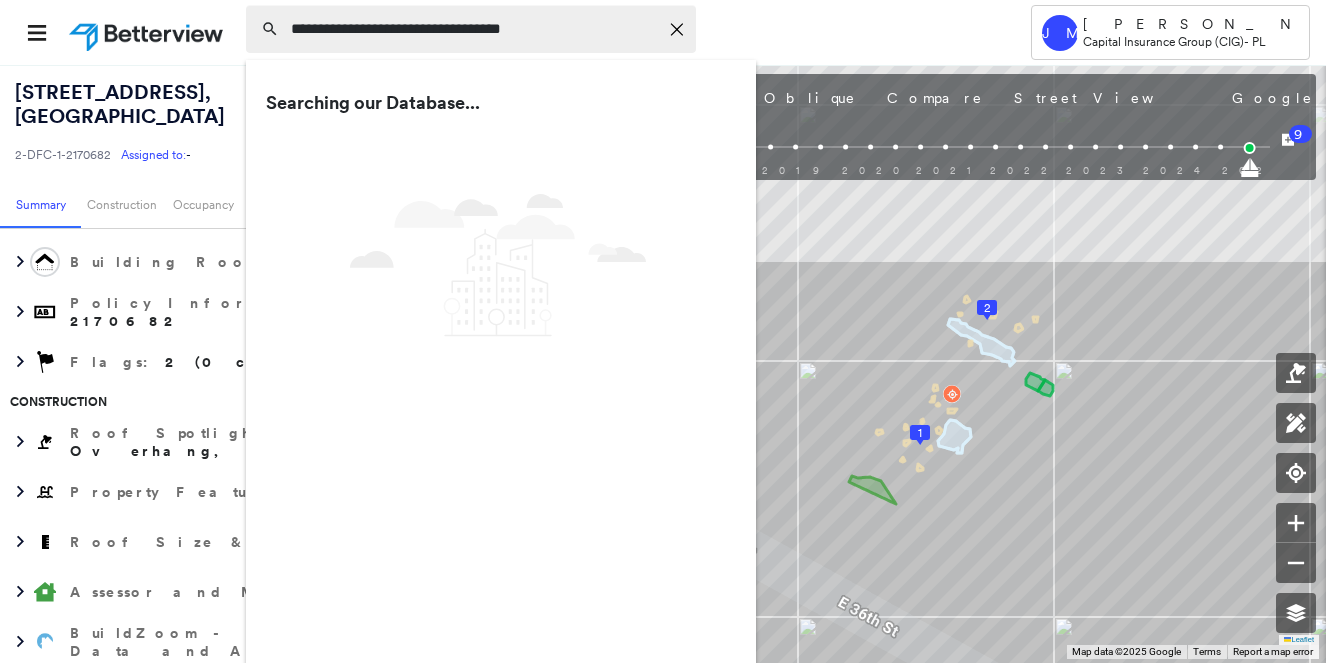 type on "**********" 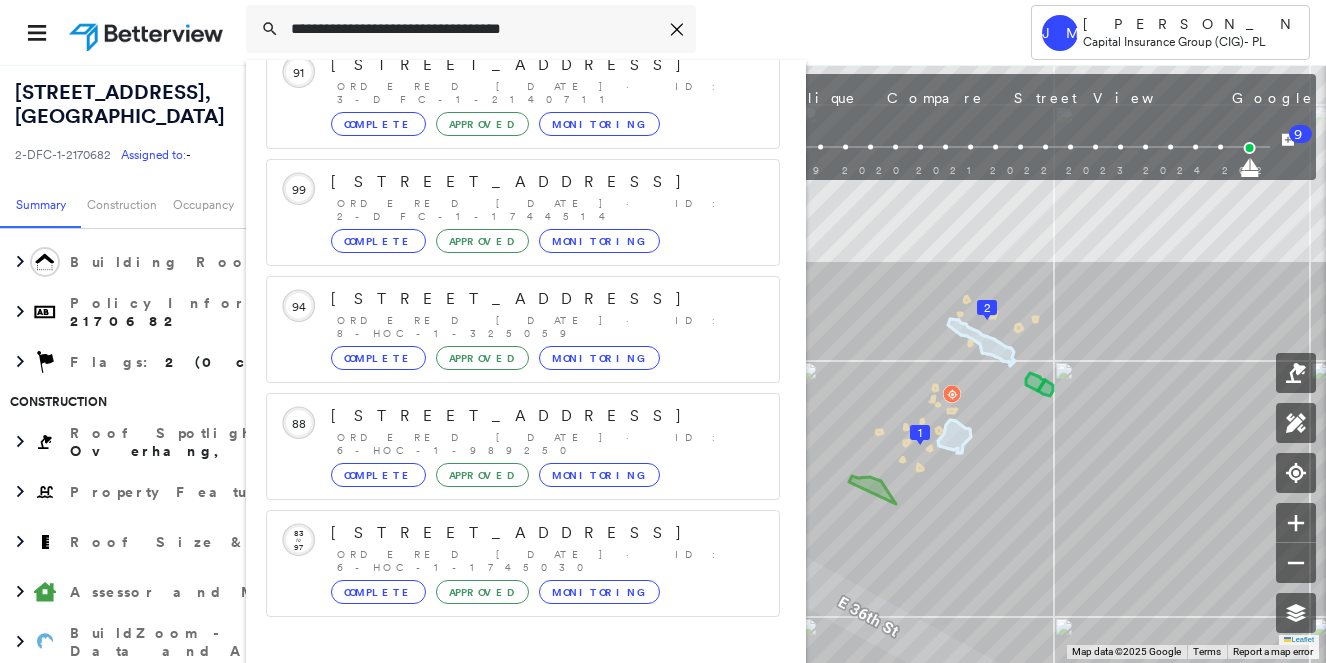 scroll, scrollTop: 161, scrollLeft: 0, axis: vertical 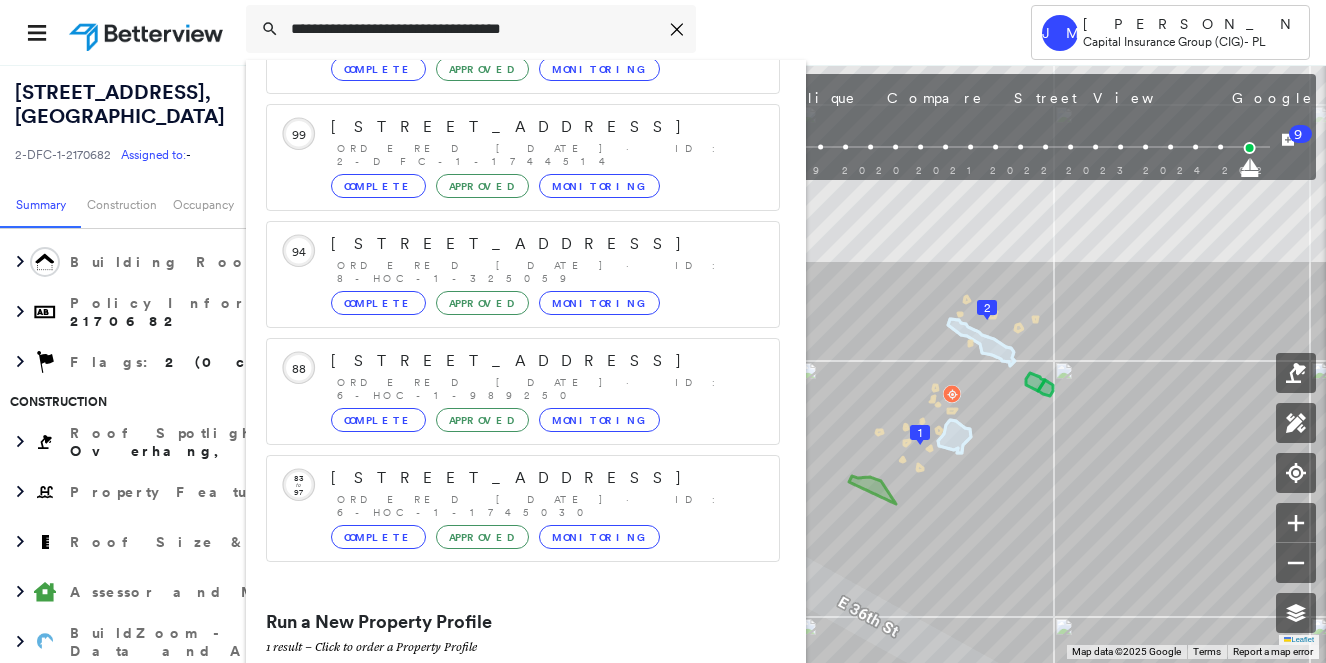drag, startPoint x: 412, startPoint y: 637, endPoint x: 434, endPoint y: 641, distance: 22.36068 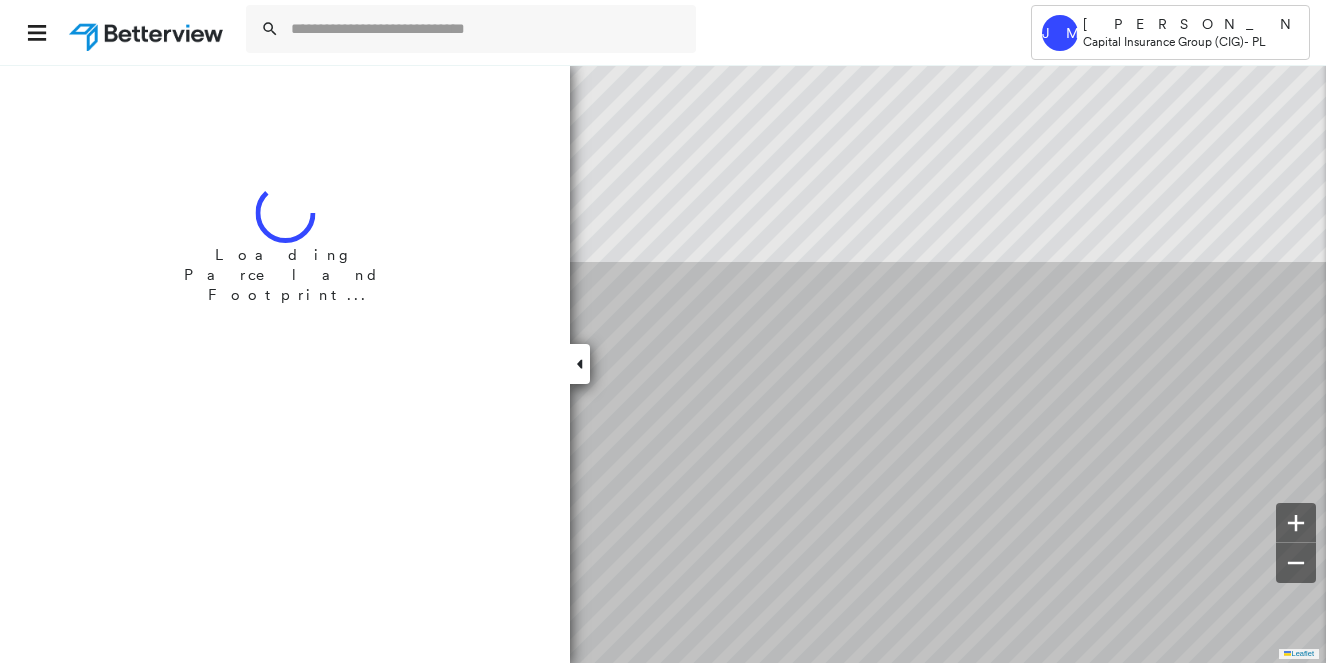 scroll, scrollTop: 0, scrollLeft: 0, axis: both 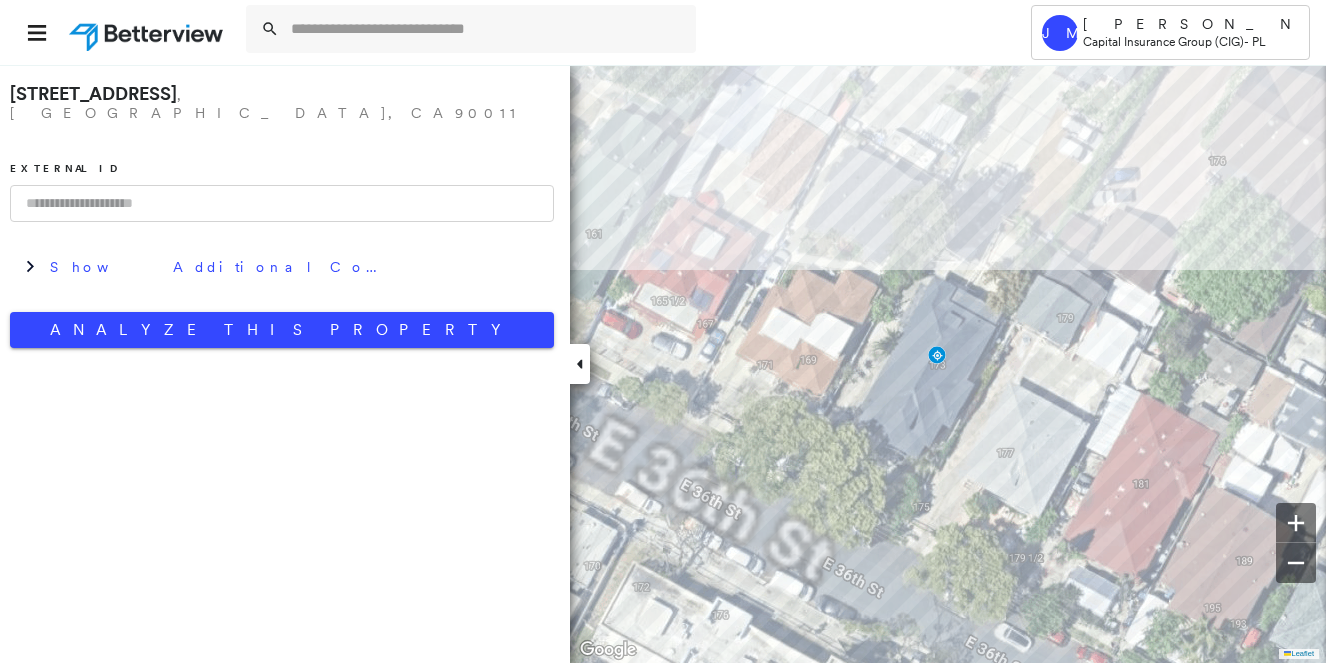 click on "175 1/2 East 36th Street , Los Angeles,  CA  90011 External ID   Show Additional Company Data Analyze This Property" at bounding box center [282, 211] 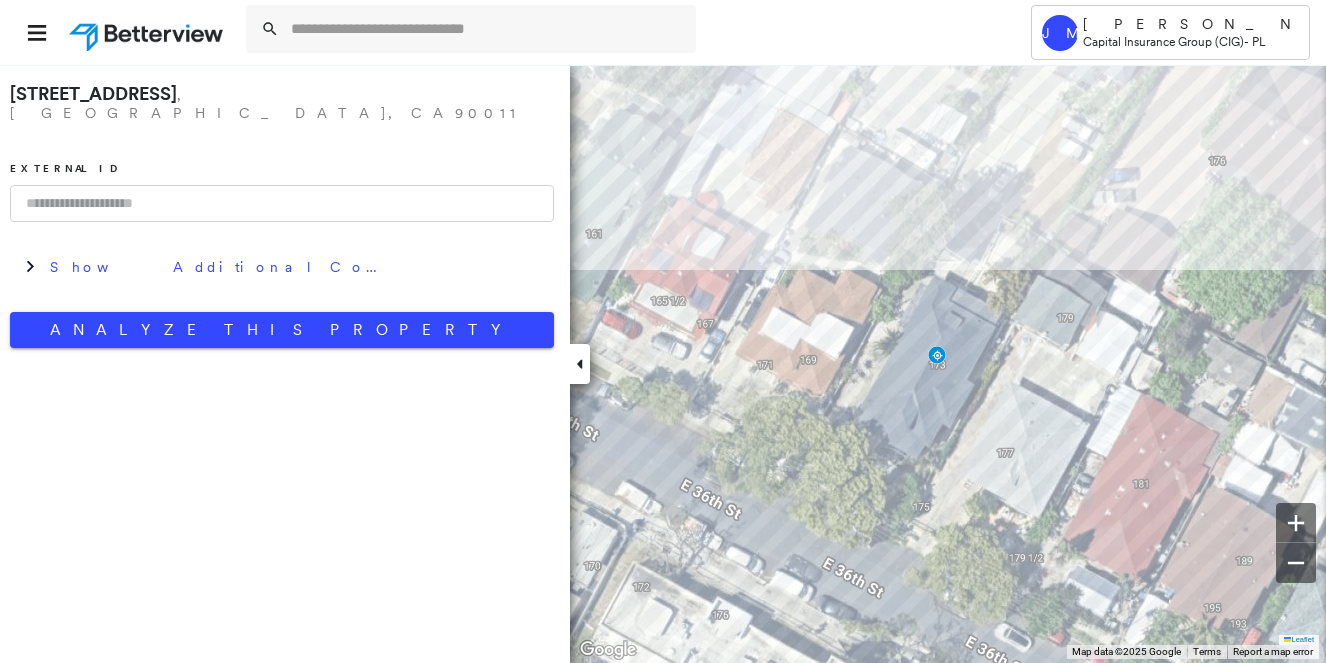 click at bounding box center (282, 203) 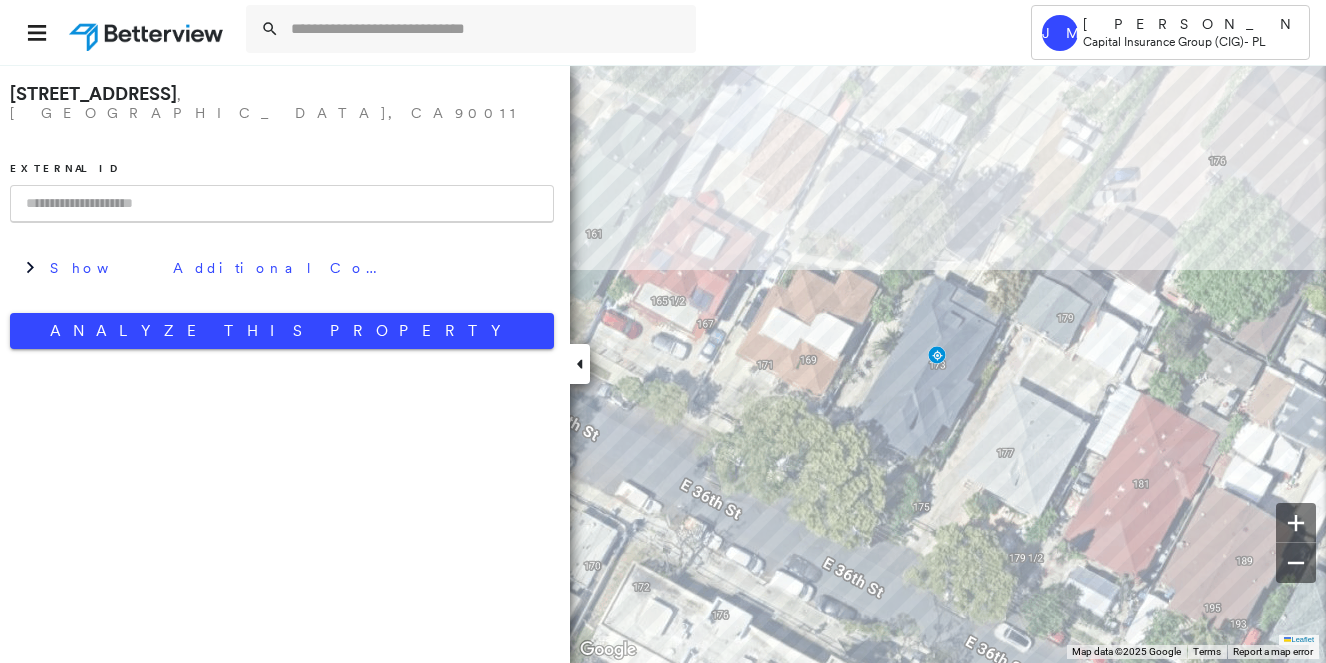 paste on "**********" 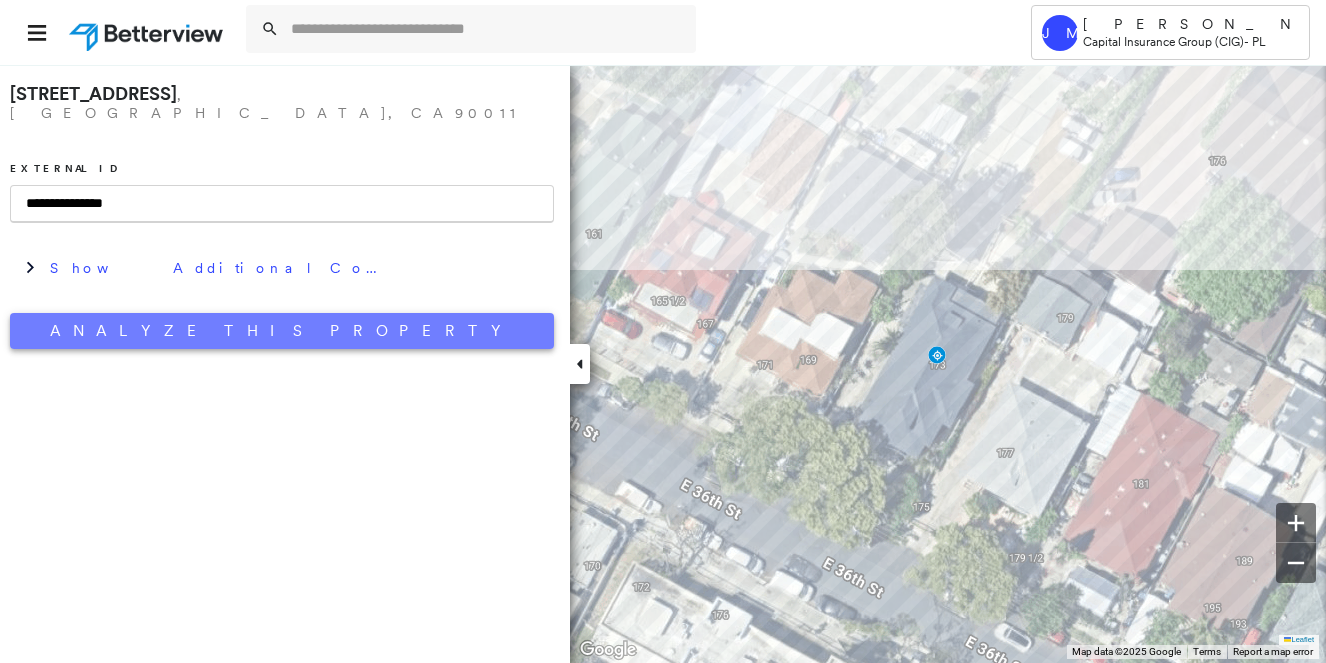type on "**********" 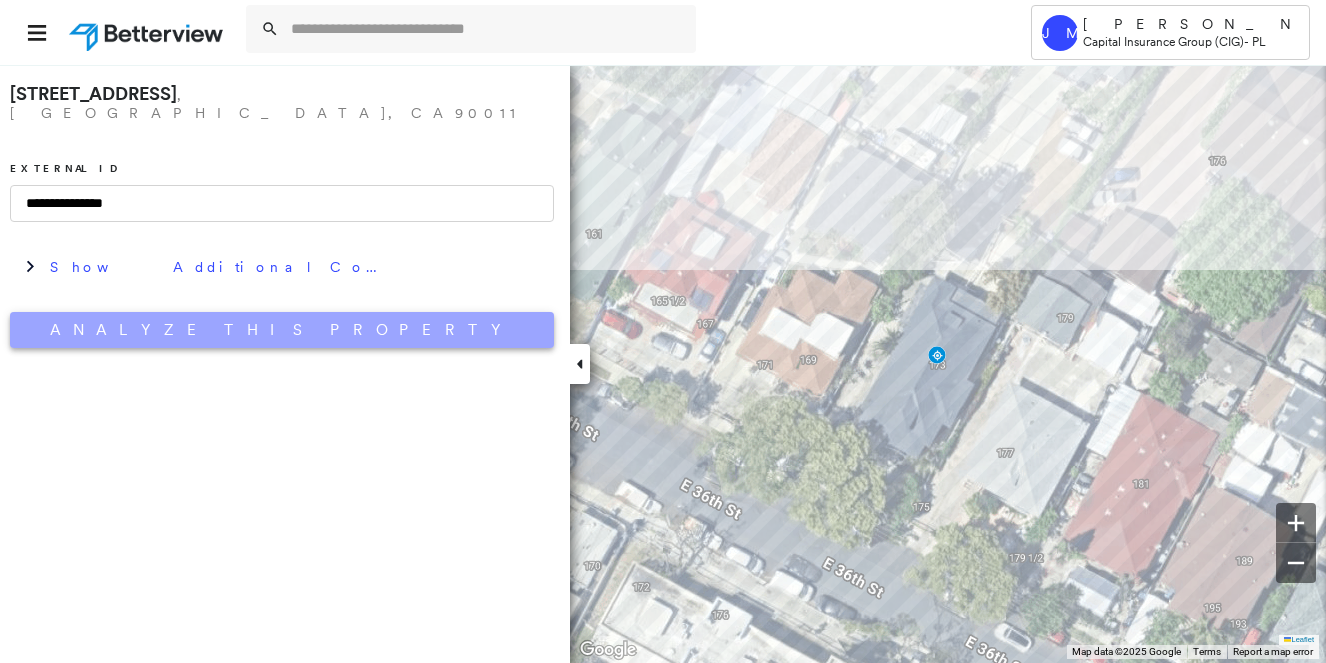 click on "Analyze This Property" at bounding box center [282, 330] 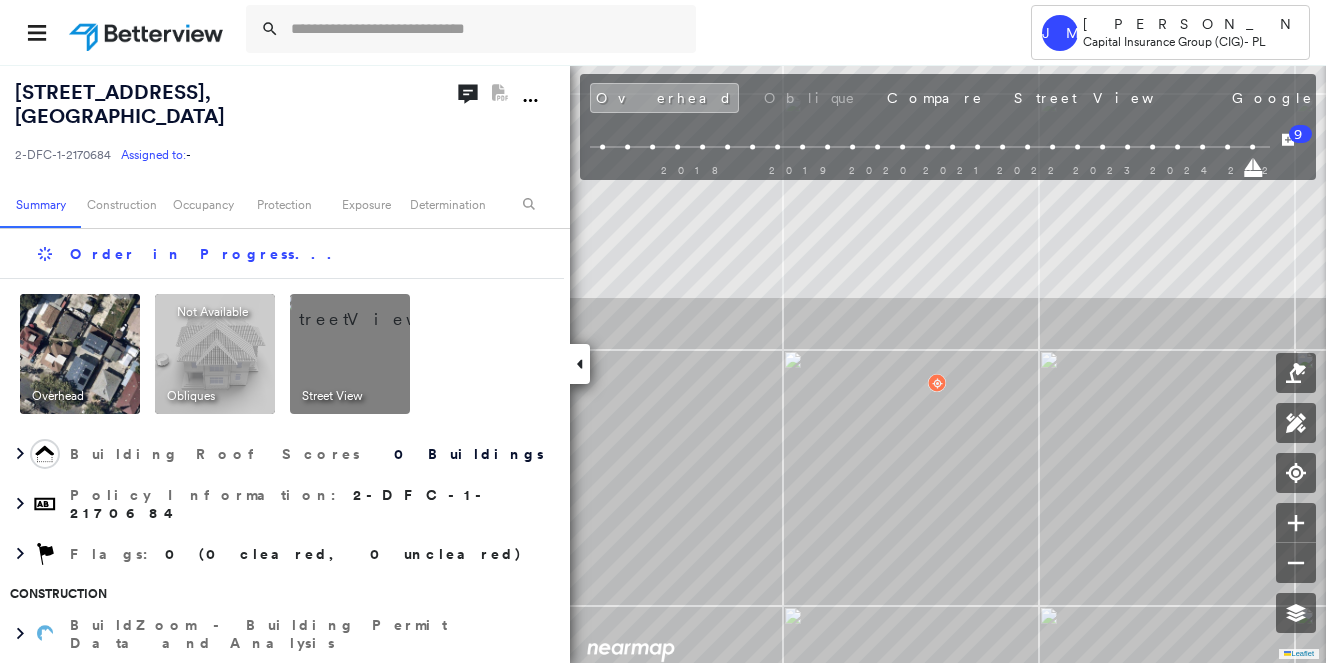 scroll, scrollTop: 0, scrollLeft: 0, axis: both 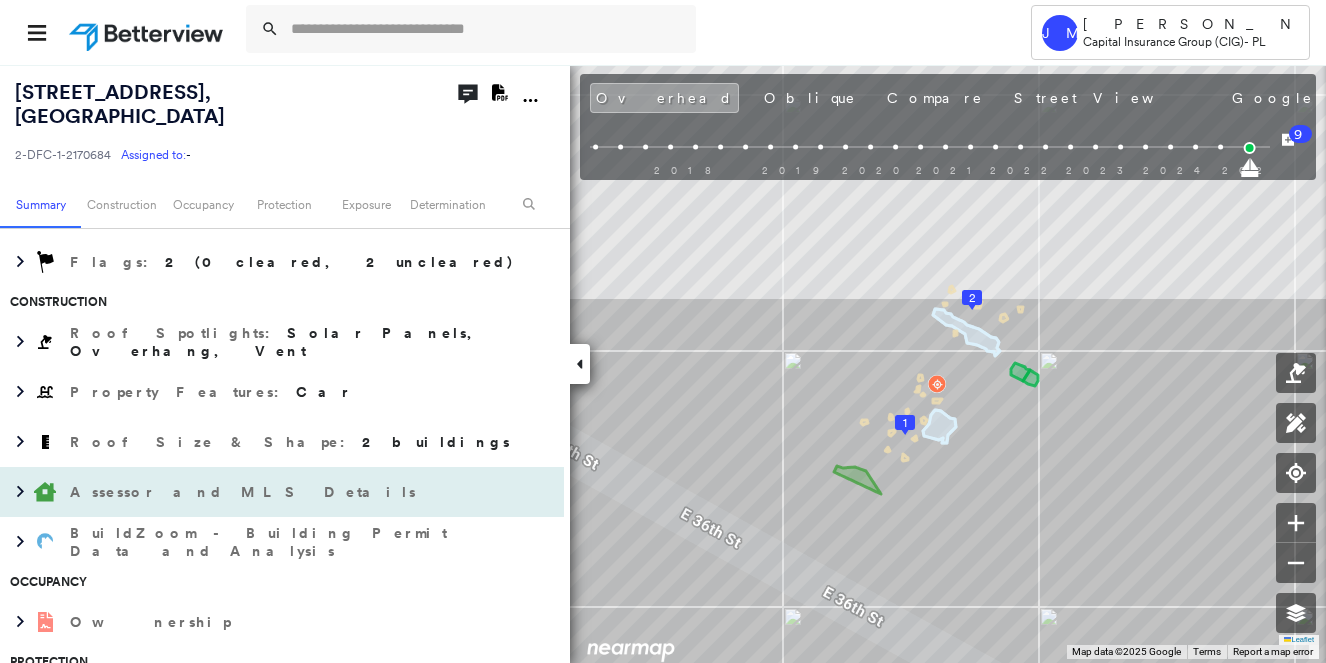 click on "Assessor and MLS Details" at bounding box center (245, 492) 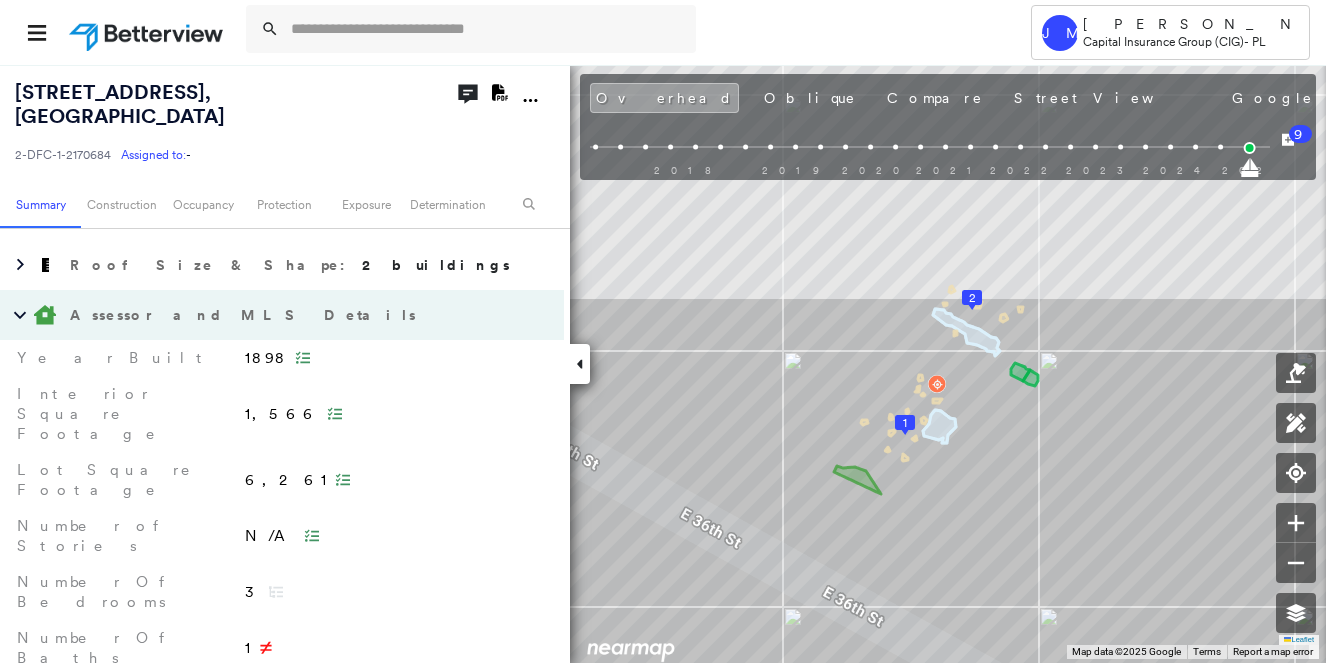 scroll, scrollTop: 600, scrollLeft: 0, axis: vertical 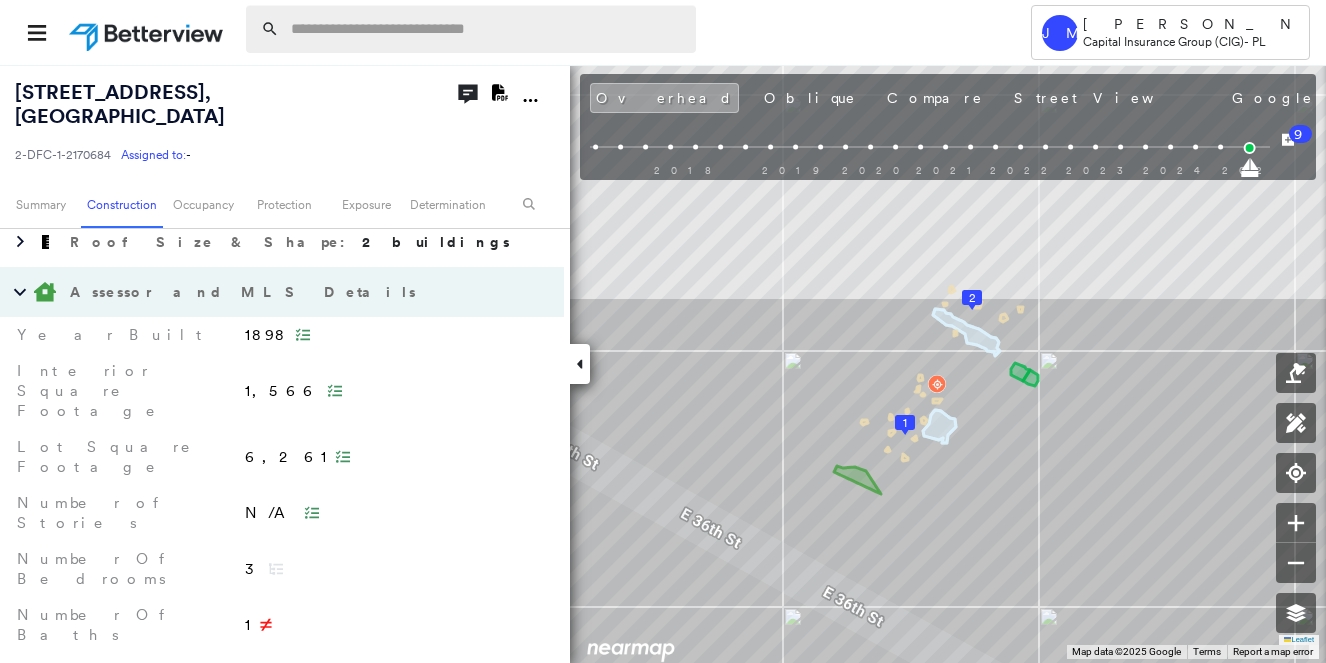 click at bounding box center [487, 29] 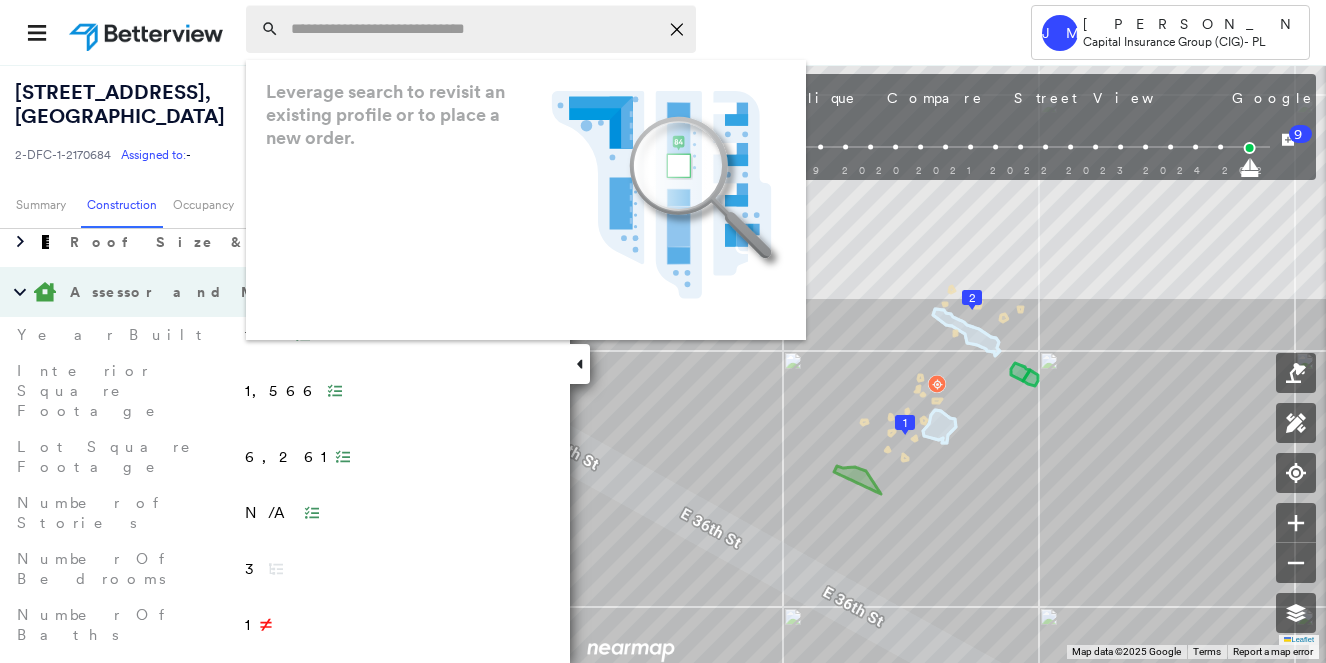 paste on "**********" 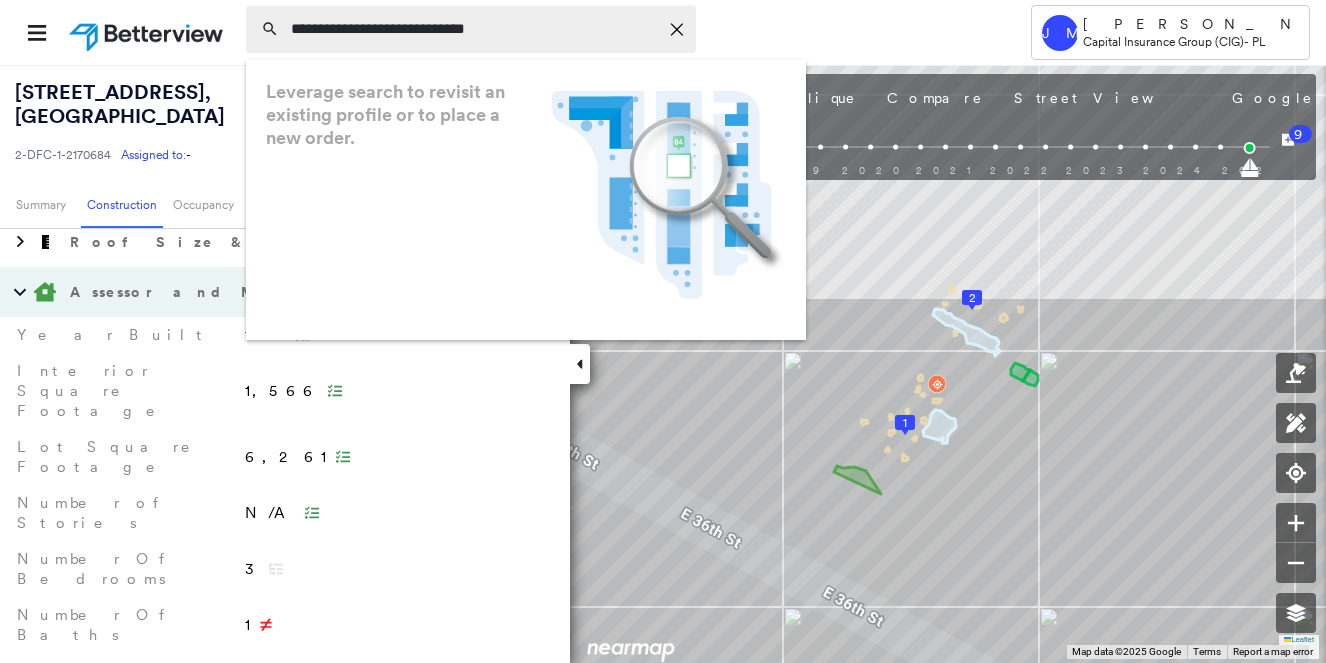 type on "**********" 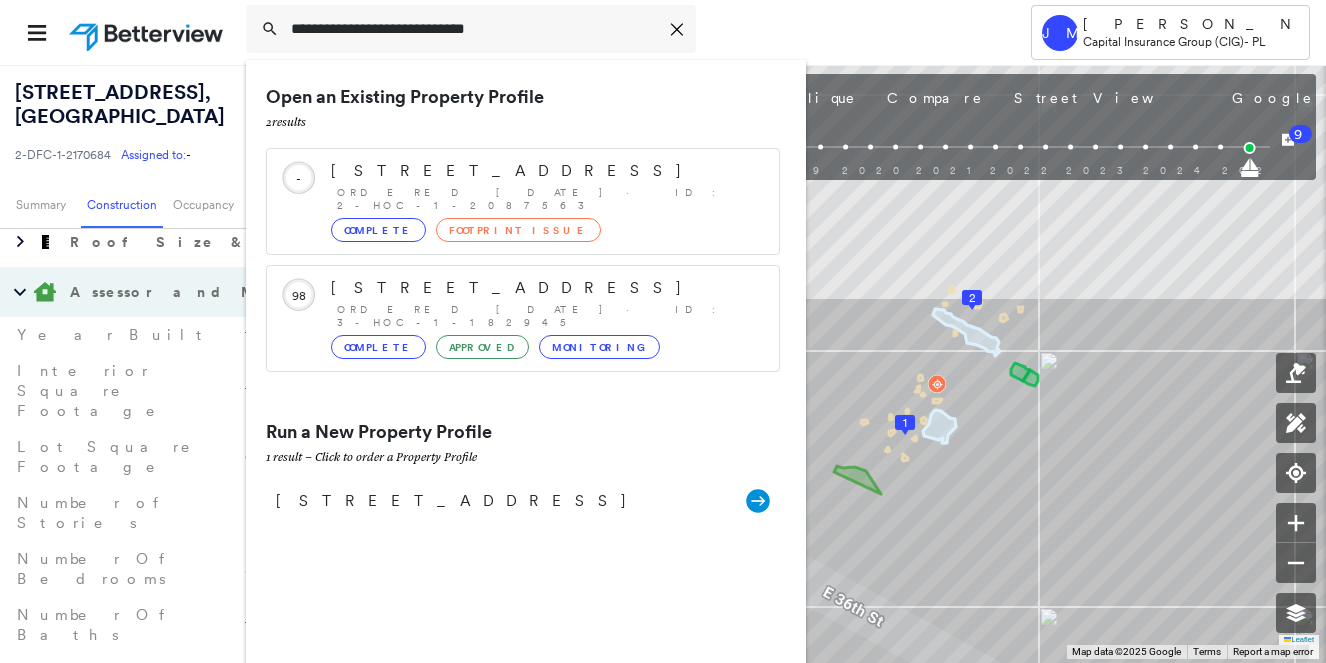 drag, startPoint x: 355, startPoint y: 471, endPoint x: 225, endPoint y: 483, distance: 130.55267 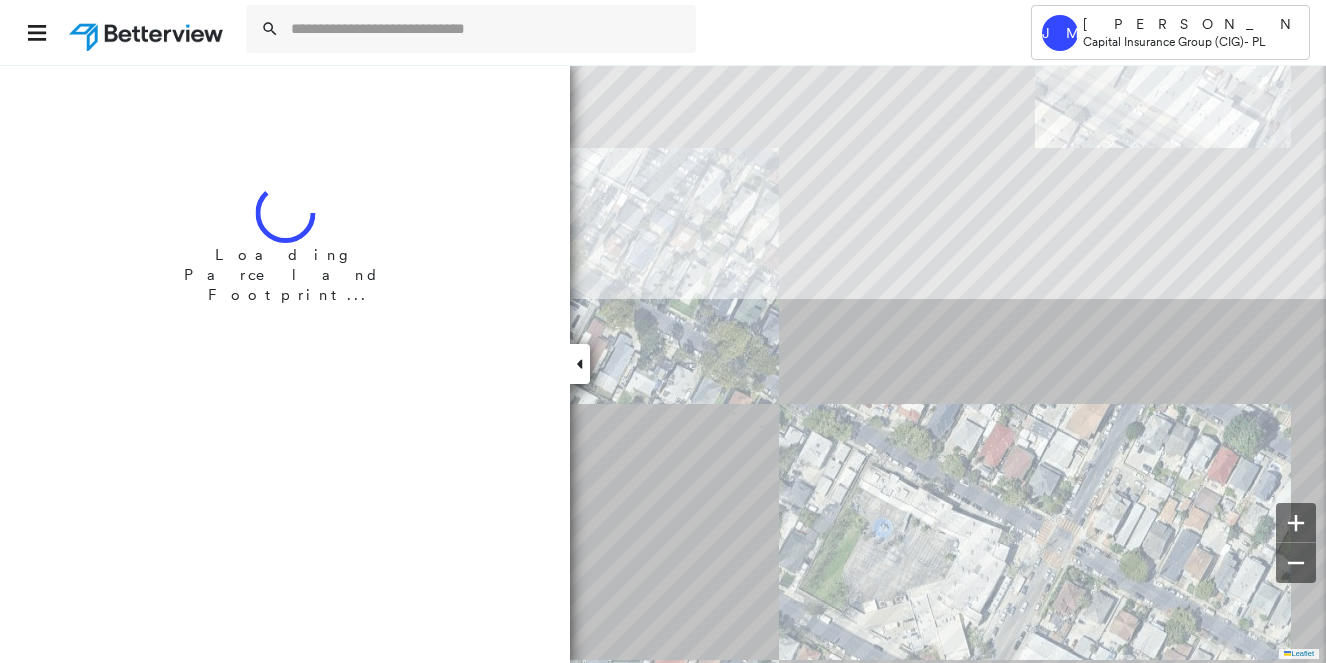 scroll, scrollTop: 0, scrollLeft: 0, axis: both 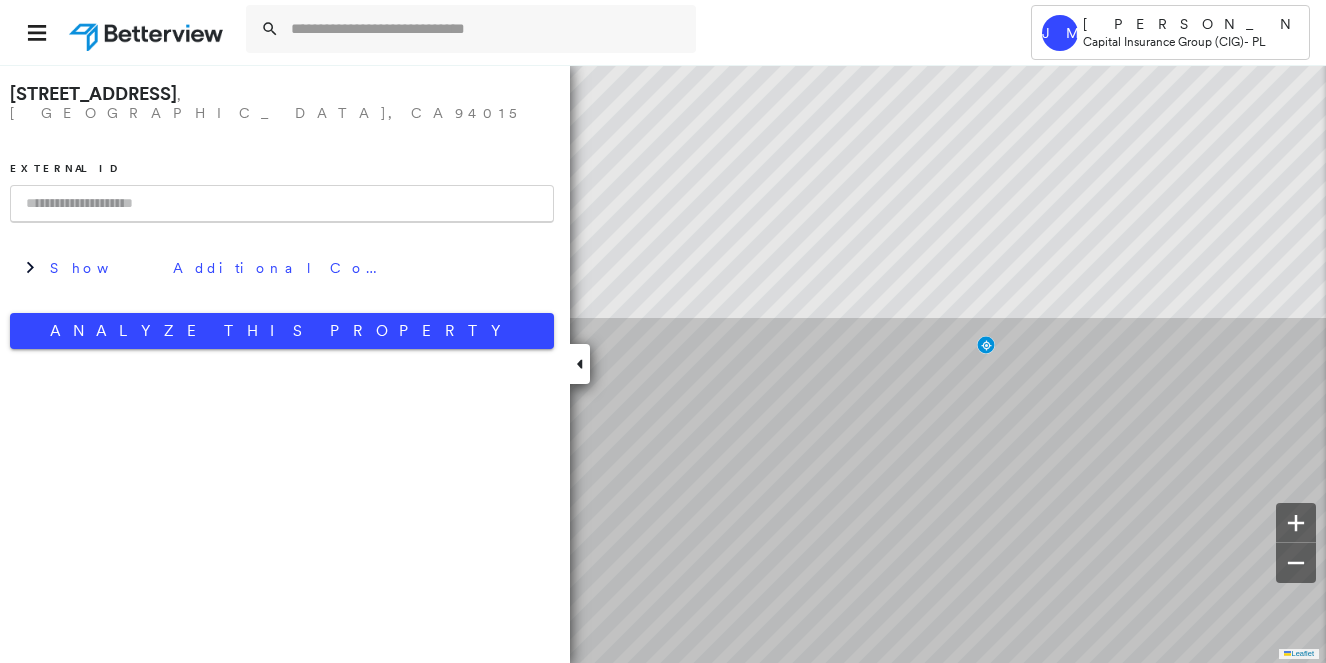 click at bounding box center [282, 204] 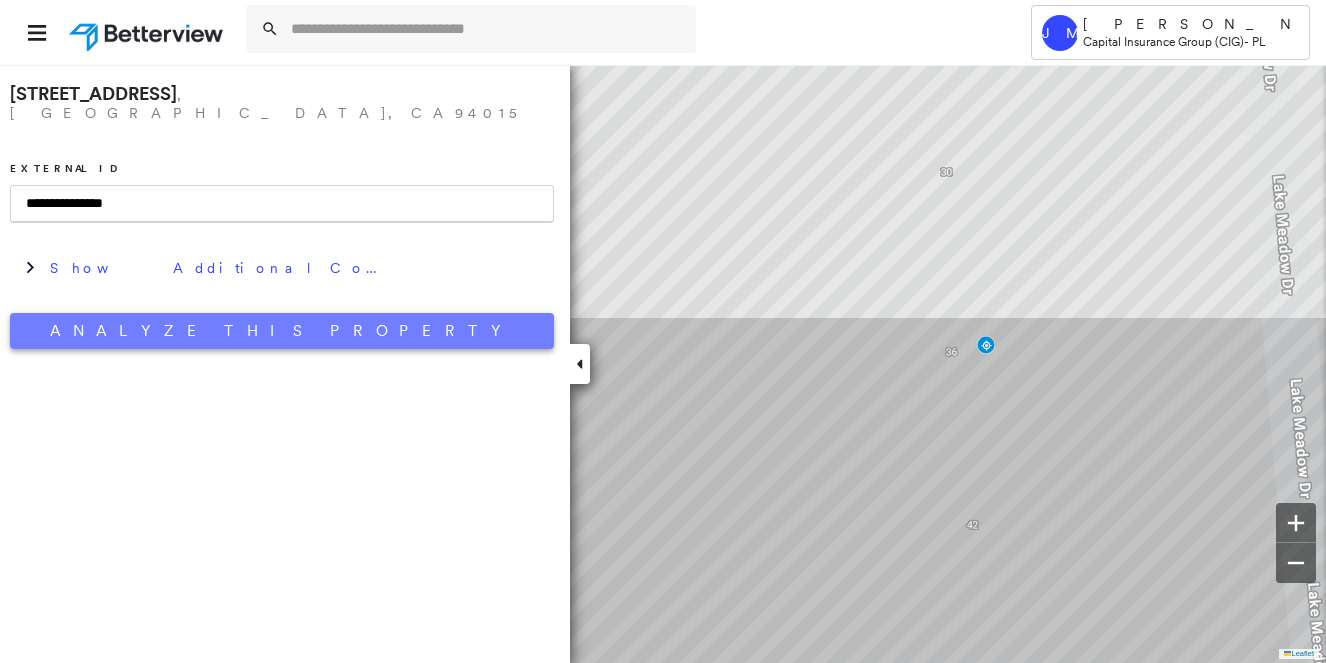type on "**********" 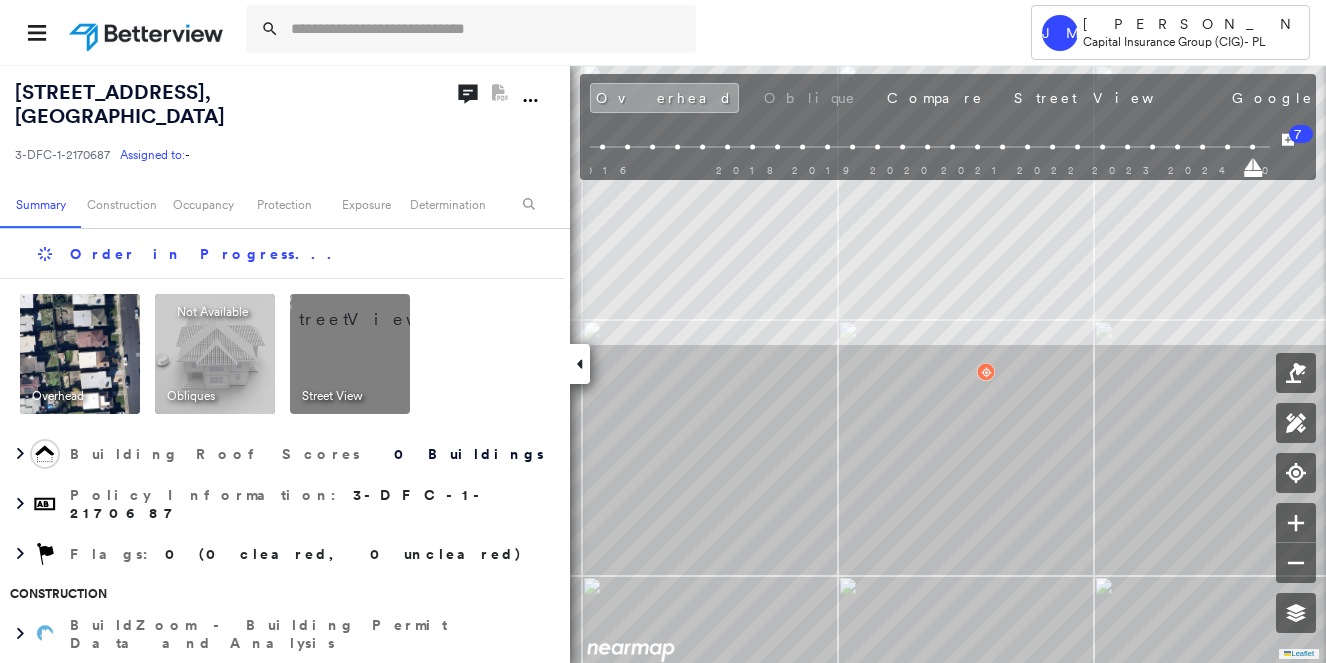 scroll, scrollTop: 0, scrollLeft: 0, axis: both 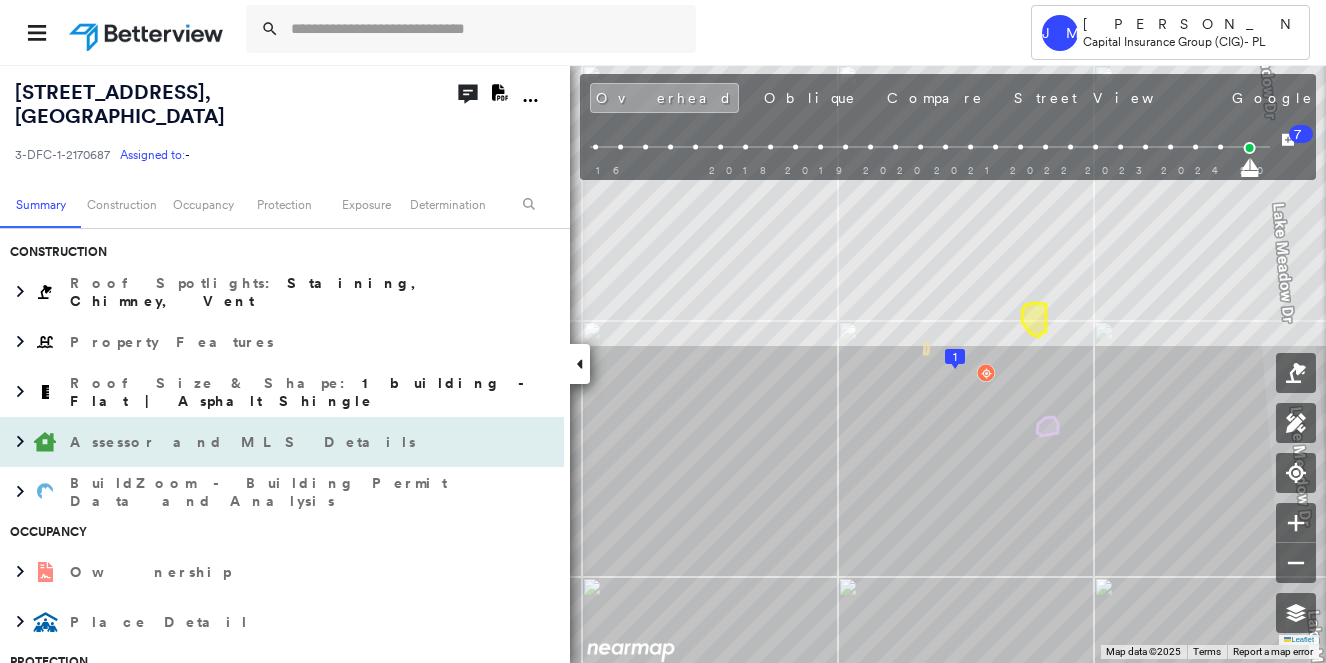 click on "Assessor and MLS Details" at bounding box center (245, 442) 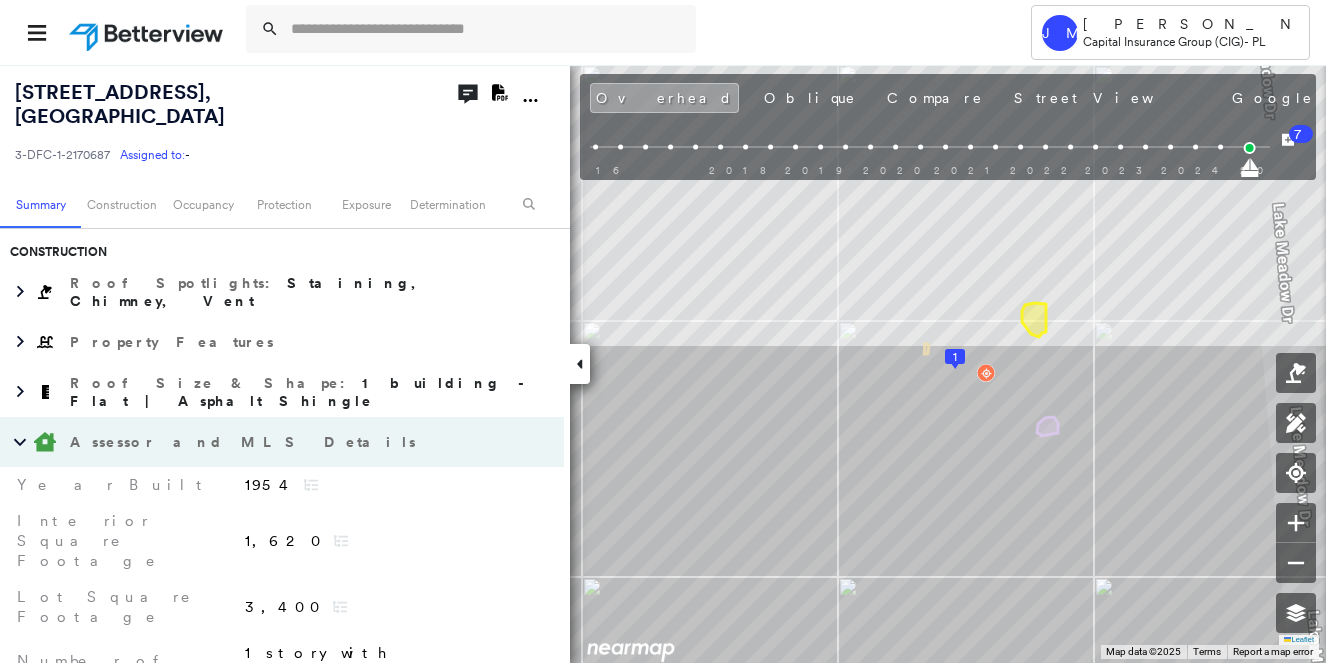 click on "Assessor and MLS Details" at bounding box center [245, 442] 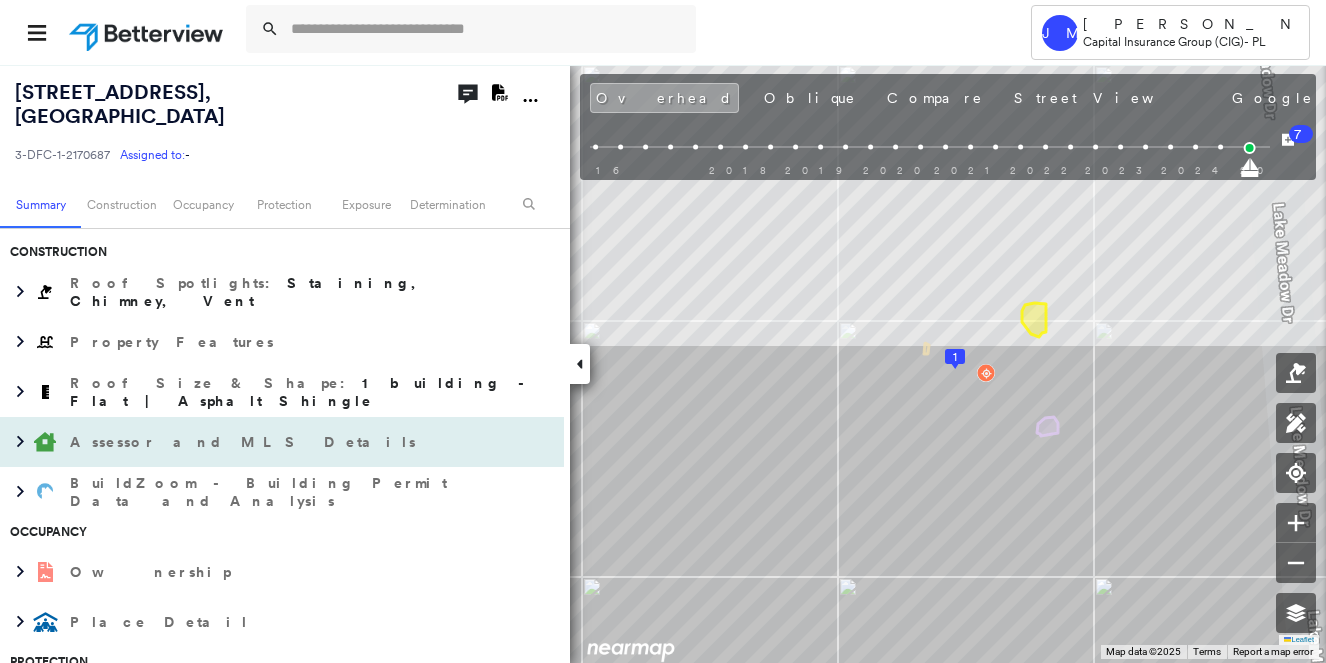 scroll, scrollTop: 550, scrollLeft: 0, axis: vertical 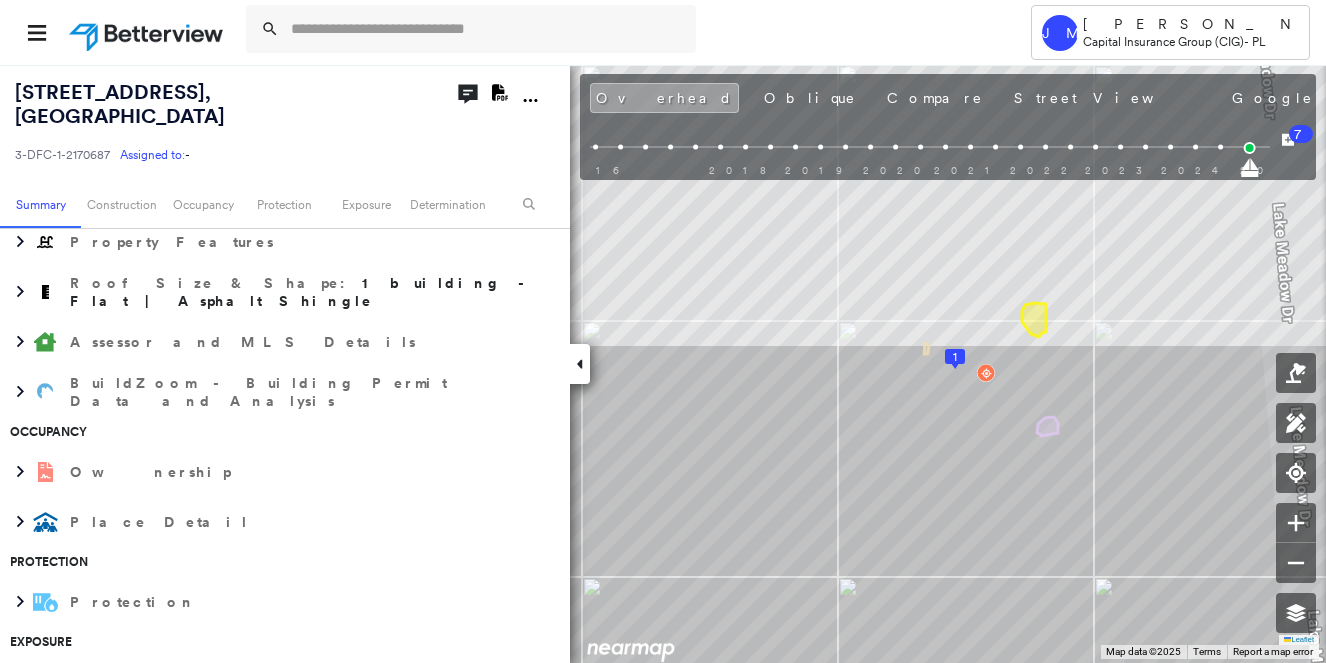 click on "Occupancy" at bounding box center [277, 432] 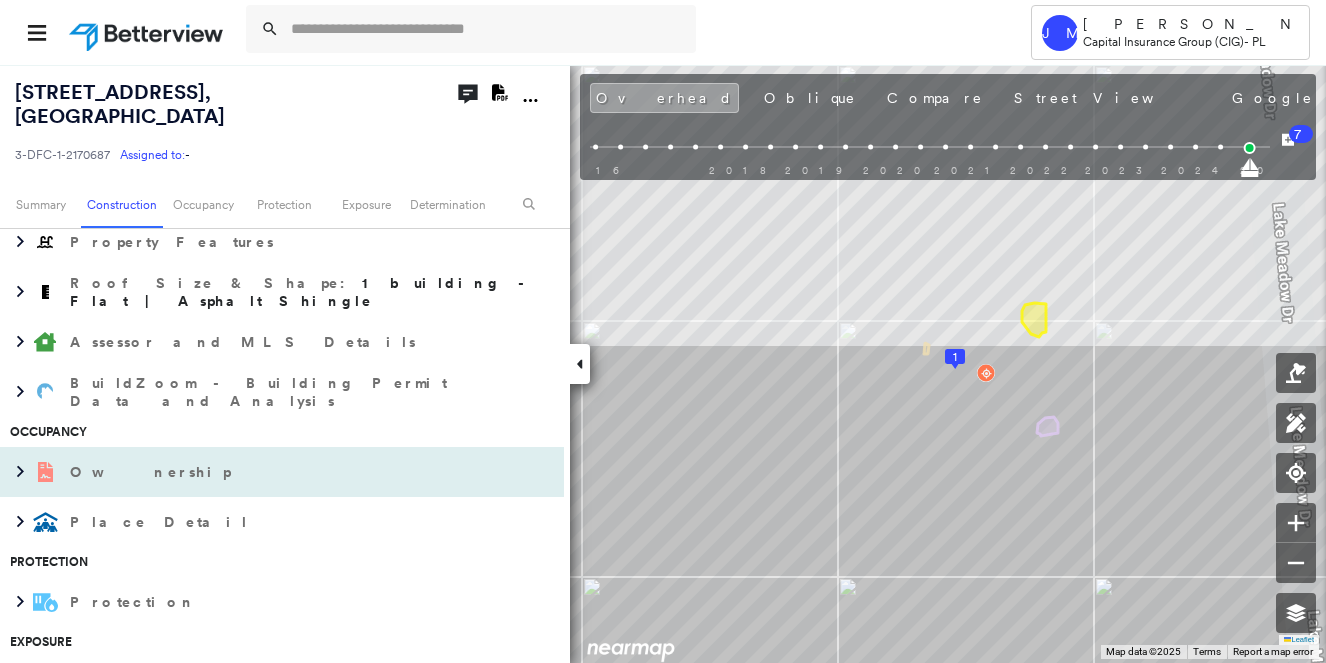 click on "Ownership" at bounding box center [262, 472] 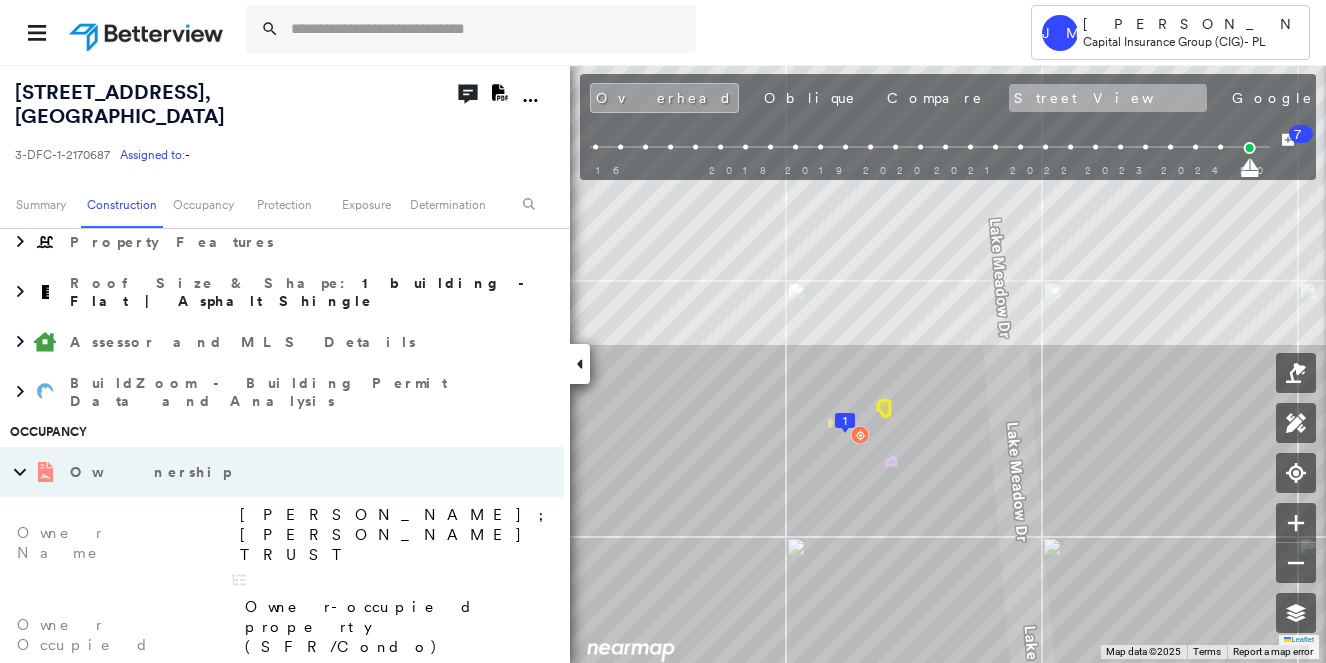 click on "Street View" at bounding box center [1108, 98] 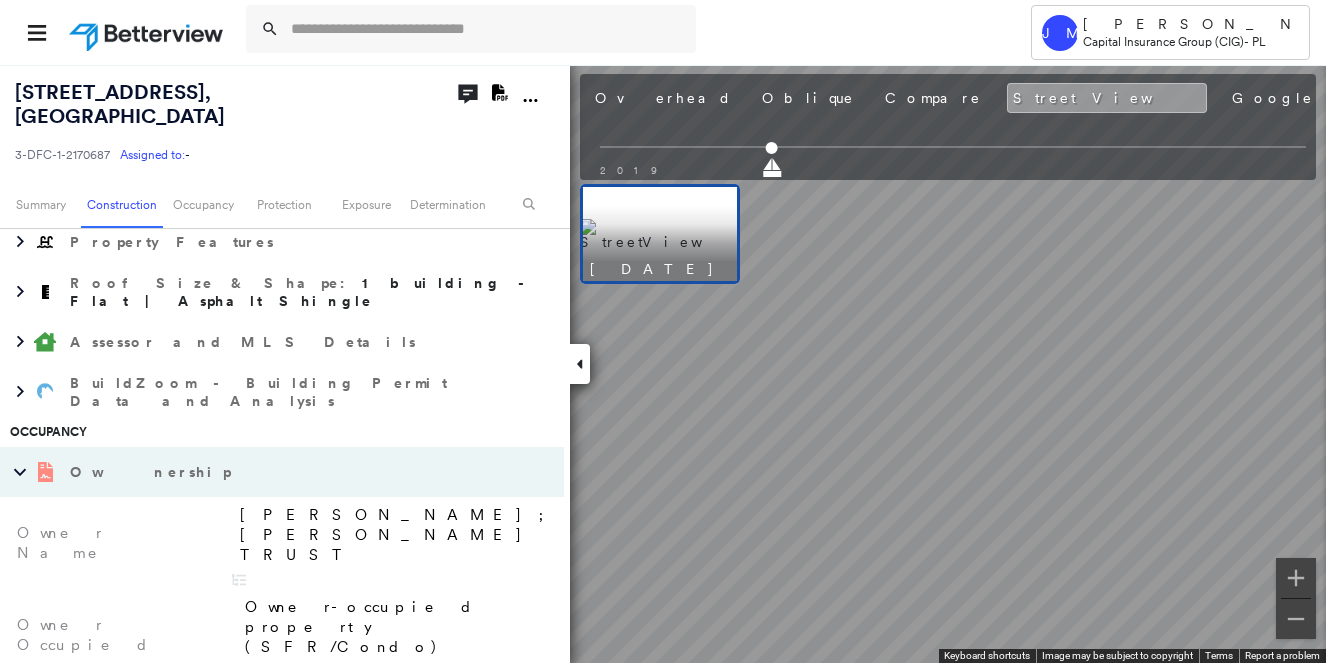 scroll, scrollTop: 0, scrollLeft: 0, axis: both 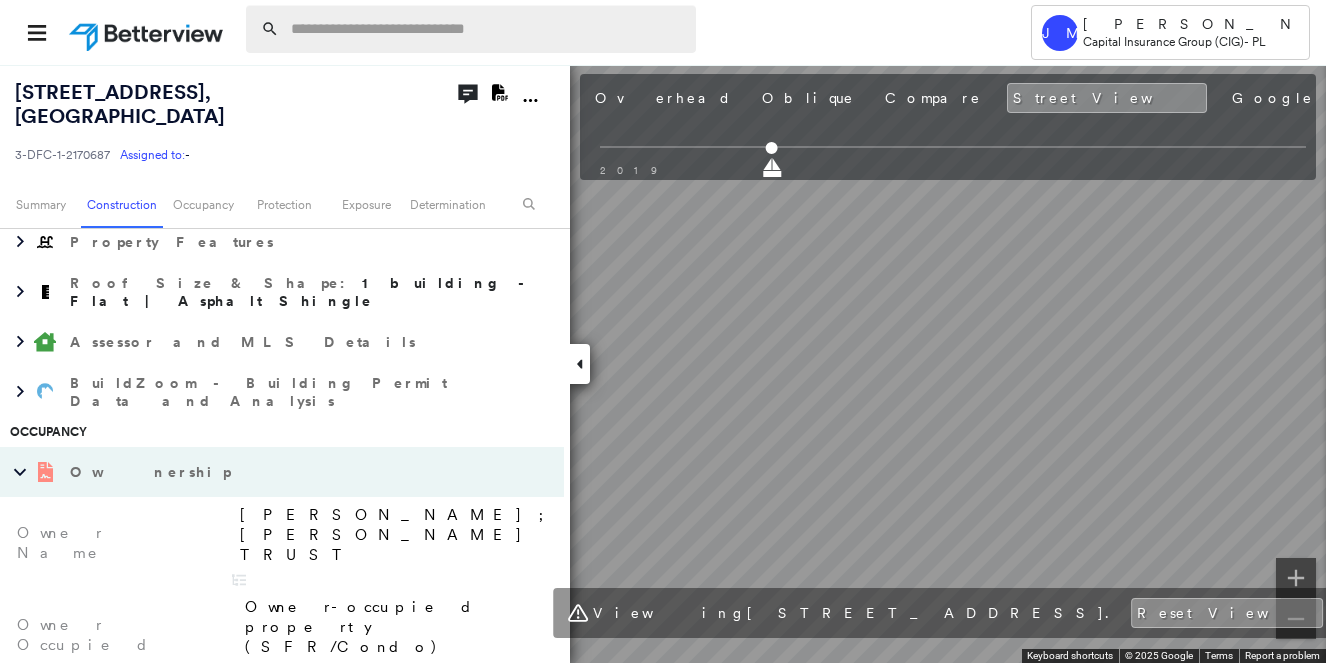click at bounding box center (487, 29) 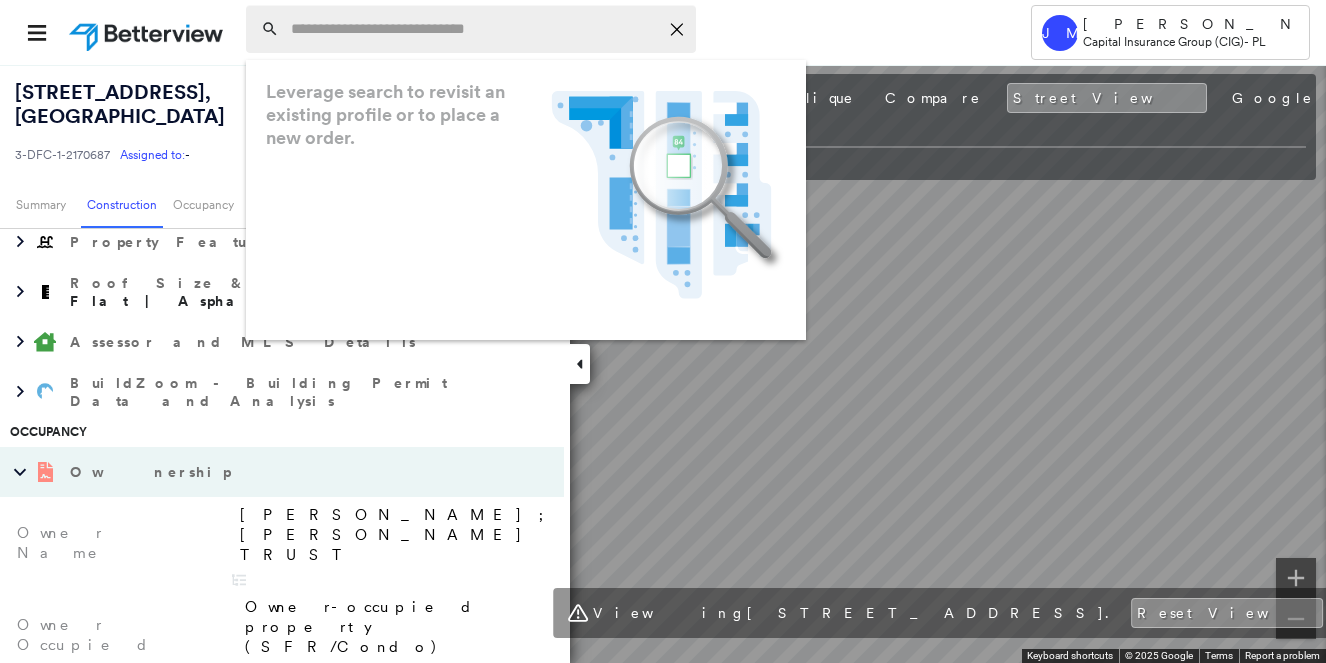 paste on "**********" 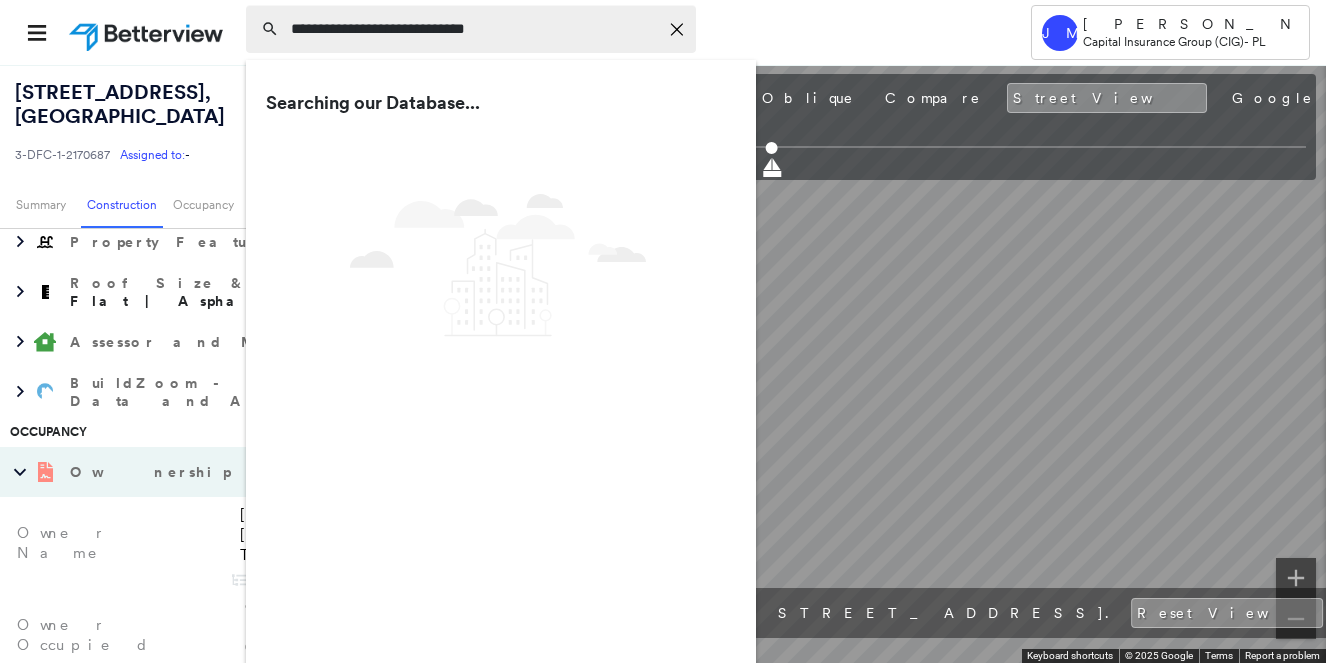 type on "**********" 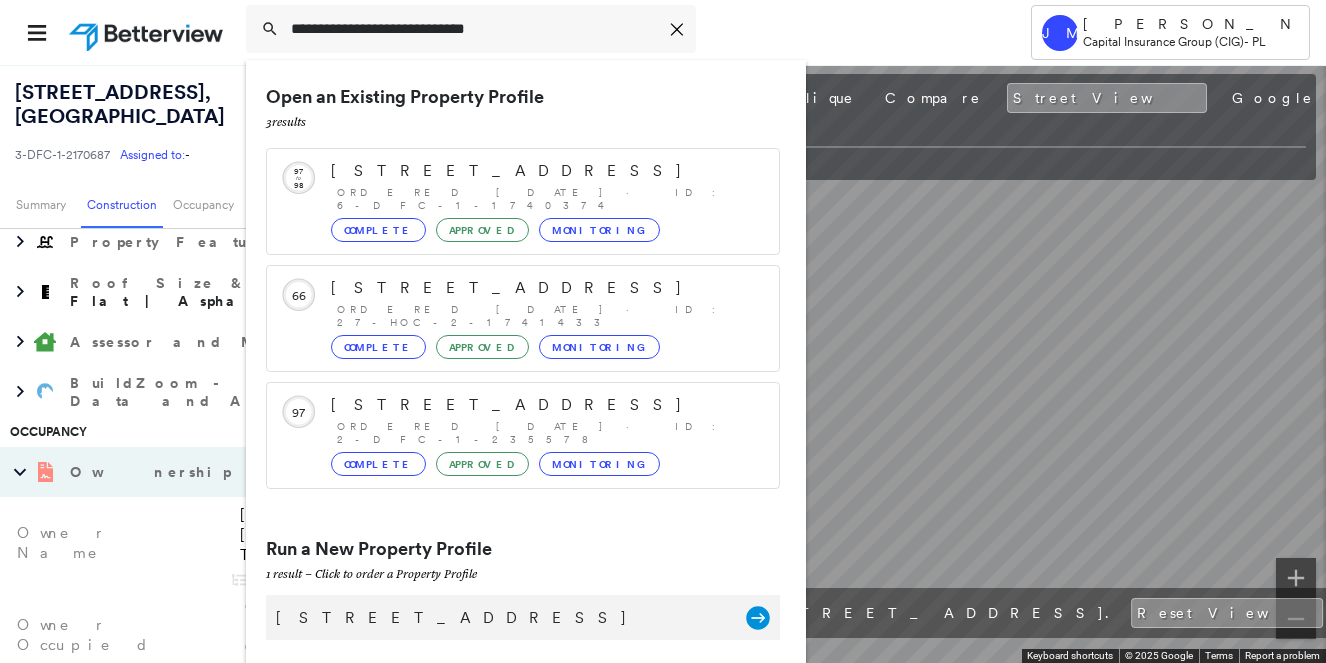 click on "4436 Cascadia Ave S, Seattle, WA 98118 Group Created with Sketch." at bounding box center (523, 617) 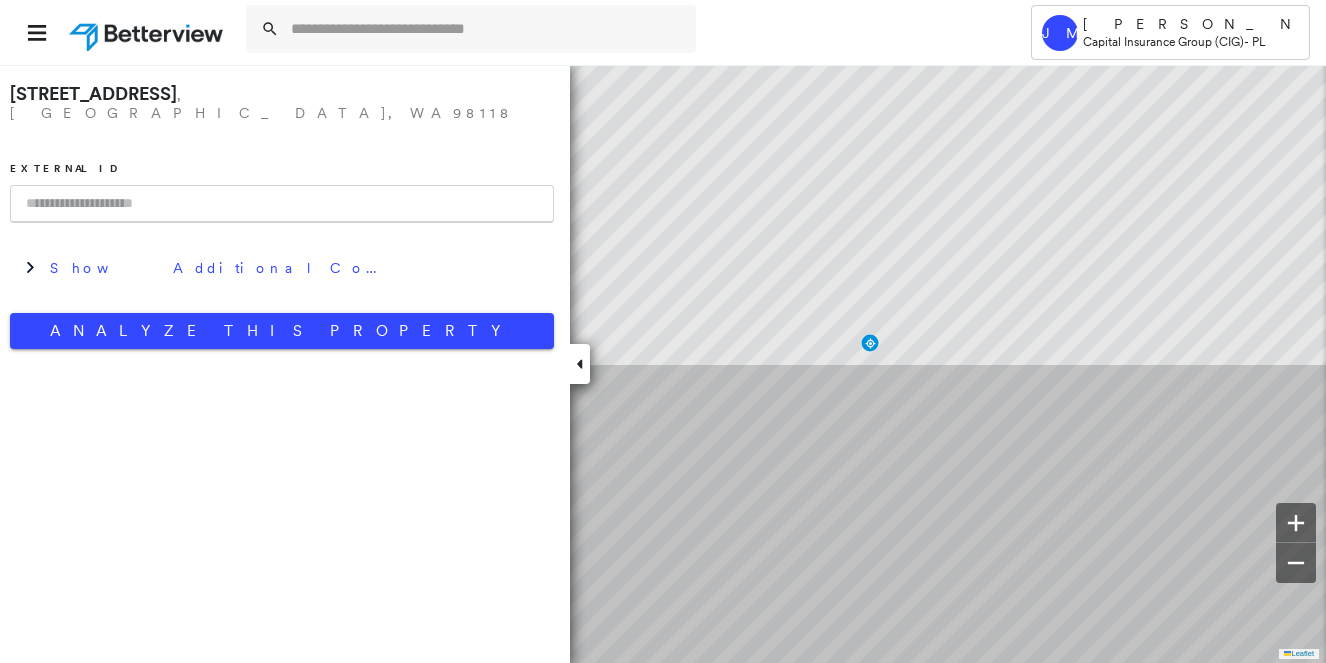click at bounding box center [282, 204] 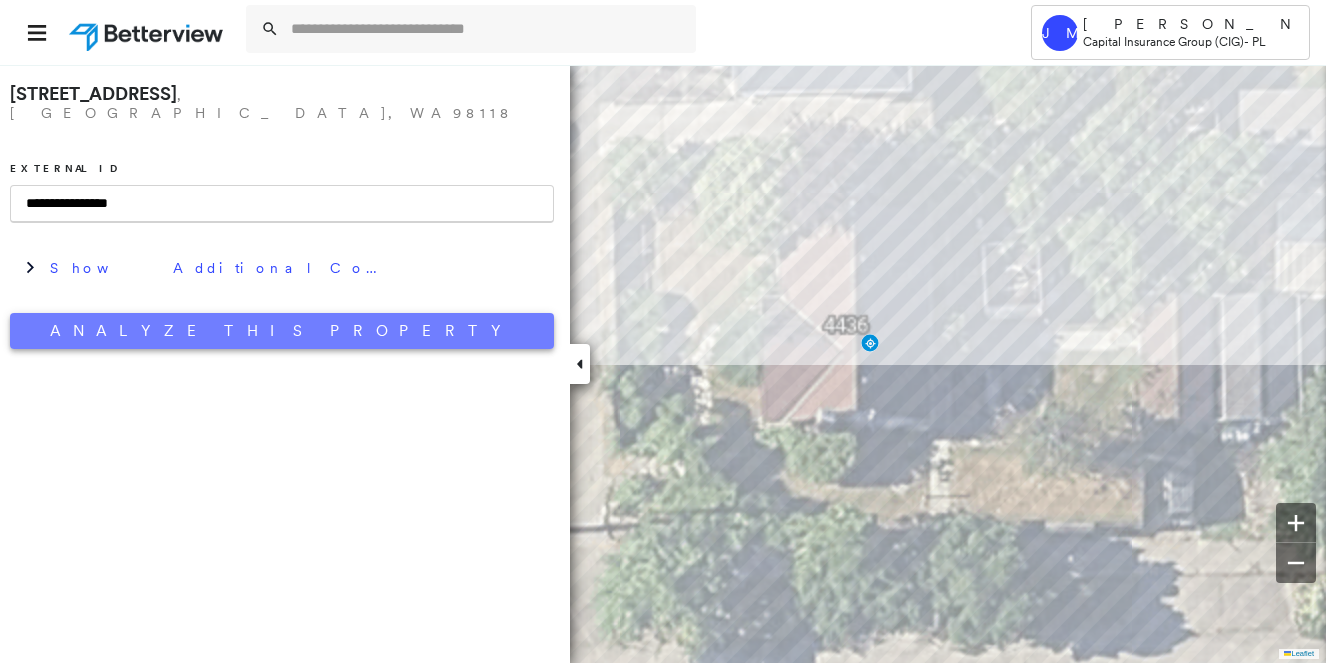 type on "**********" 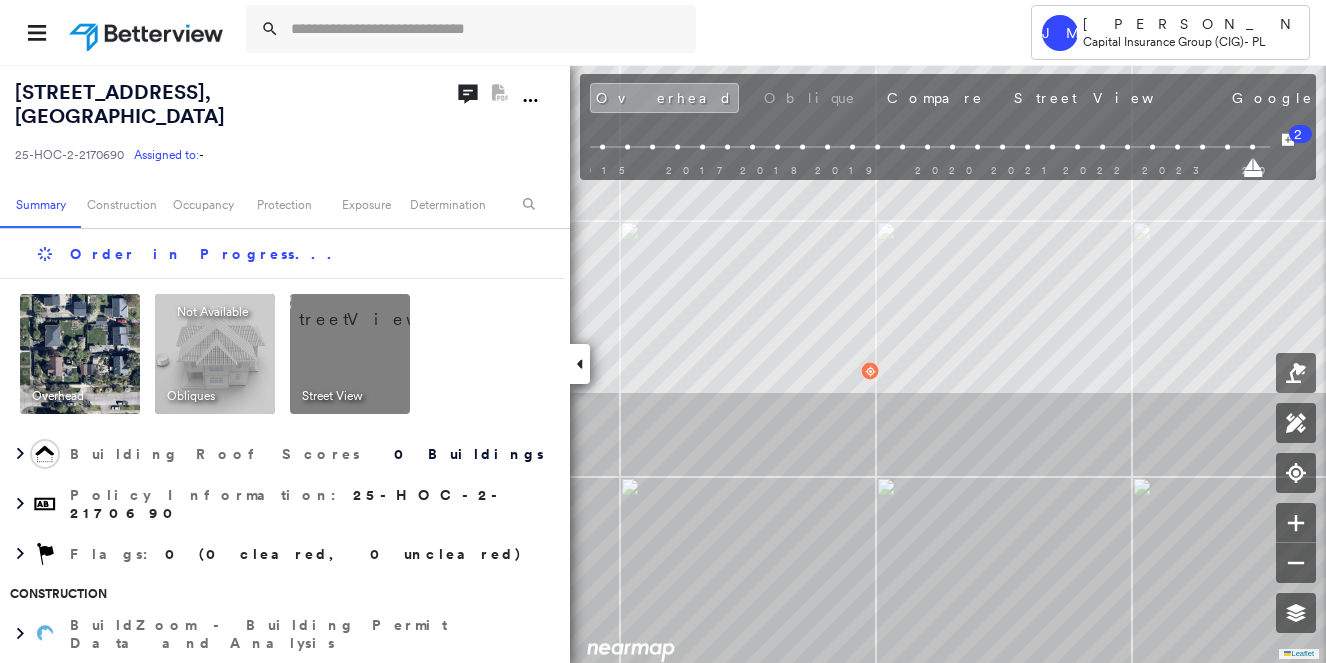 scroll, scrollTop: 0, scrollLeft: 0, axis: both 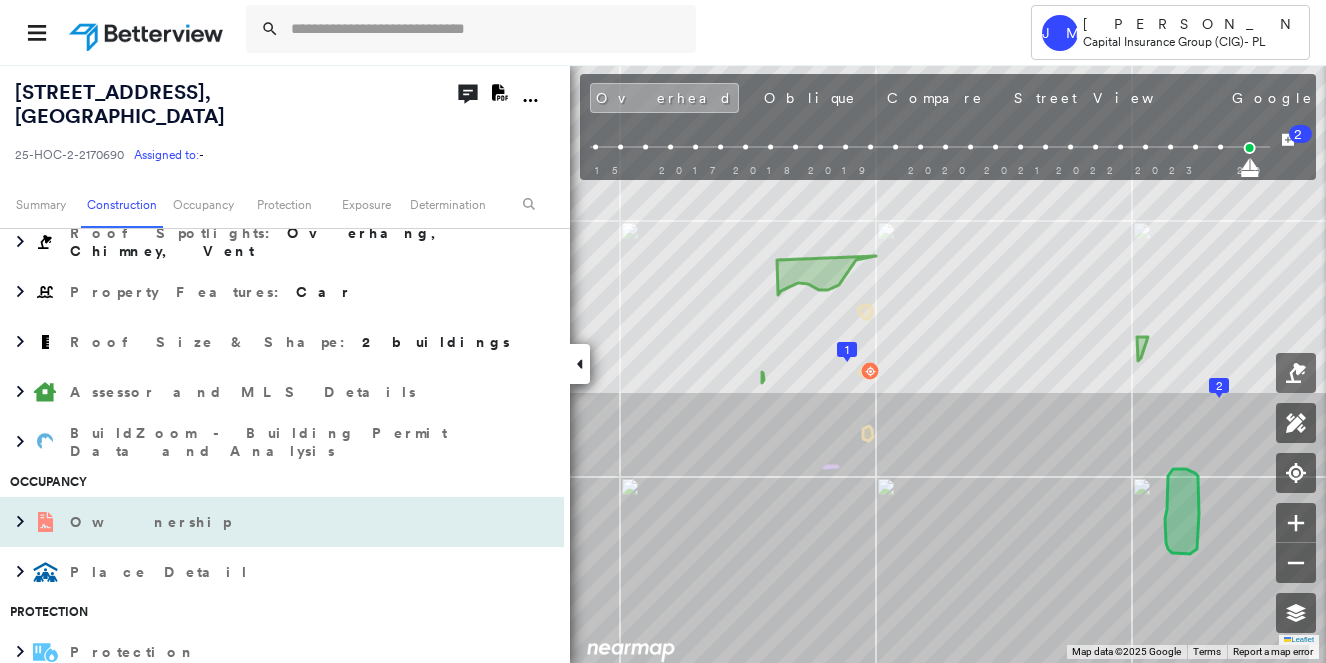 click on "Ownership" at bounding box center [262, 522] 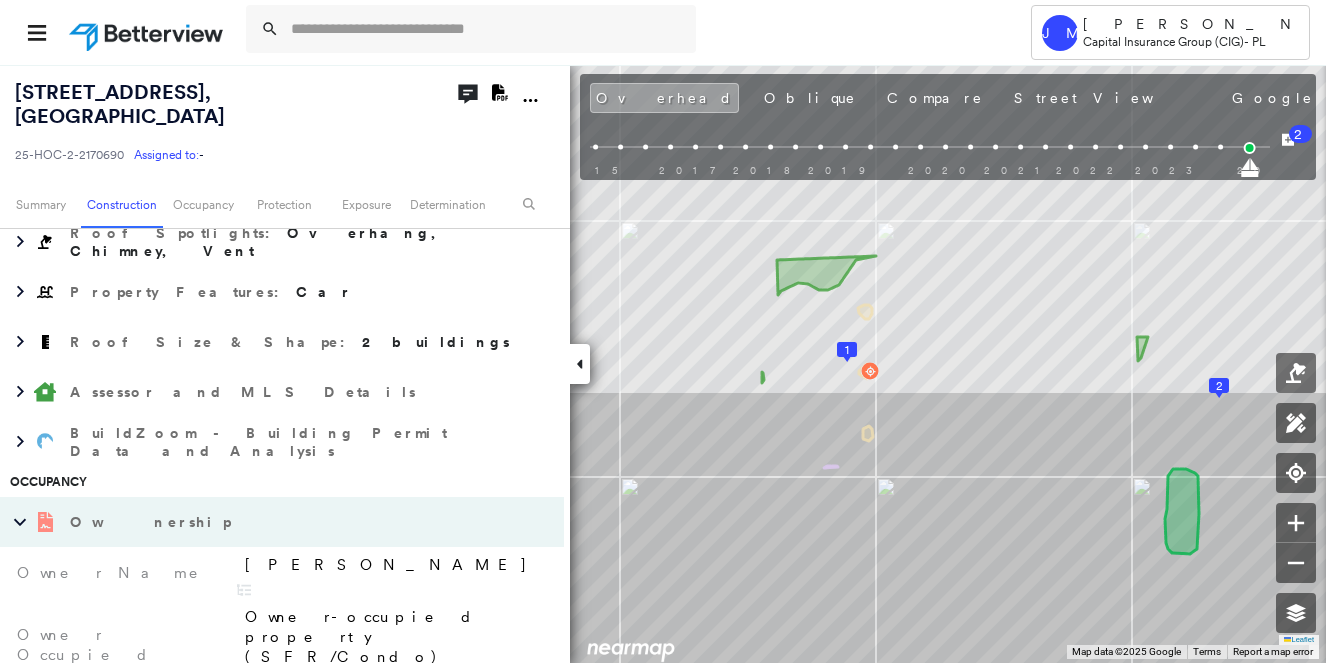 click on "Ownership" at bounding box center [262, 522] 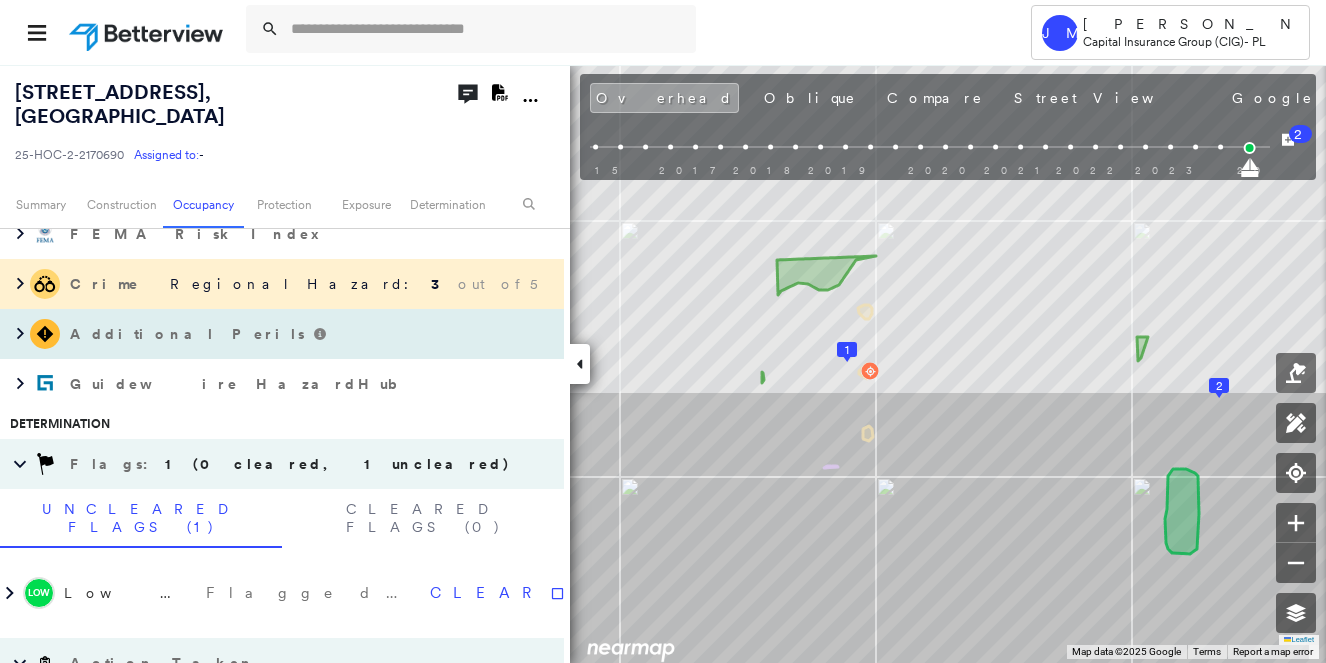 scroll, scrollTop: 1000, scrollLeft: 0, axis: vertical 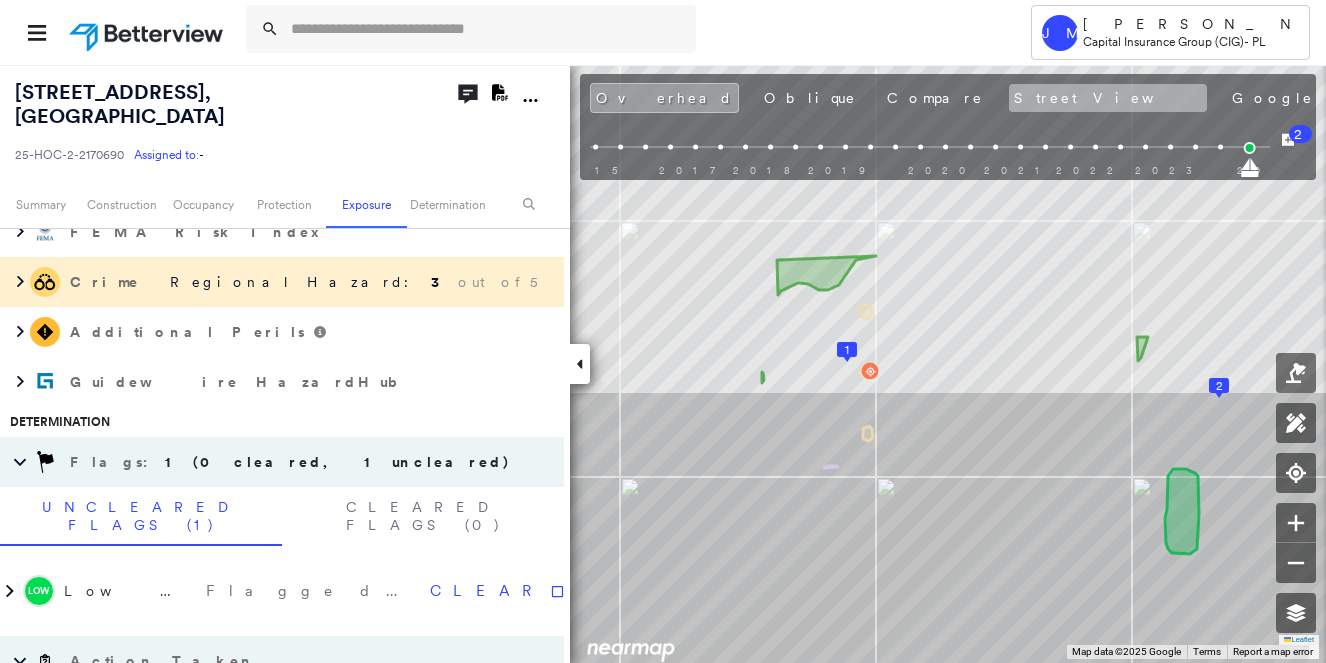 click on "Street View" at bounding box center (1108, 98) 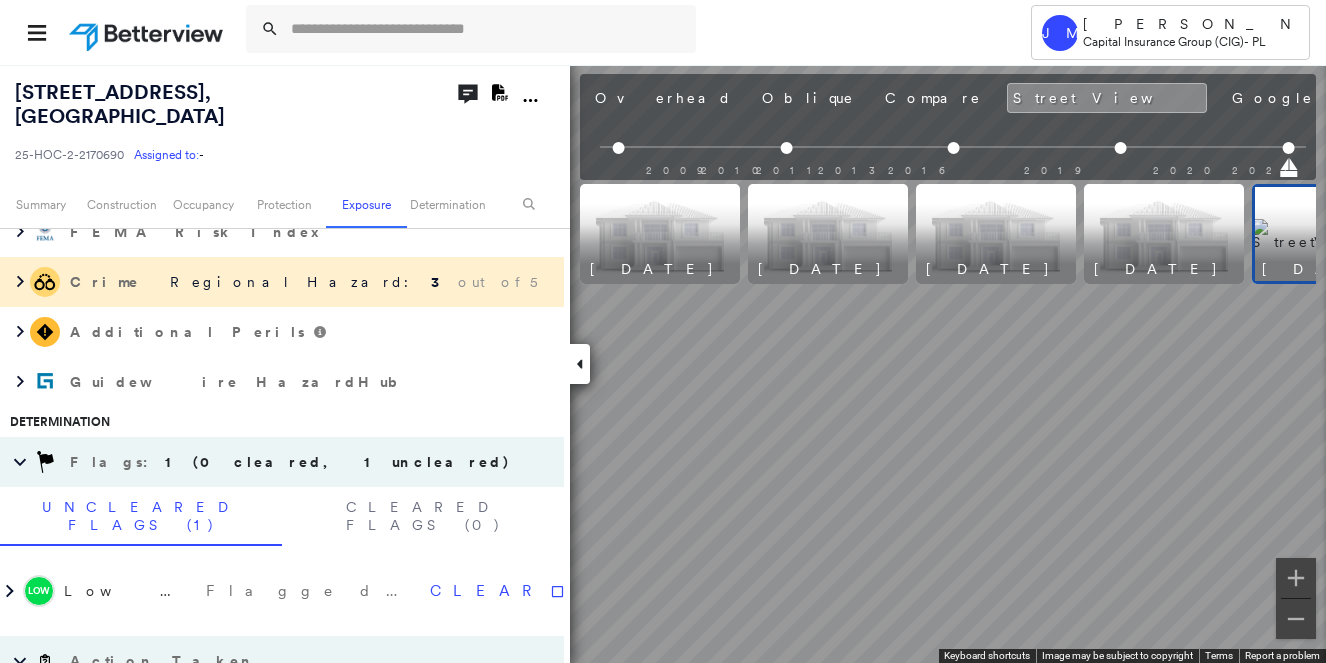 scroll, scrollTop: 0, scrollLeft: 104, axis: horizontal 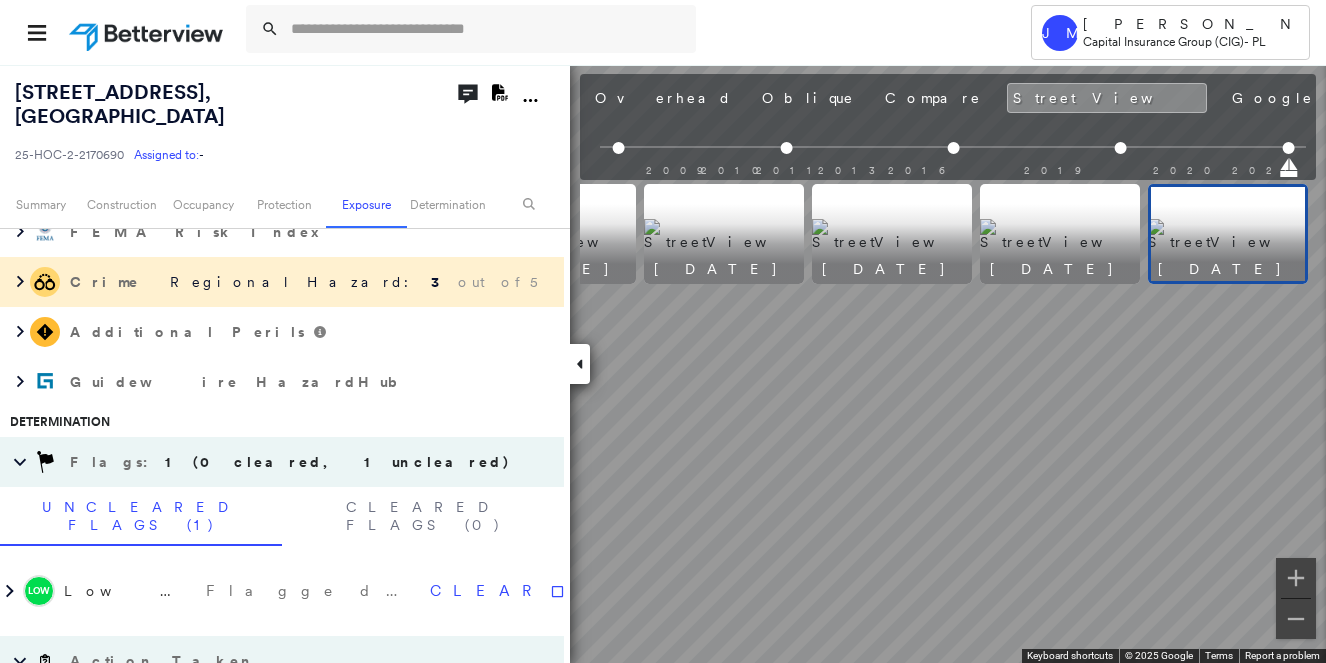 click on "**********" at bounding box center (948, 97) 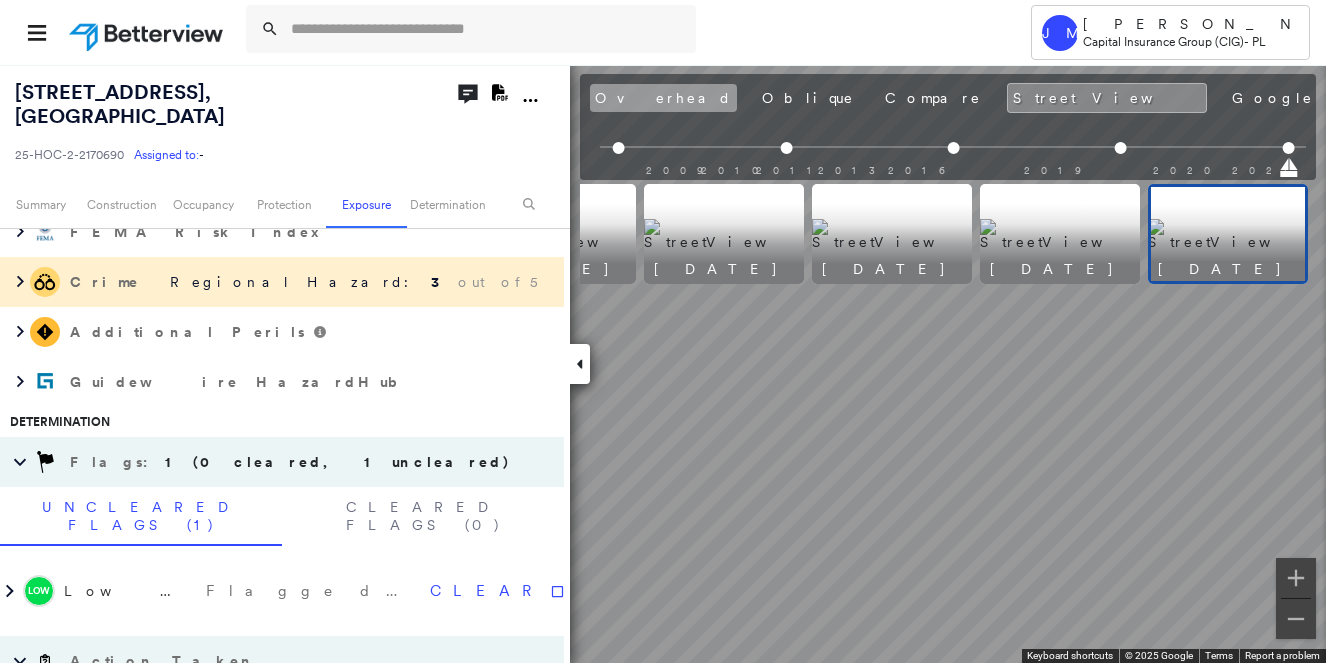 click on "Overhead" at bounding box center [663, 98] 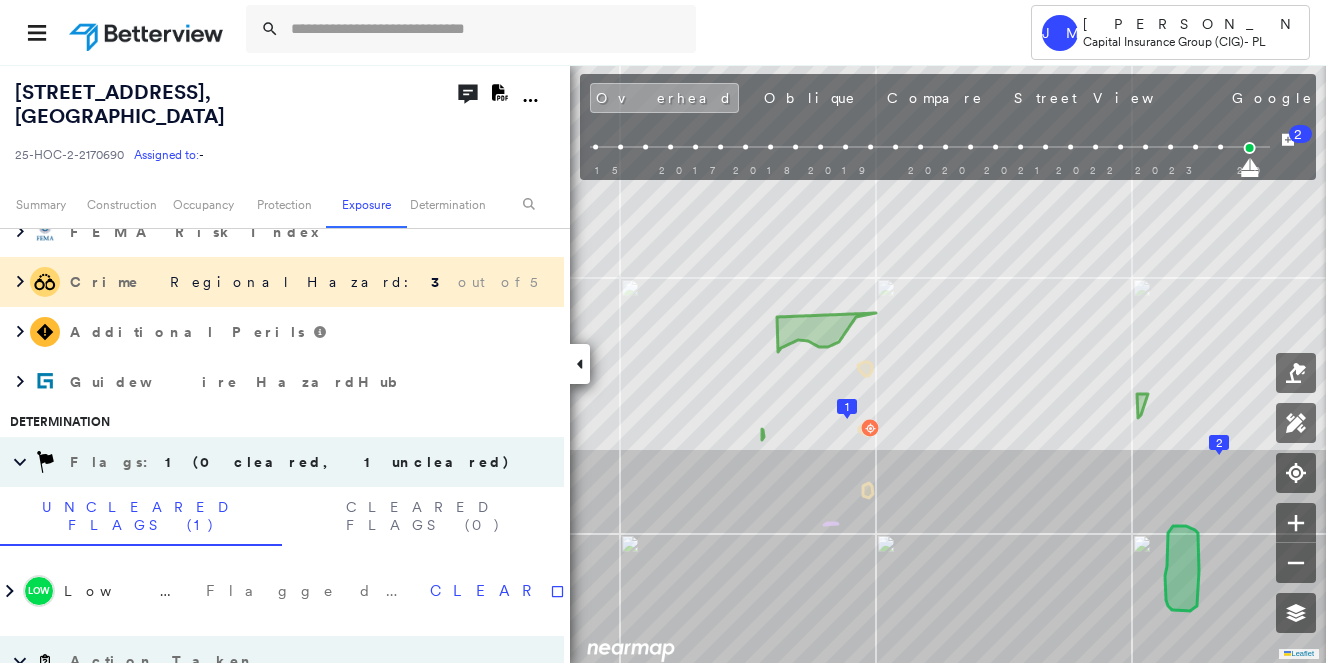 scroll, scrollTop: 0, scrollLeft: 0, axis: both 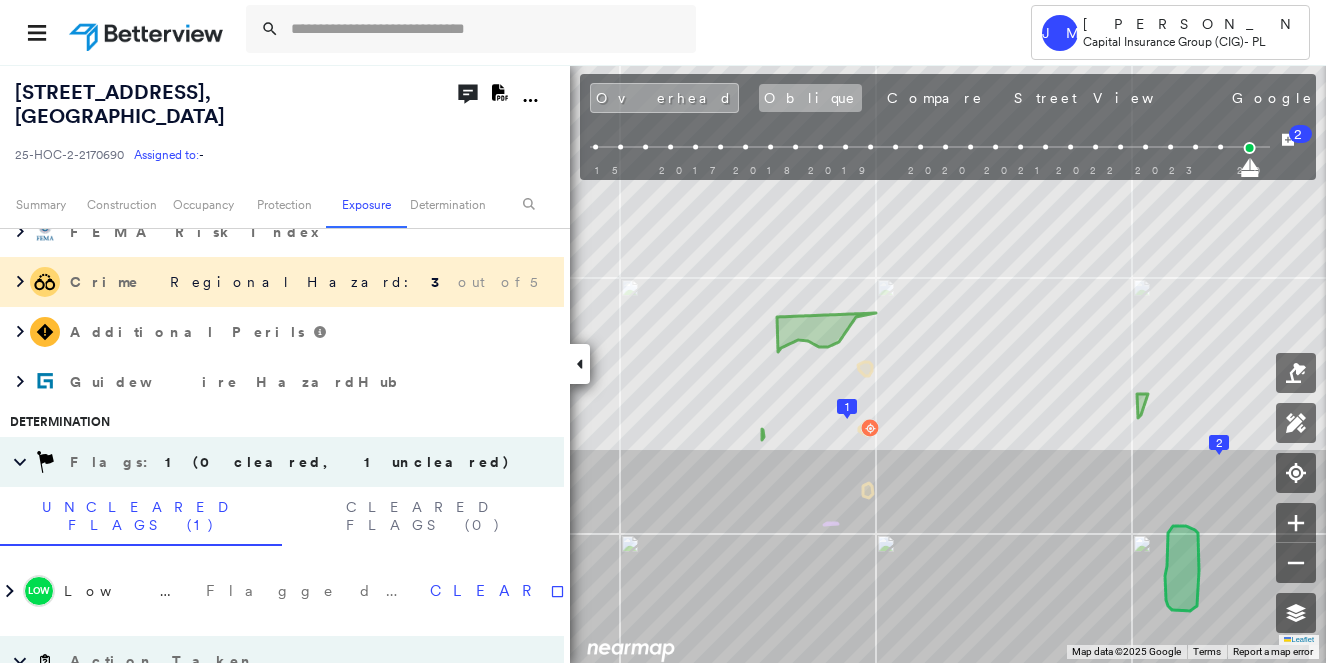 click on "Oblique" at bounding box center [810, 98] 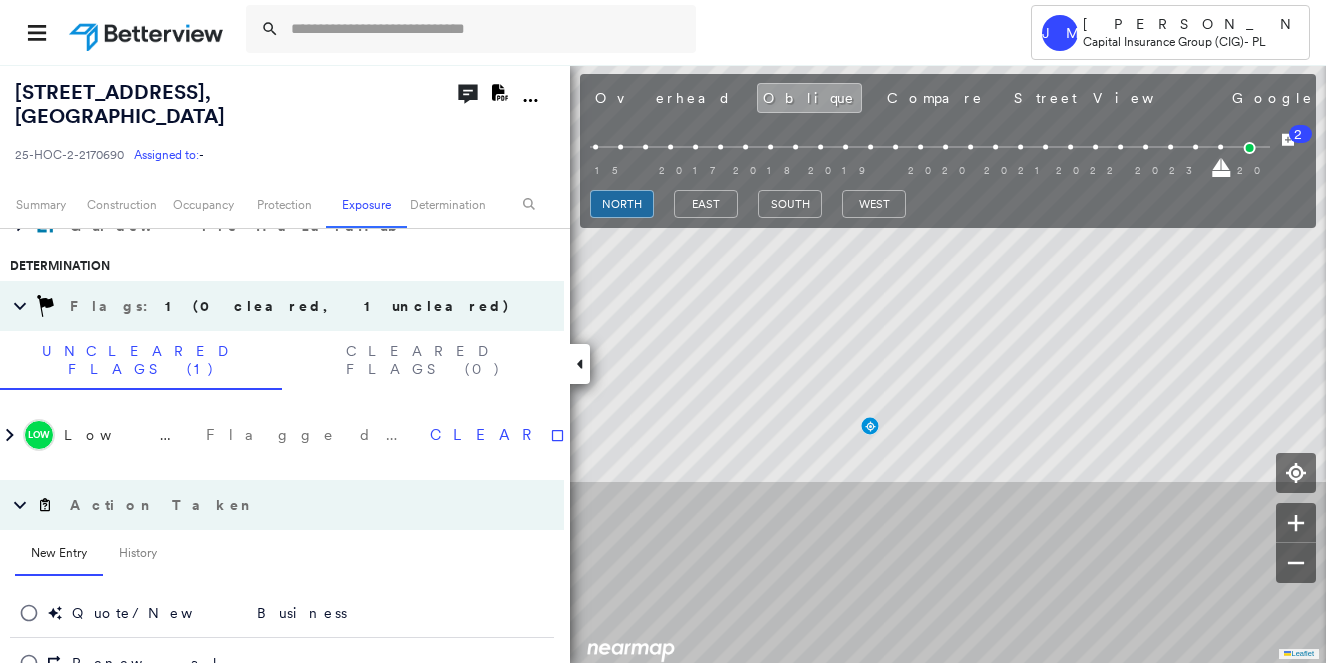 scroll, scrollTop: 900, scrollLeft: 0, axis: vertical 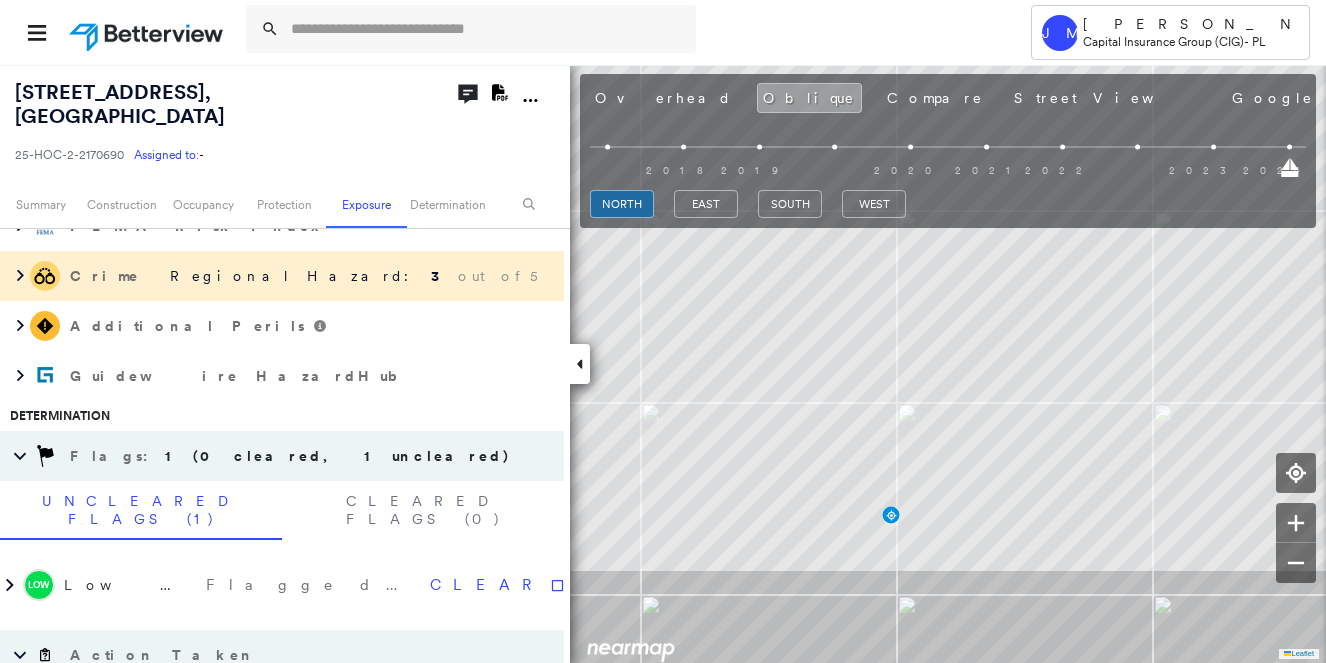 click on "Compare" at bounding box center [935, 98] 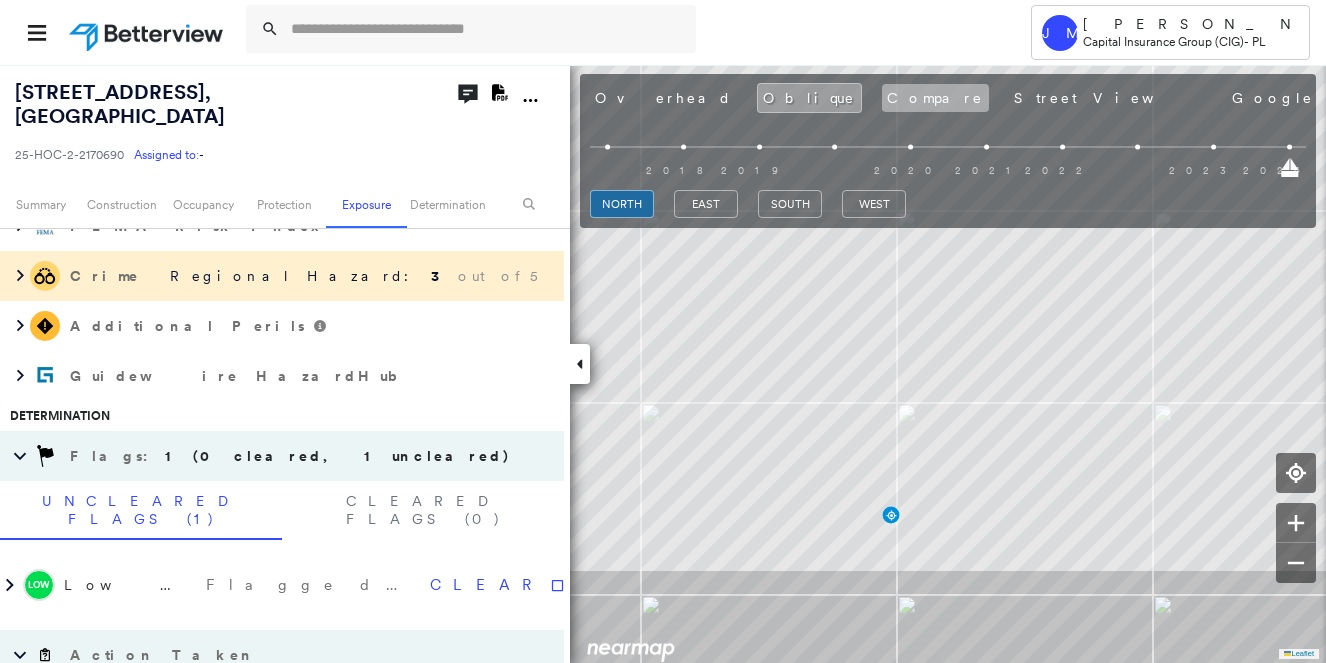 click on "Compare" at bounding box center (935, 98) 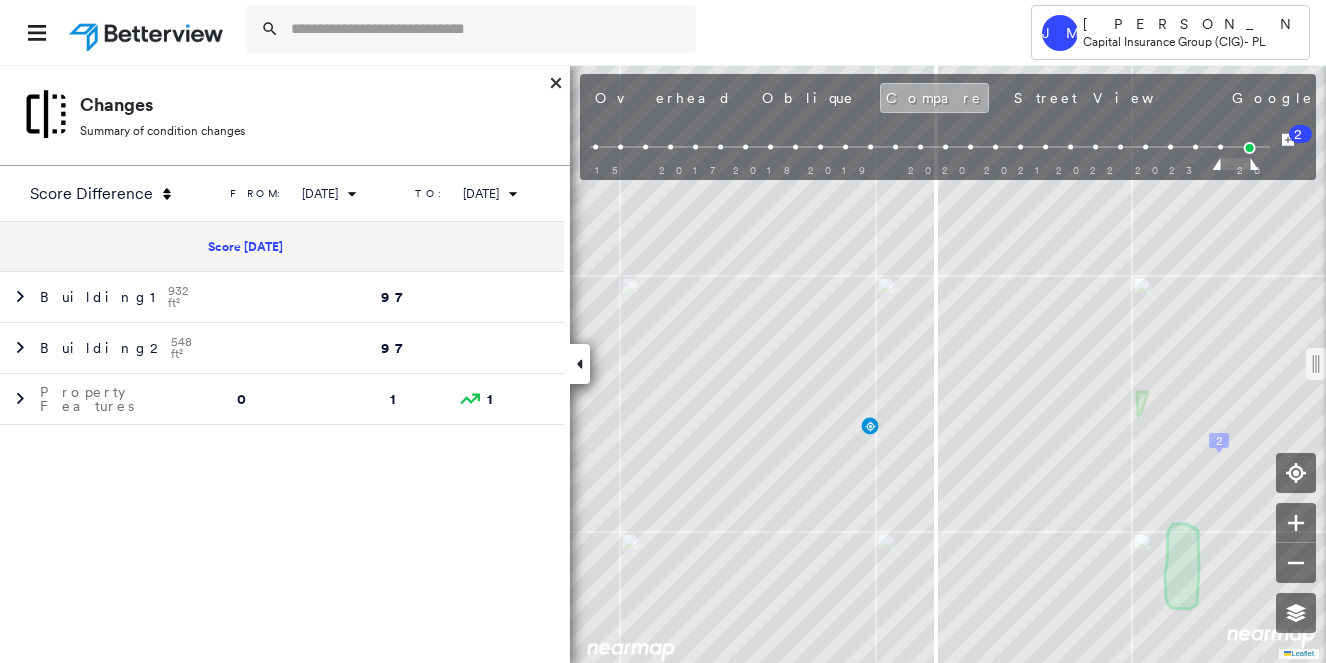 scroll, scrollTop: 0, scrollLeft: 0, axis: both 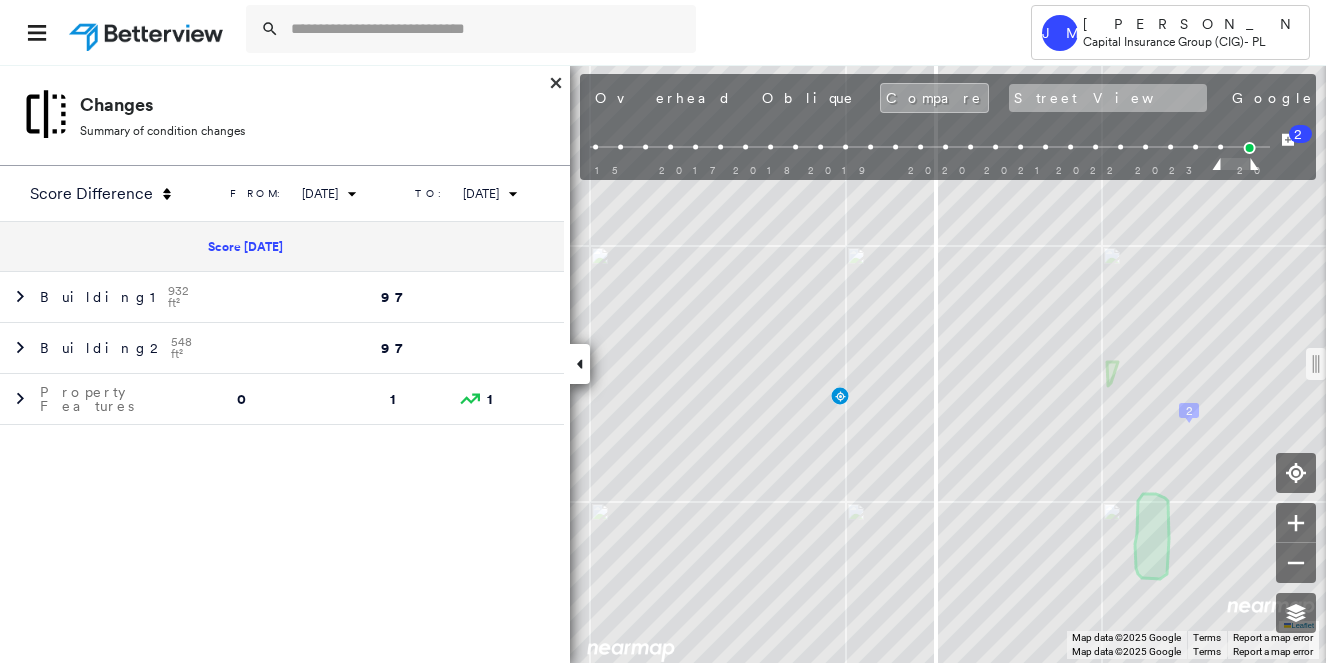 click on "Street View" at bounding box center (1108, 98) 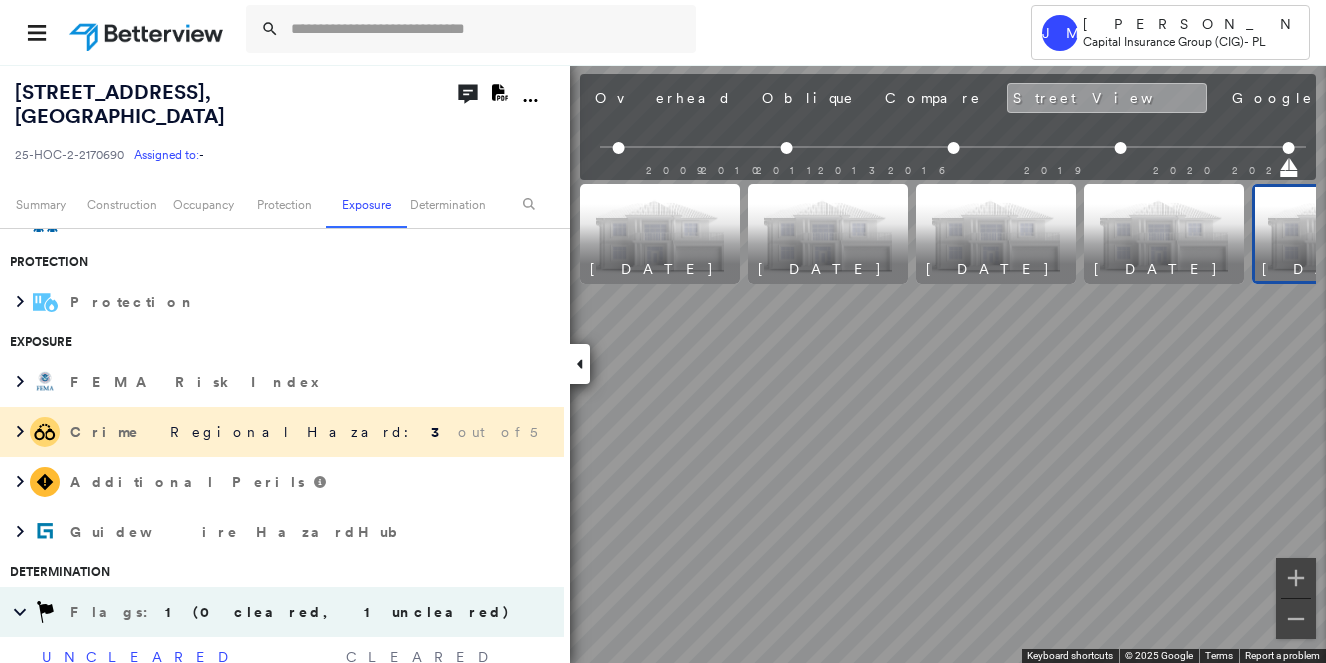 scroll, scrollTop: 1000, scrollLeft: 0, axis: vertical 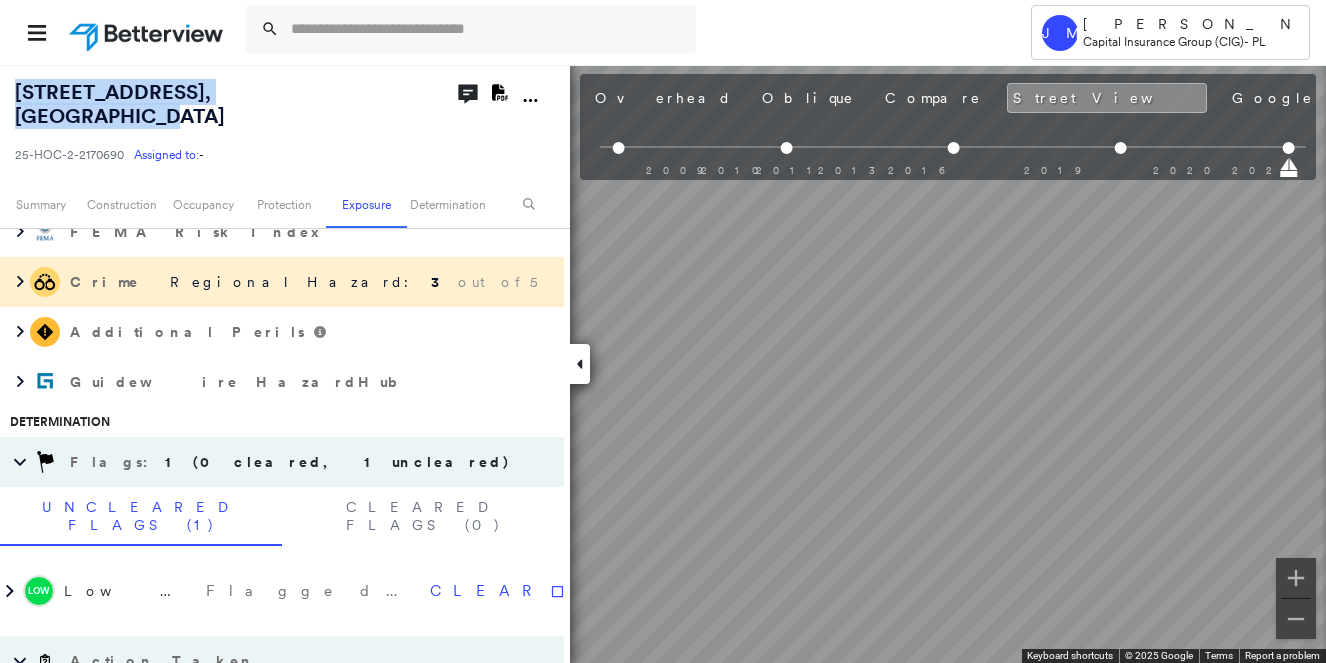 drag, startPoint x: 322, startPoint y: 96, endPoint x: 3, endPoint y: 103, distance: 319.07678 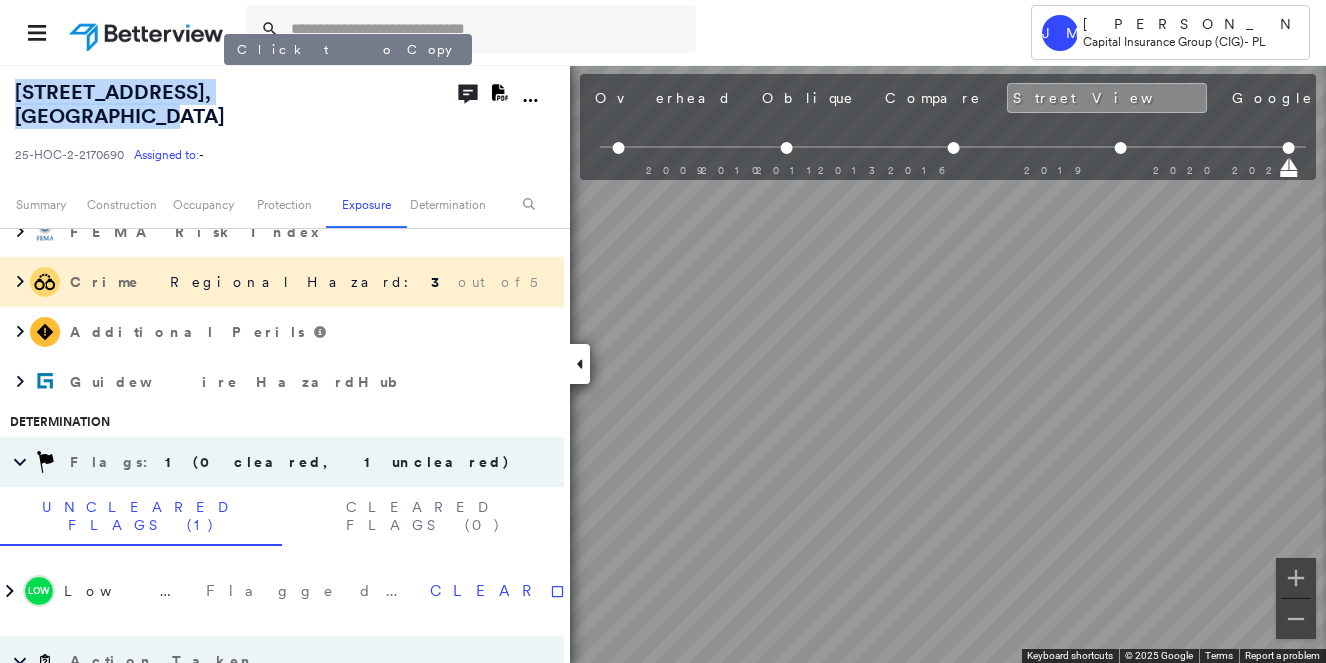 copy on "[STREET_ADDRESS]" 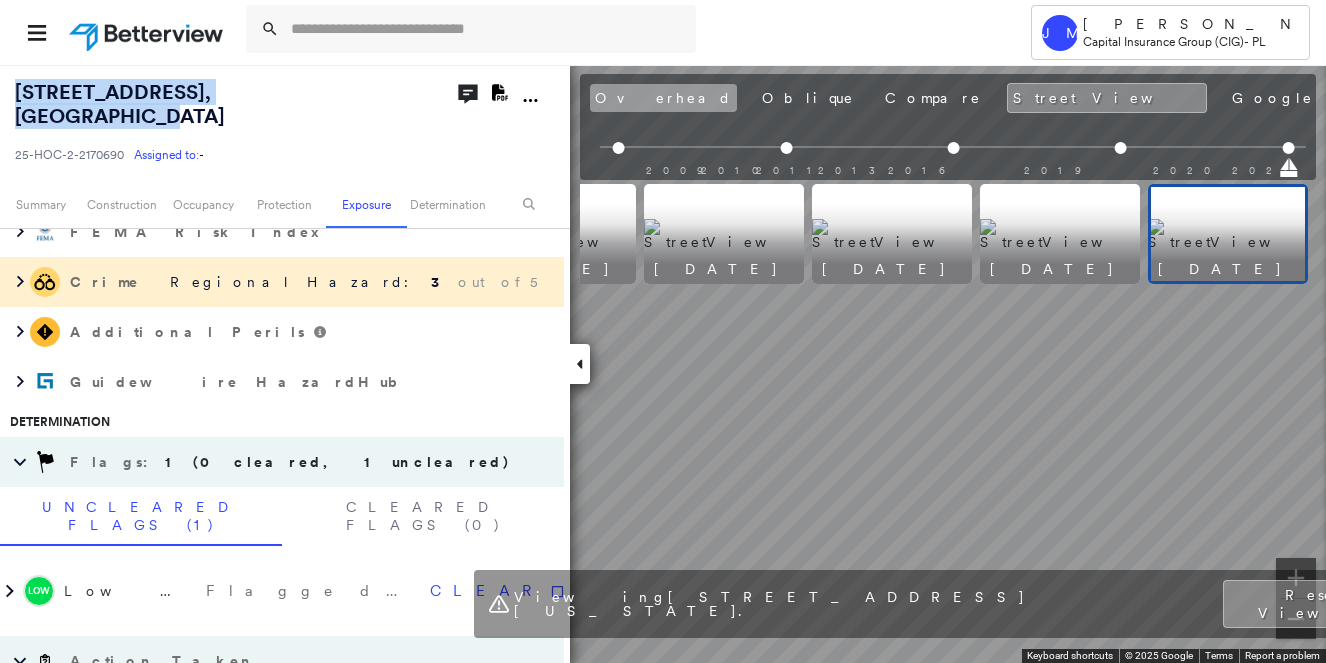 click on "Overhead" at bounding box center (663, 98) 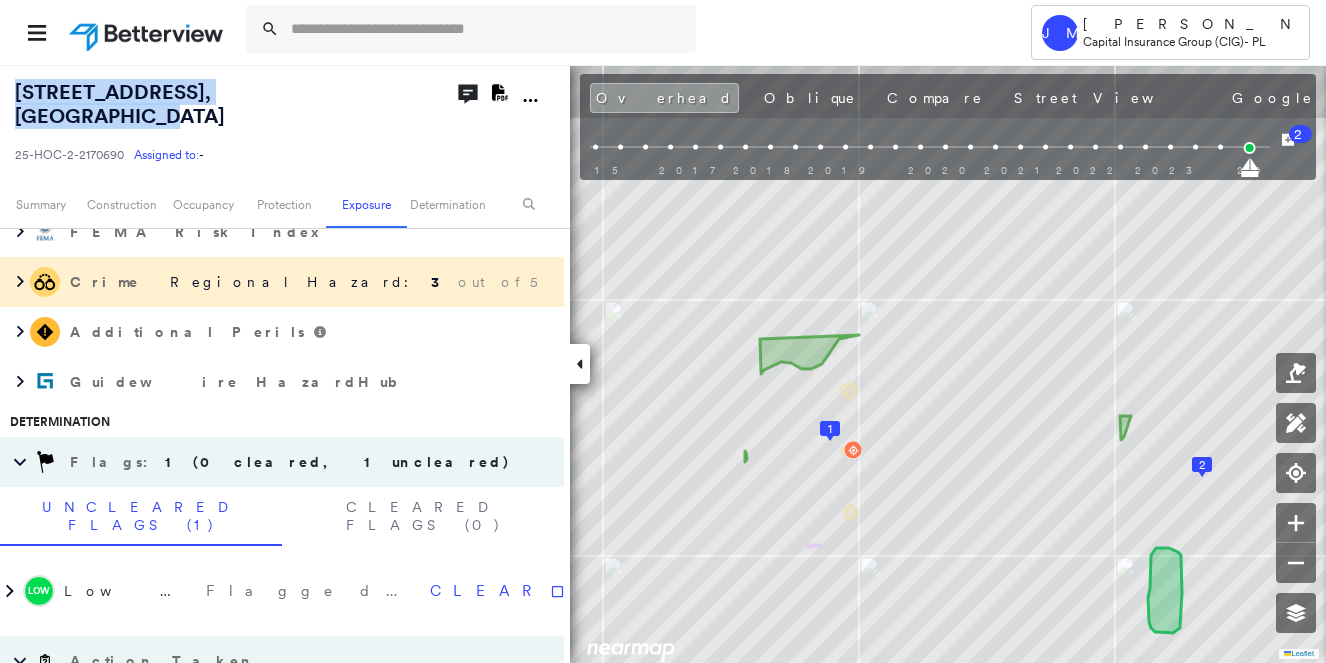 scroll, scrollTop: 0, scrollLeft: 0, axis: both 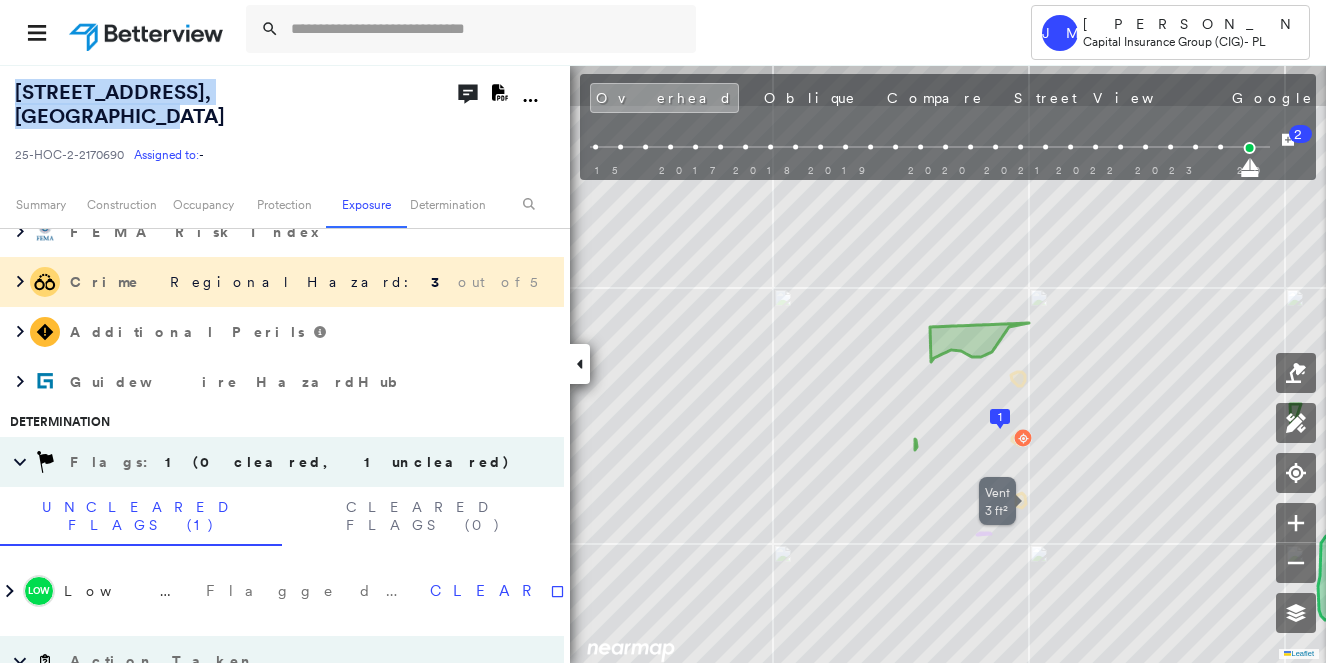 drag, startPoint x: 841, startPoint y: 515, endPoint x: 1019, endPoint y: 501, distance: 178.54971 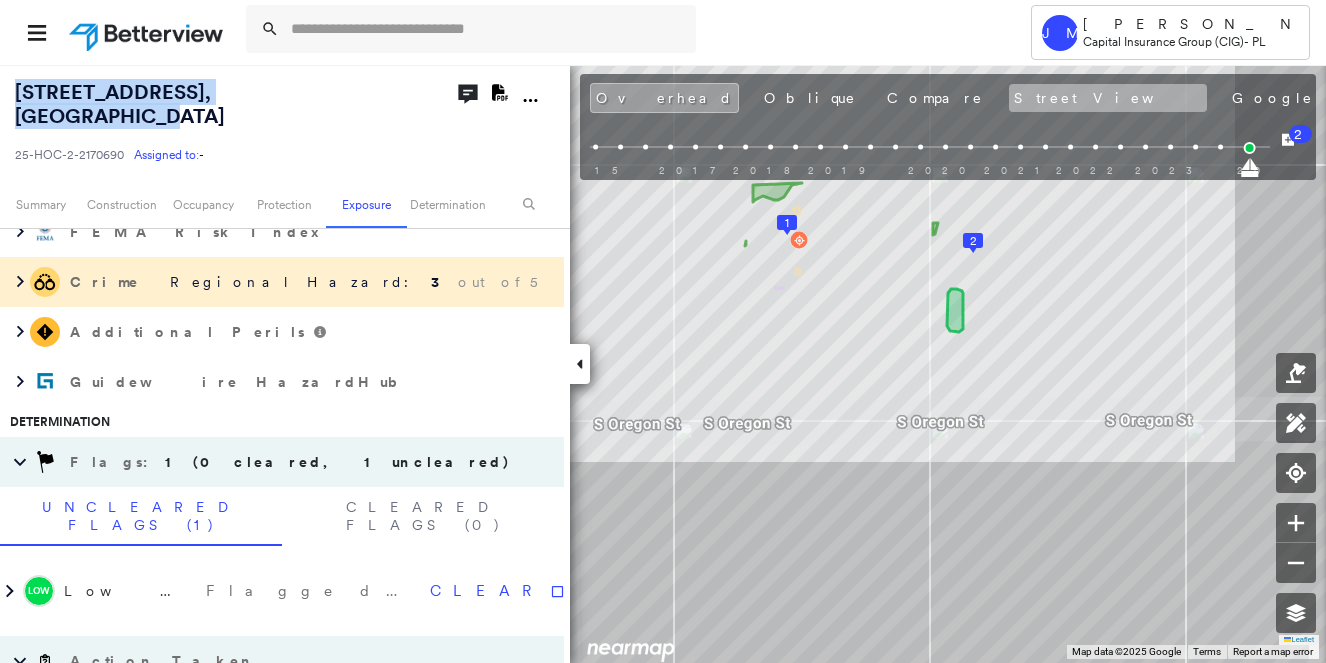 click on "Street View" at bounding box center [1108, 98] 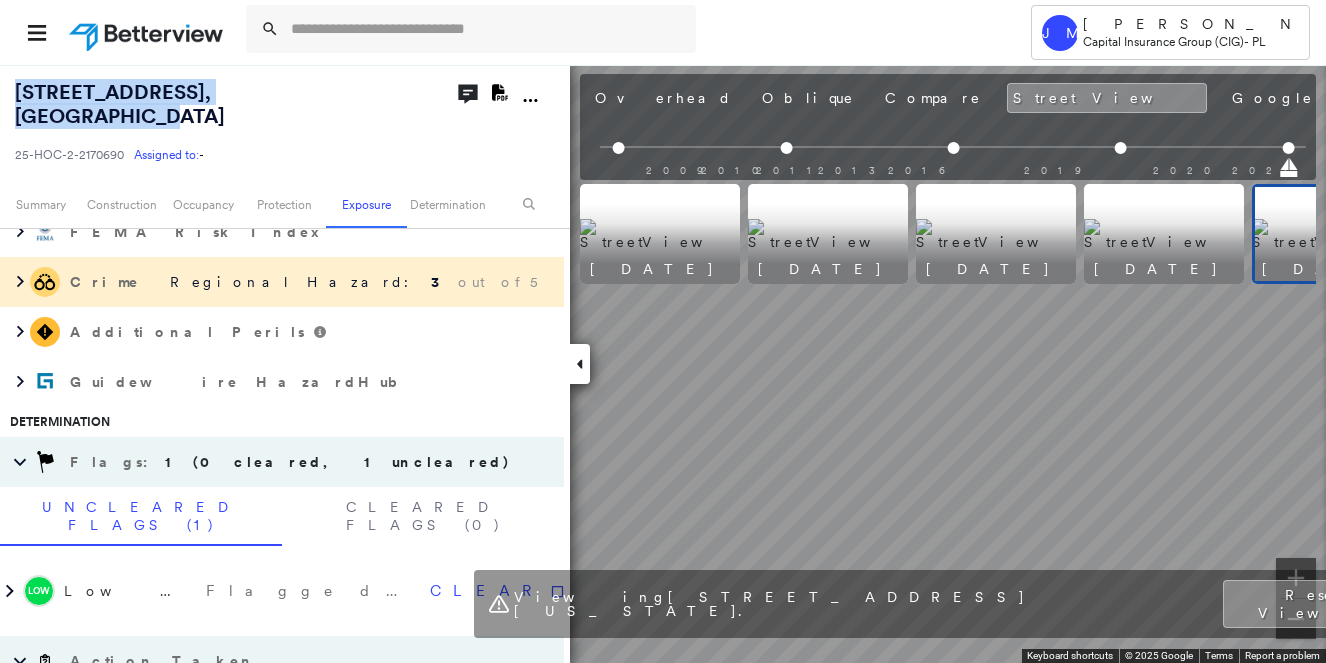 scroll, scrollTop: 0, scrollLeft: 104, axis: horizontal 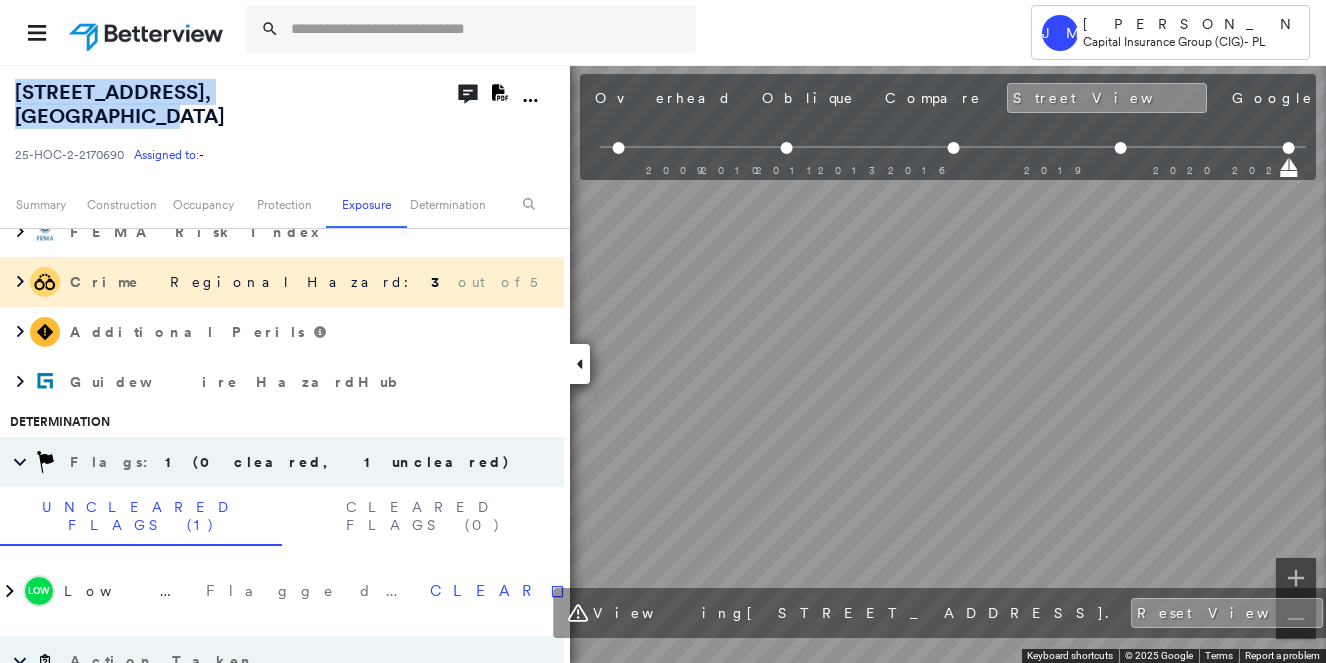click on "[STREET_ADDRESS] 25-HOC-2-2170690 Assigned to:  - Assigned to:  - 25-HOC-2-2170690 Assigned to:  - Open Comments Download PDF Report Summary Construction Occupancy Protection Exposure Determination Overhead Obliques Street View Roof Spotlight™ Index :  97-97 out of 100 0 100 25 50 75 2 1 Building Roof Scores 2 Buildings Policy Information :  25-HOC-2-2170690 Flags :  1 (0 cleared, 1 uncleared) Construction Roof Spotlights :  Overhang, Chimney, Vent Property Features :  Car Roof Size & Shape :  2 buildings  Assessor and MLS Details BuildZoom - Building Permit Data and Analysis Occupancy Ownership Place Detail Protection Protection Exposure FEMA Risk Index Crime Regional Hazard: 3   out of  5 Additional Perils Guidewire HazardHub Determination Flags :  1 (0 cleared, 1 uncleared) Uncleared Flags (1) Cleared Flags  (0) Low Low Priority Flagged [DATE] Clear Action Taken New Entry History Quote/New Business Terms & Conditions Added ACV Endorsement Added Cosmetic Endorsement General Save 2" at bounding box center (663, 363) 